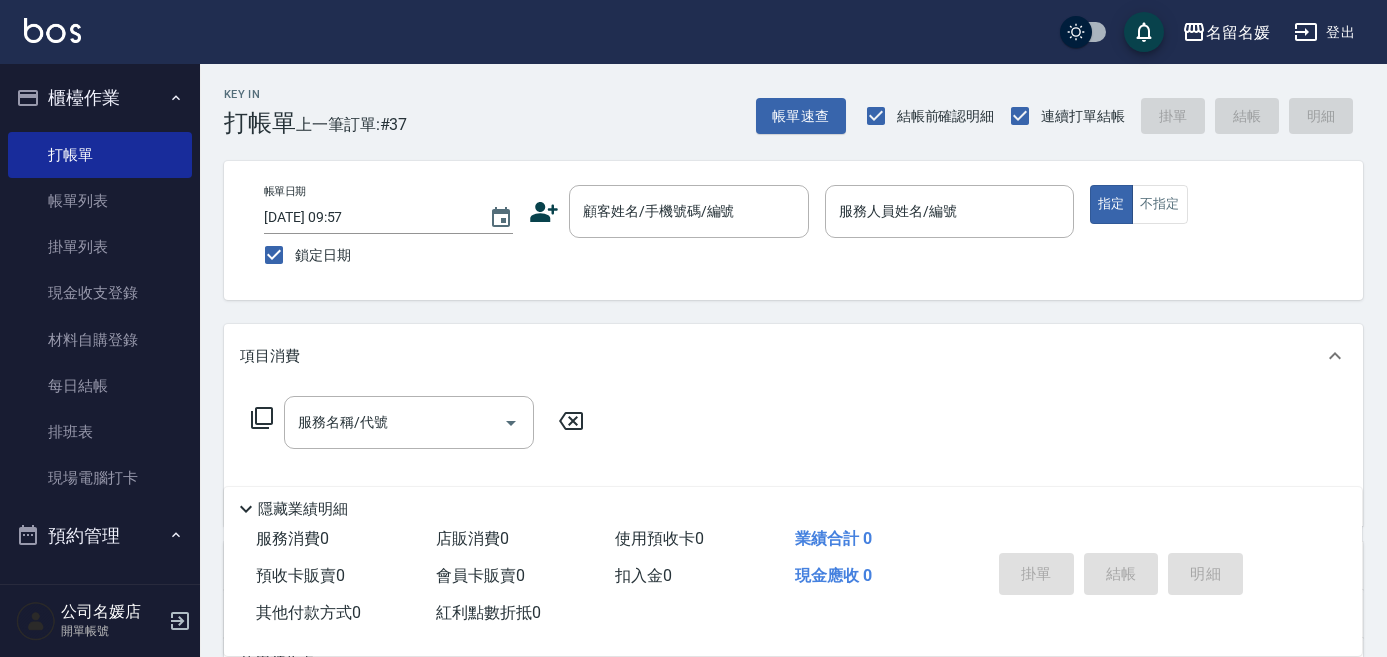scroll, scrollTop: 0, scrollLeft: 0, axis: both 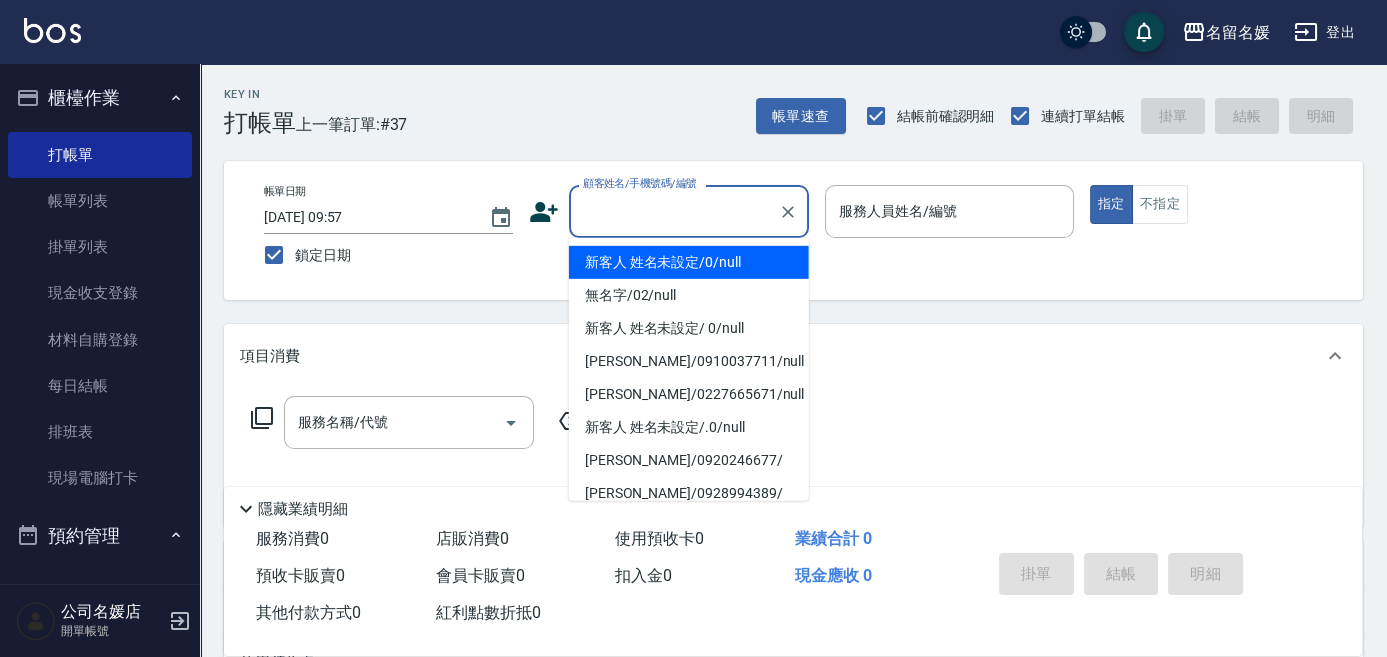click on "顧客姓名/手機號碼/編號" at bounding box center [674, 211] 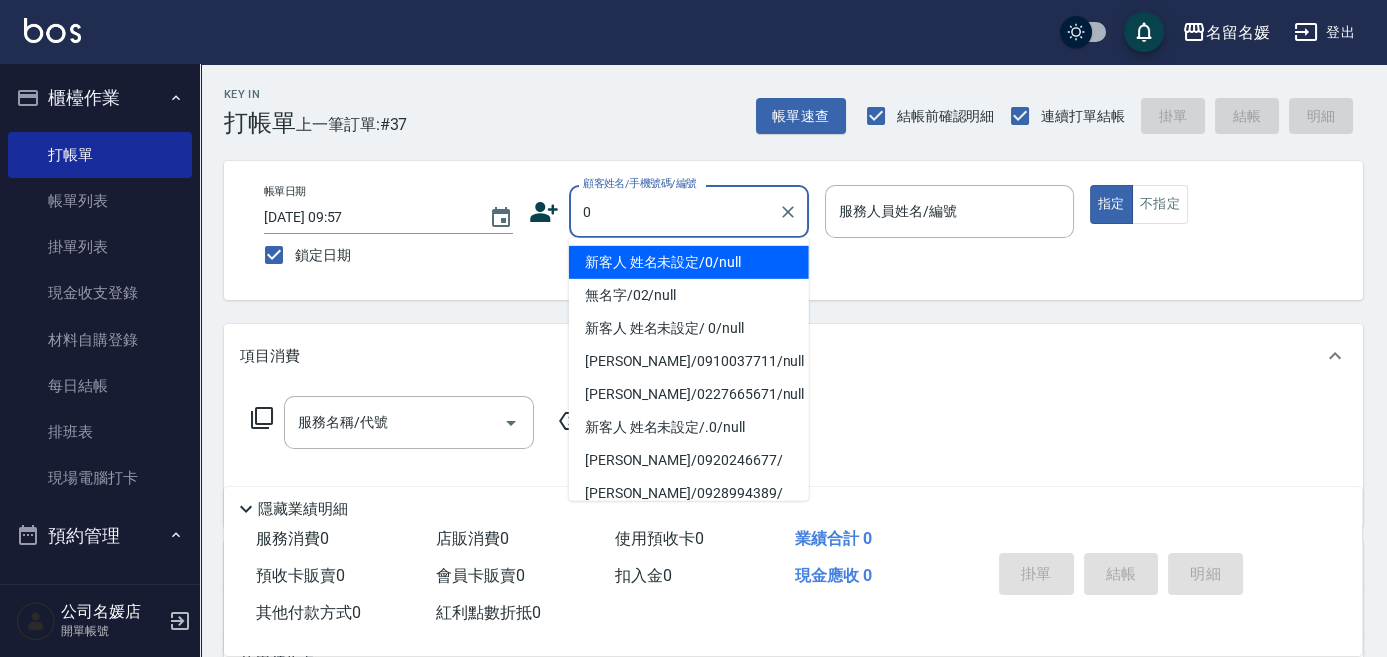 type on "新客人 姓名未設定/0/null" 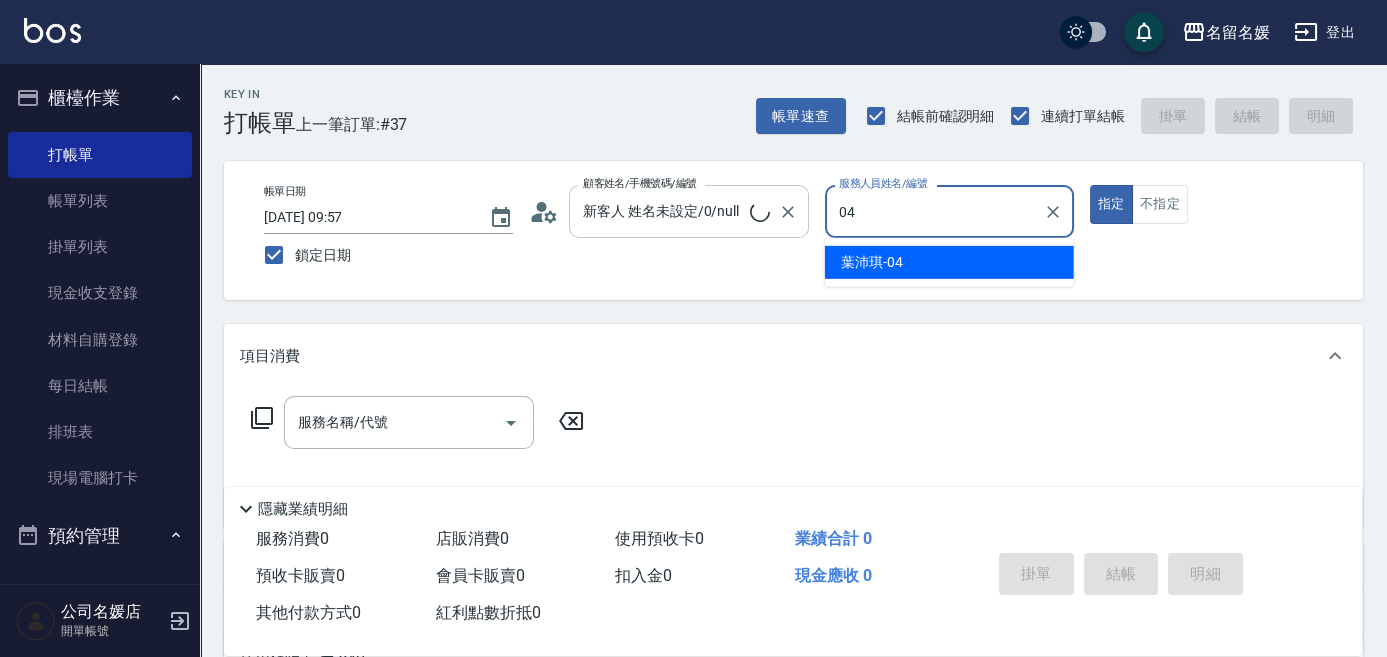 type on "04" 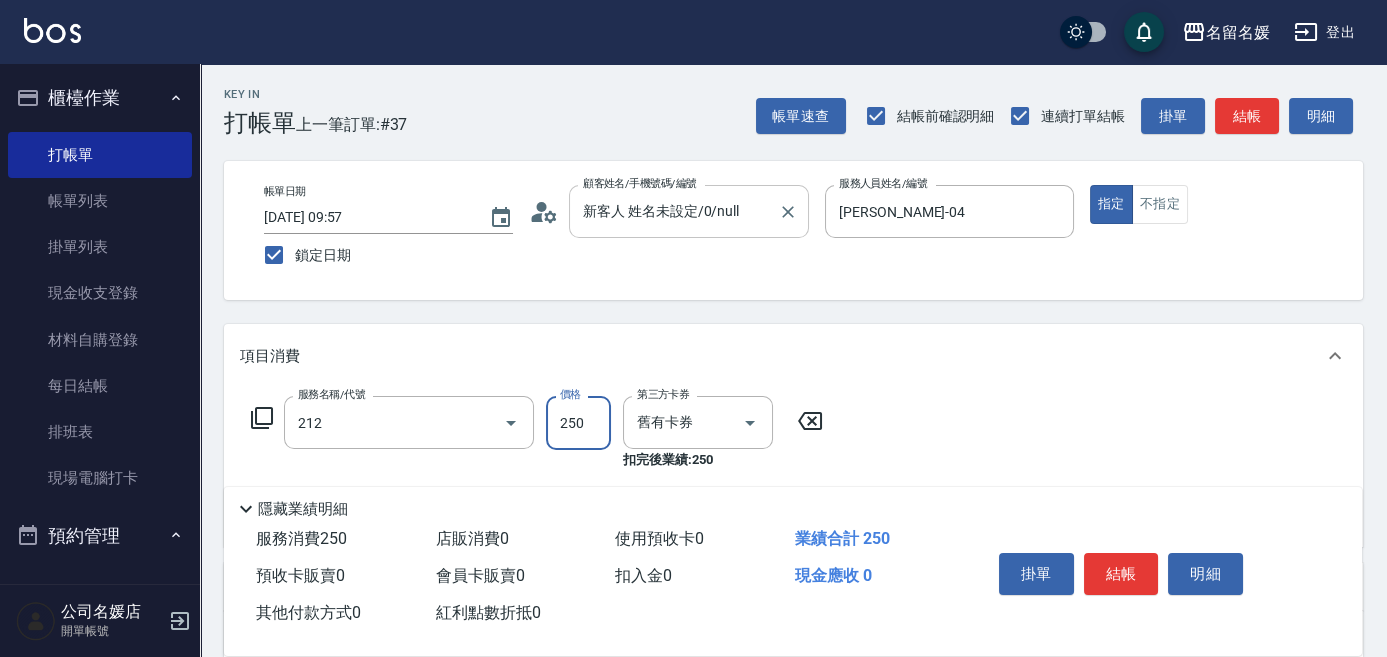 type on "洗髮券-(卡)250(212)" 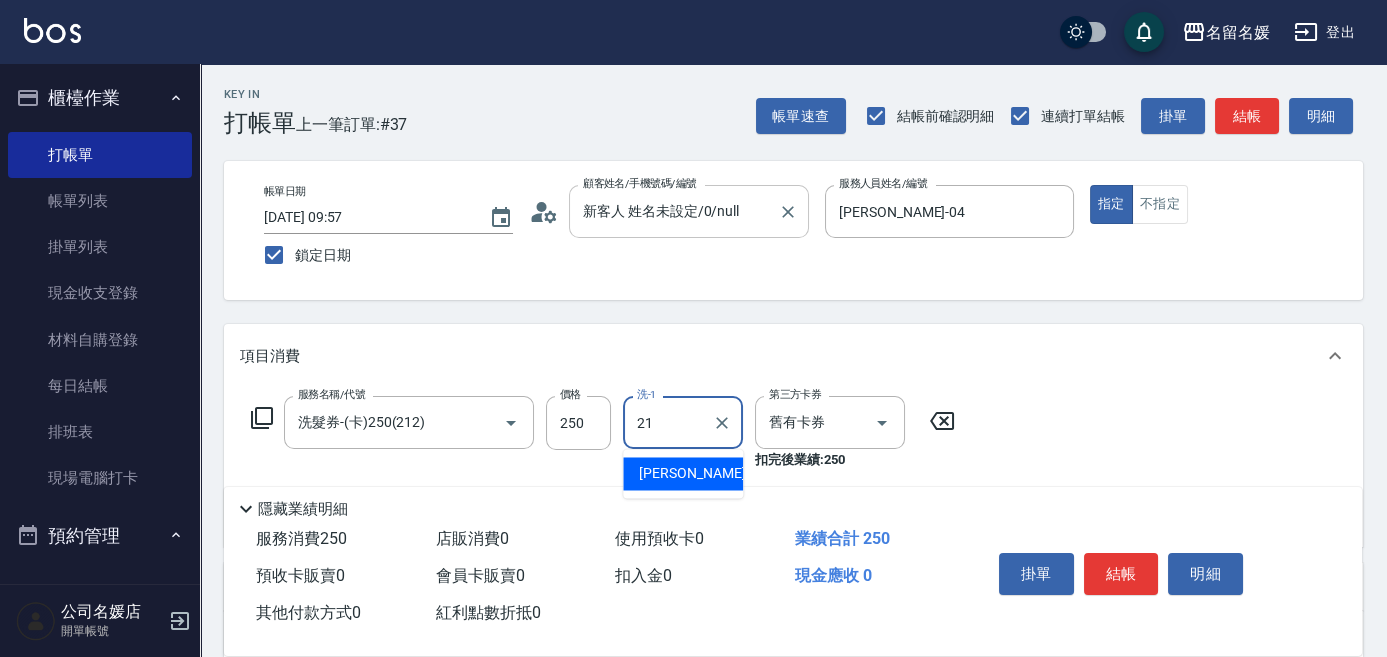 type on "[PERSON_NAME]-21" 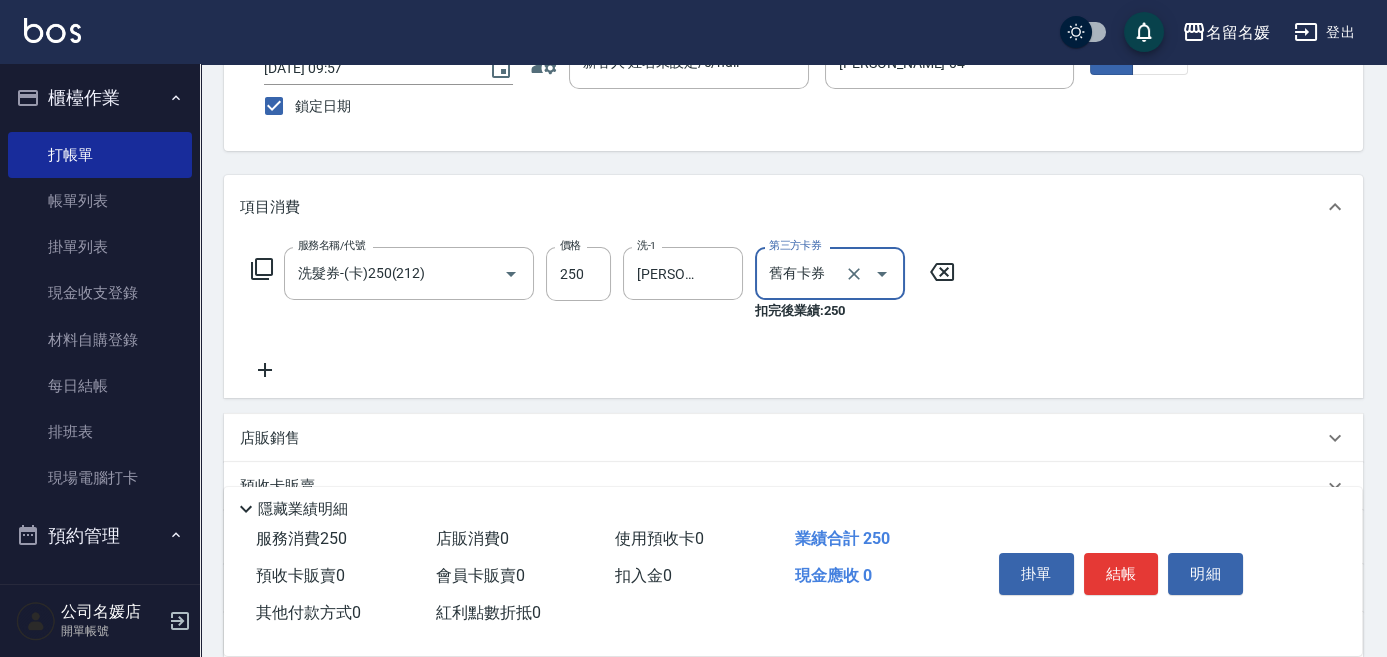 scroll, scrollTop: 181, scrollLeft: 0, axis: vertical 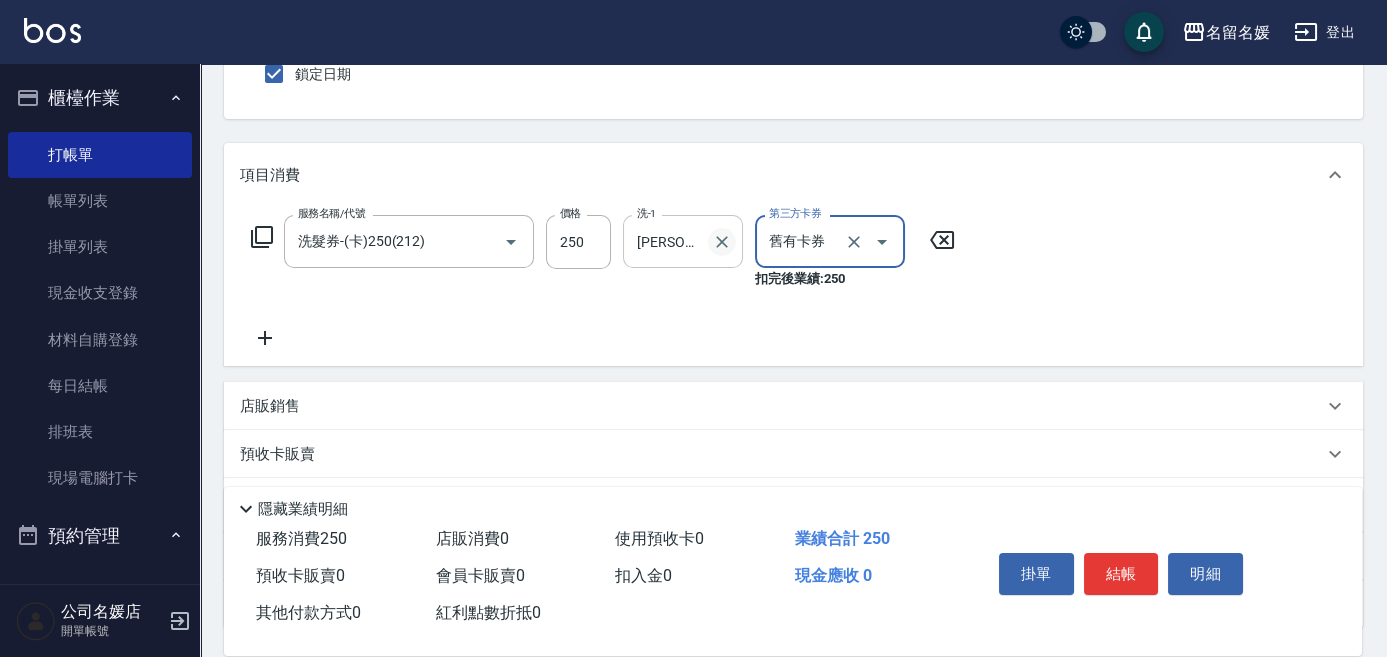 click 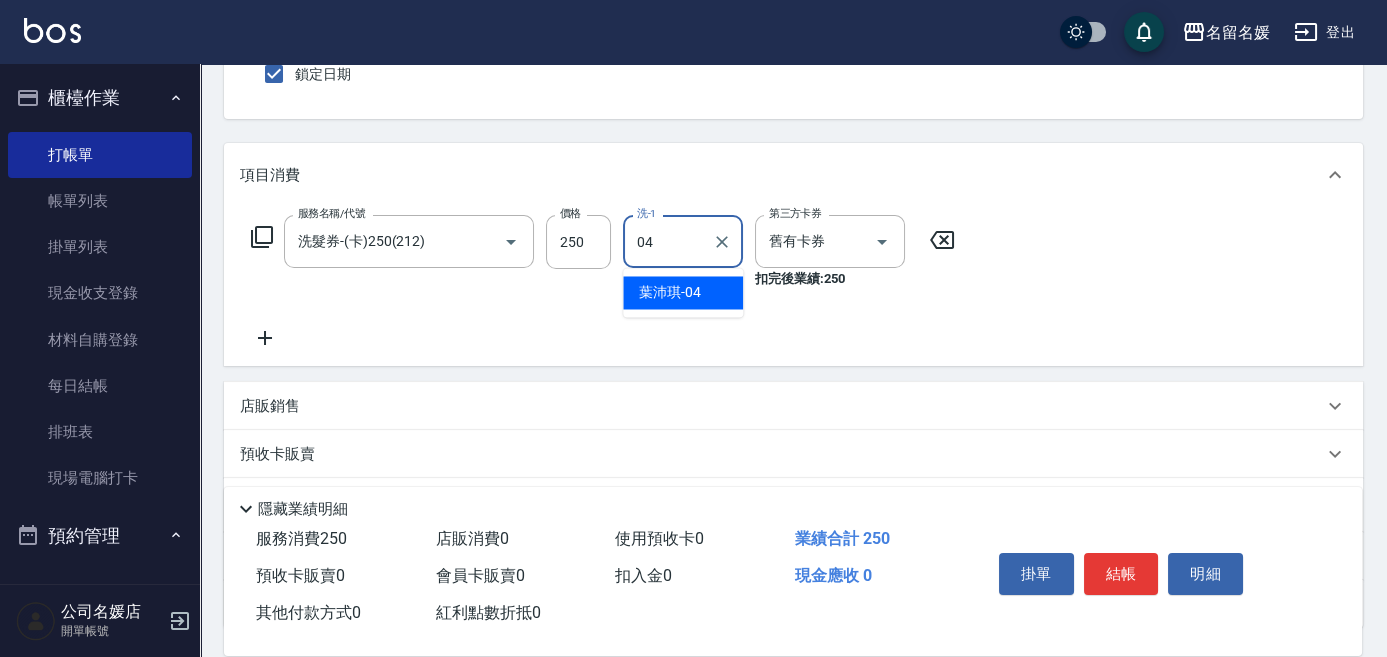 type on "[PERSON_NAME]-04" 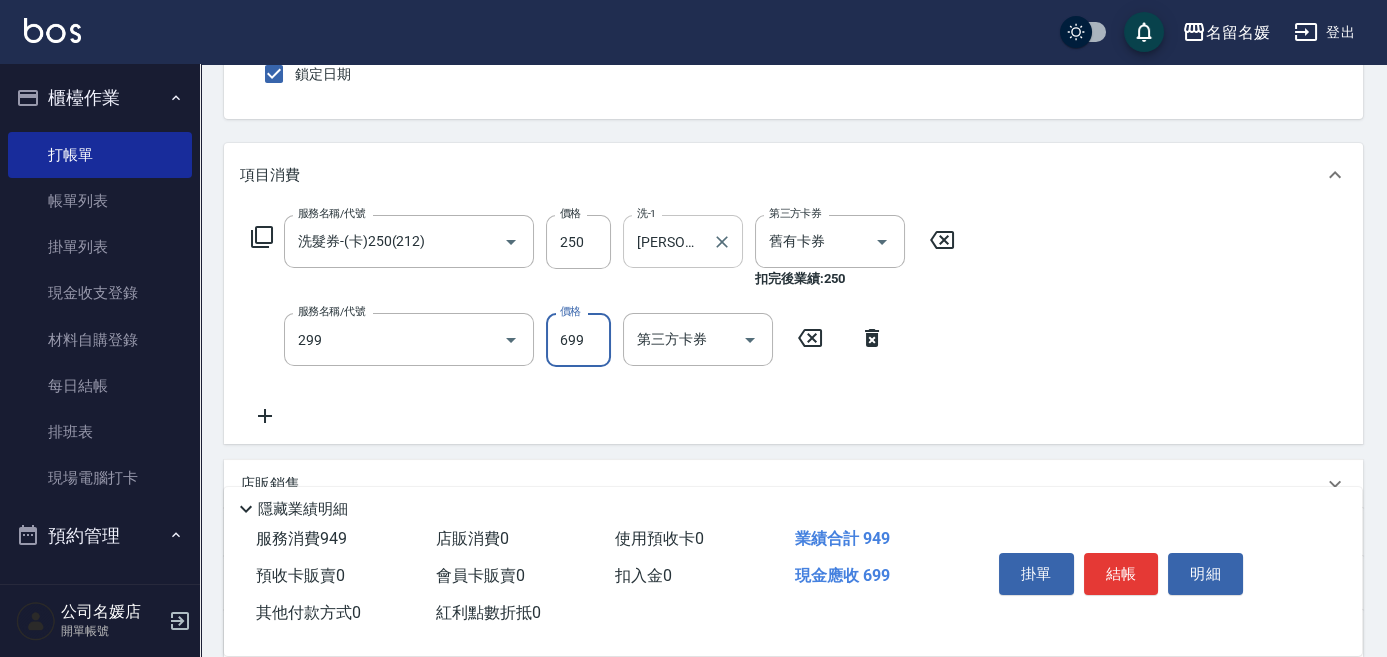 type on "滾珠洗髮699(299)" 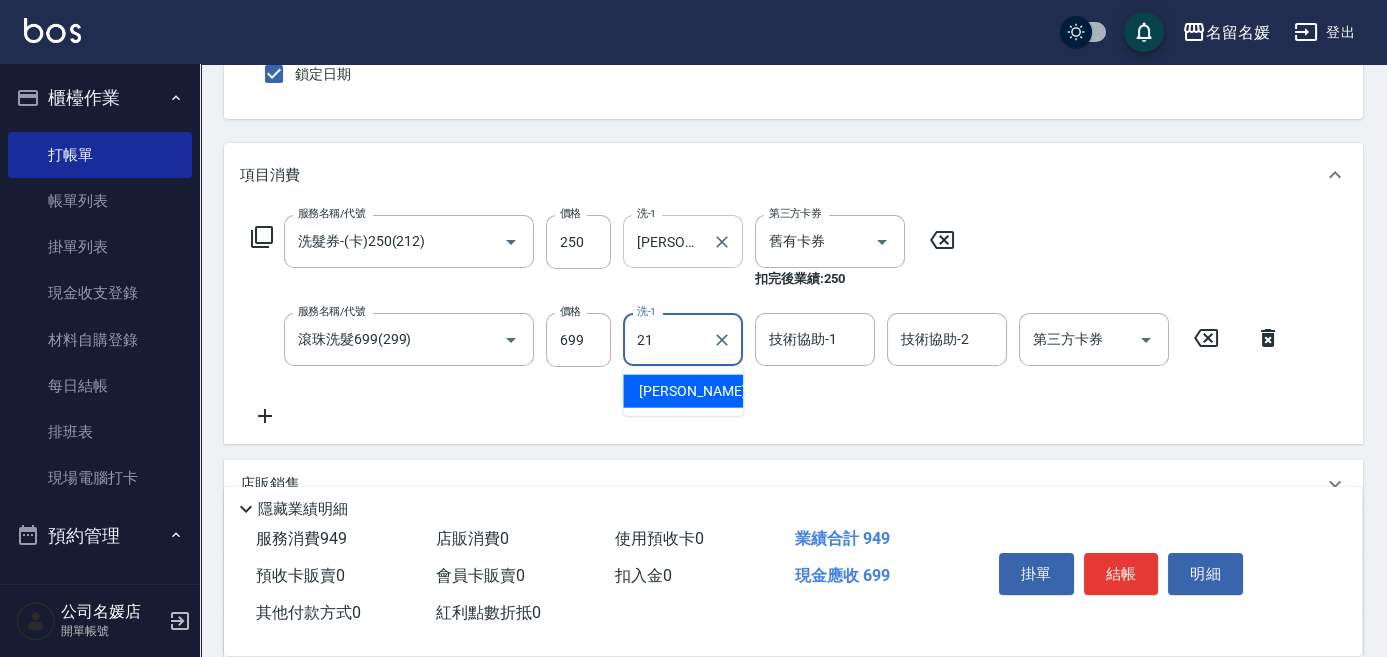 type on "[PERSON_NAME]-21" 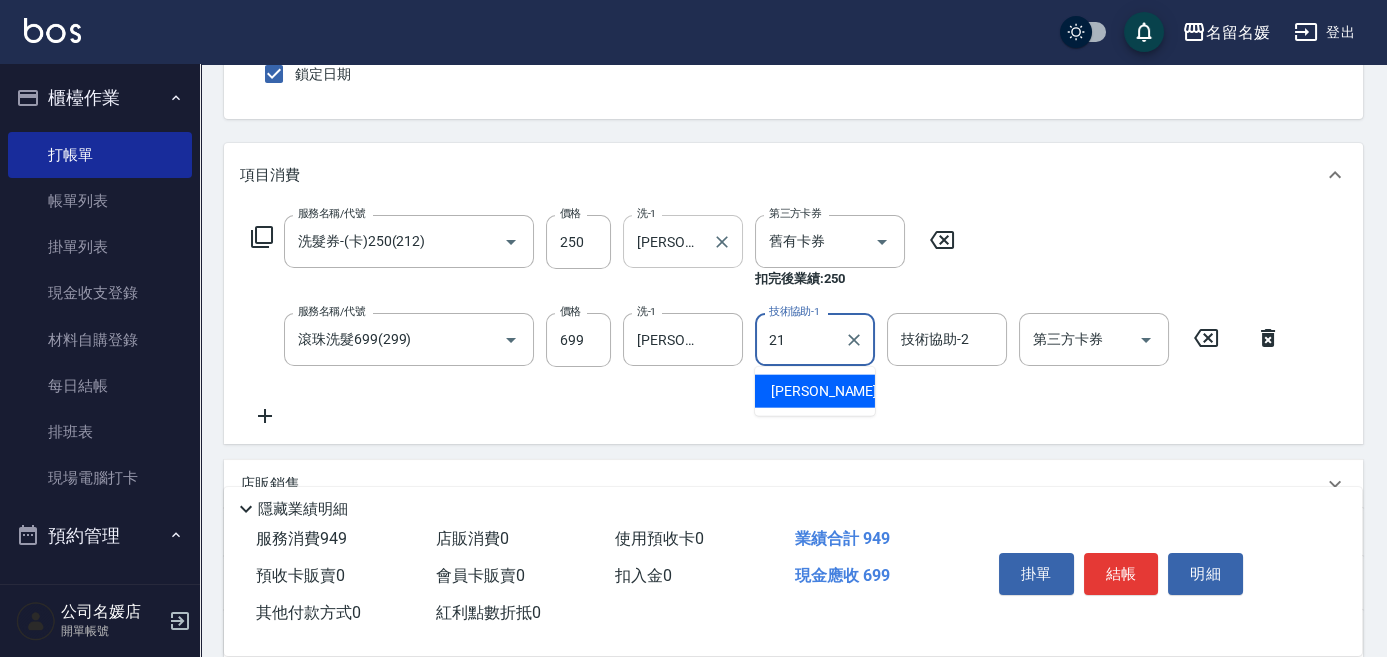 type on "[PERSON_NAME]-21" 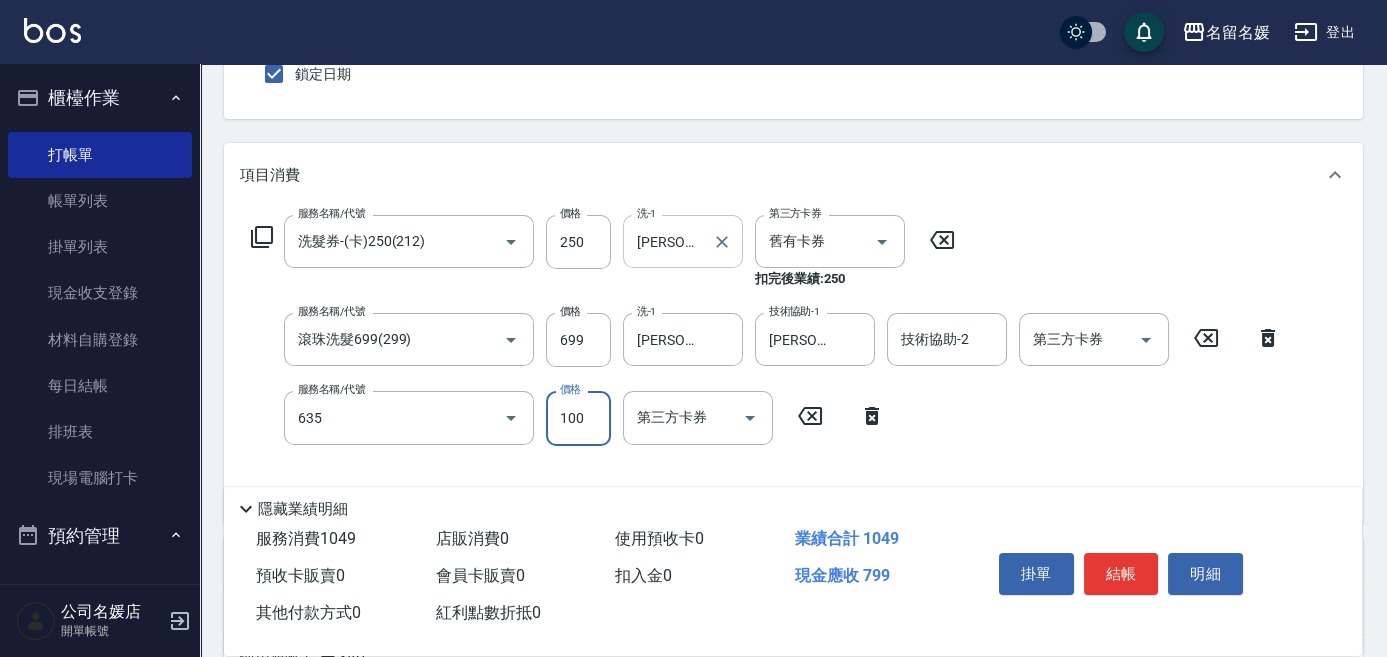 type on "[PERSON_NAME].玻酸.晶膜.水療(635)" 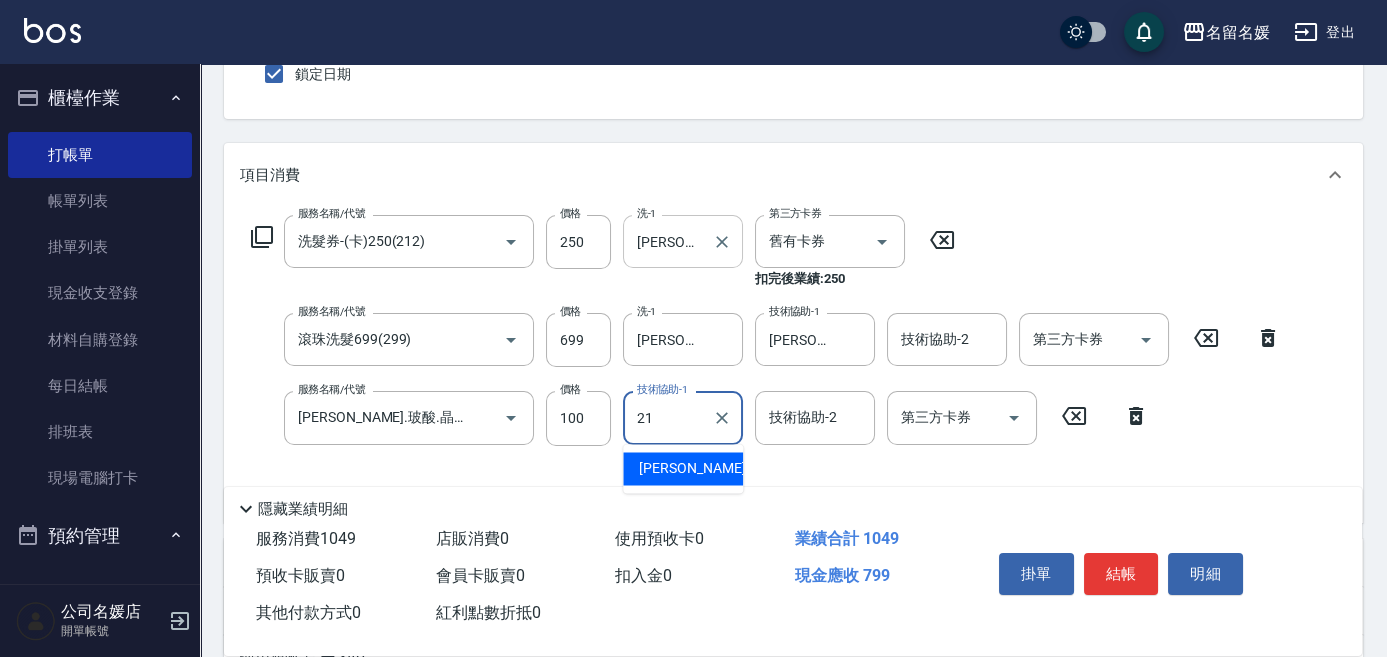 type on "[PERSON_NAME]-21" 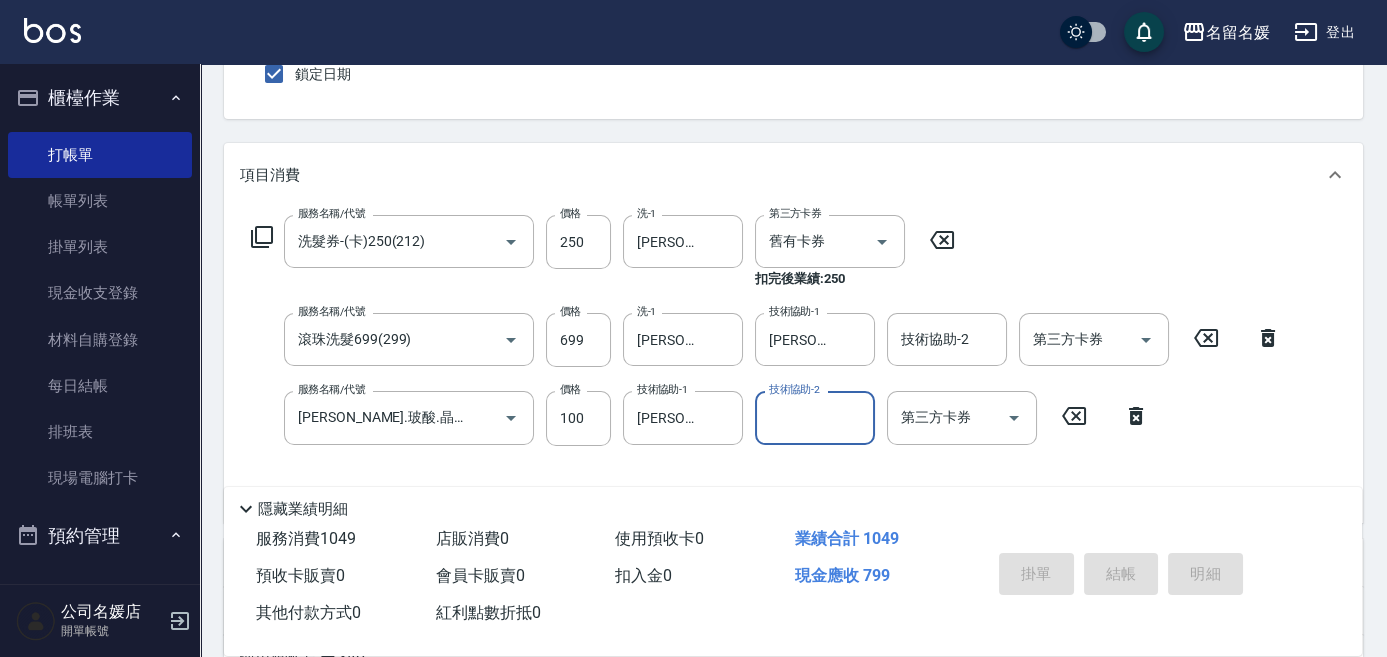 scroll, scrollTop: 0, scrollLeft: 0, axis: both 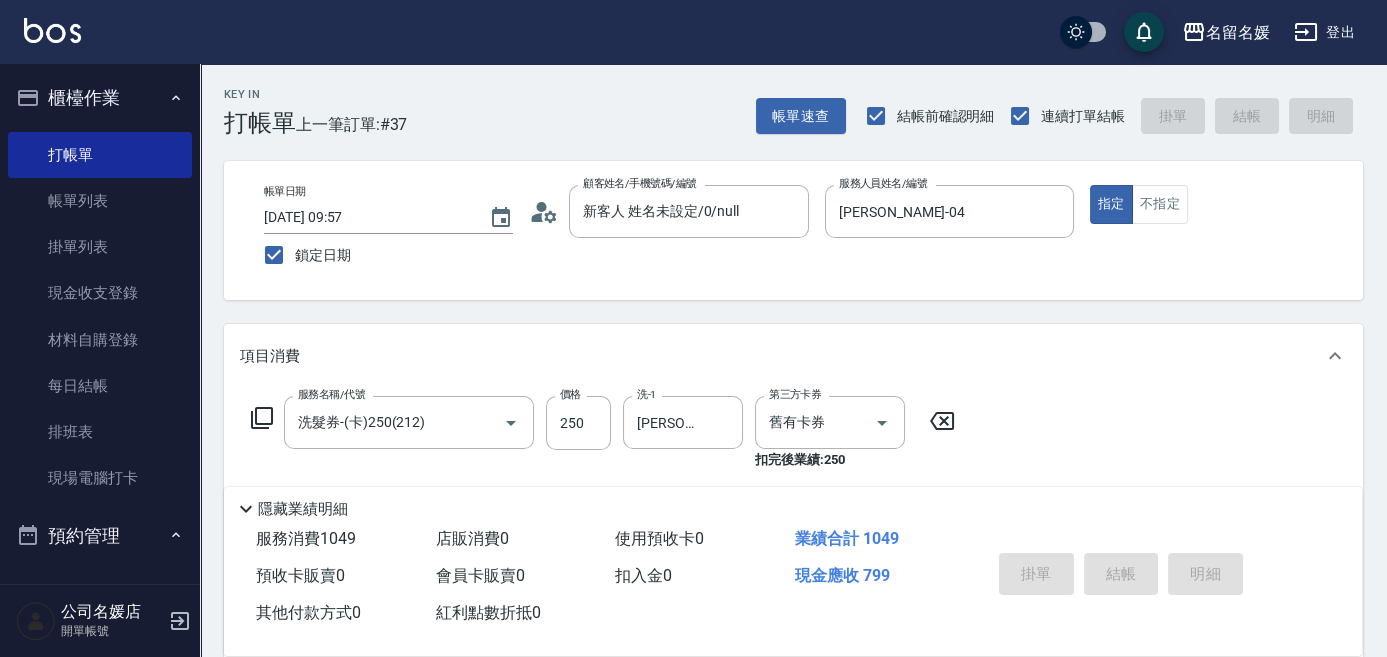 type 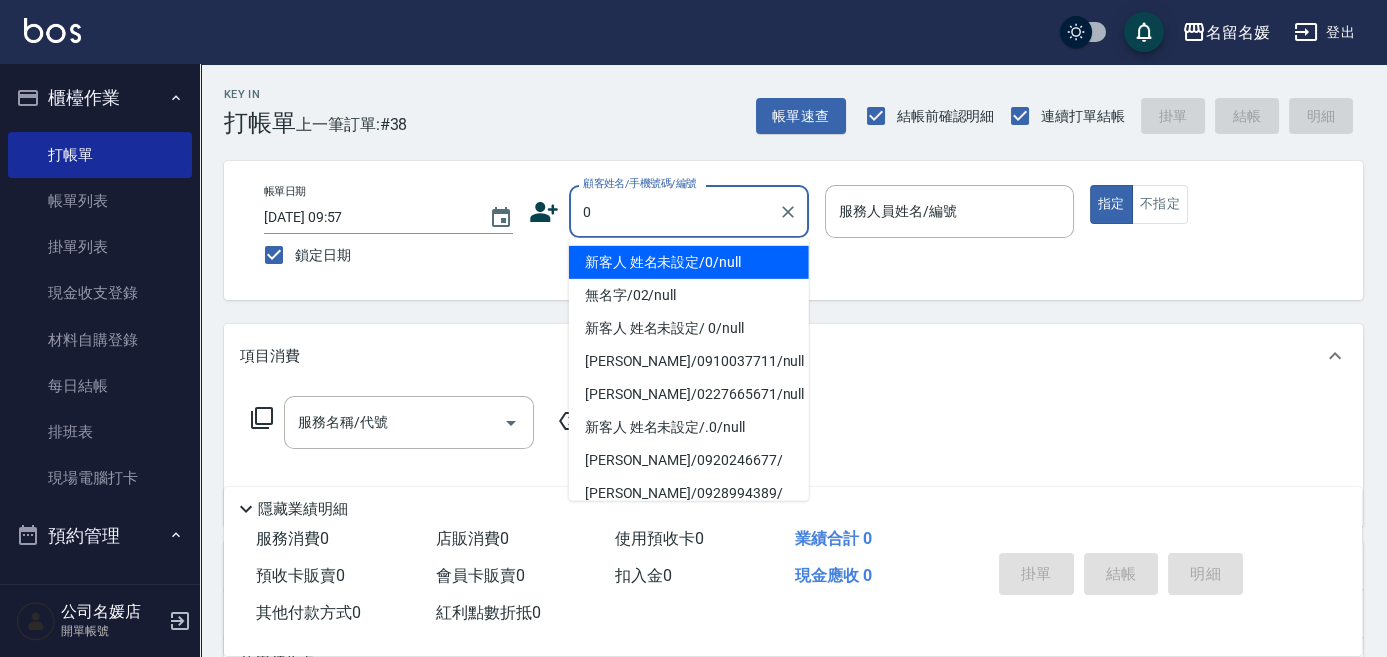 type on "0" 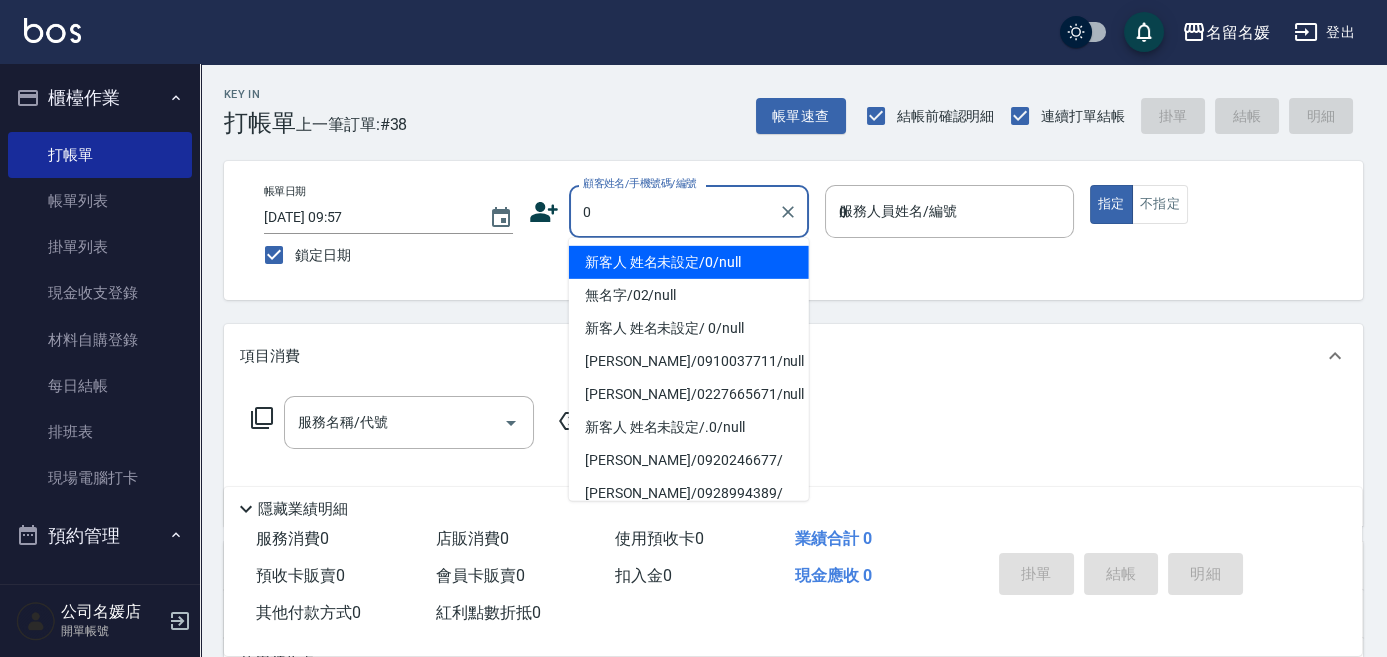 type on "03" 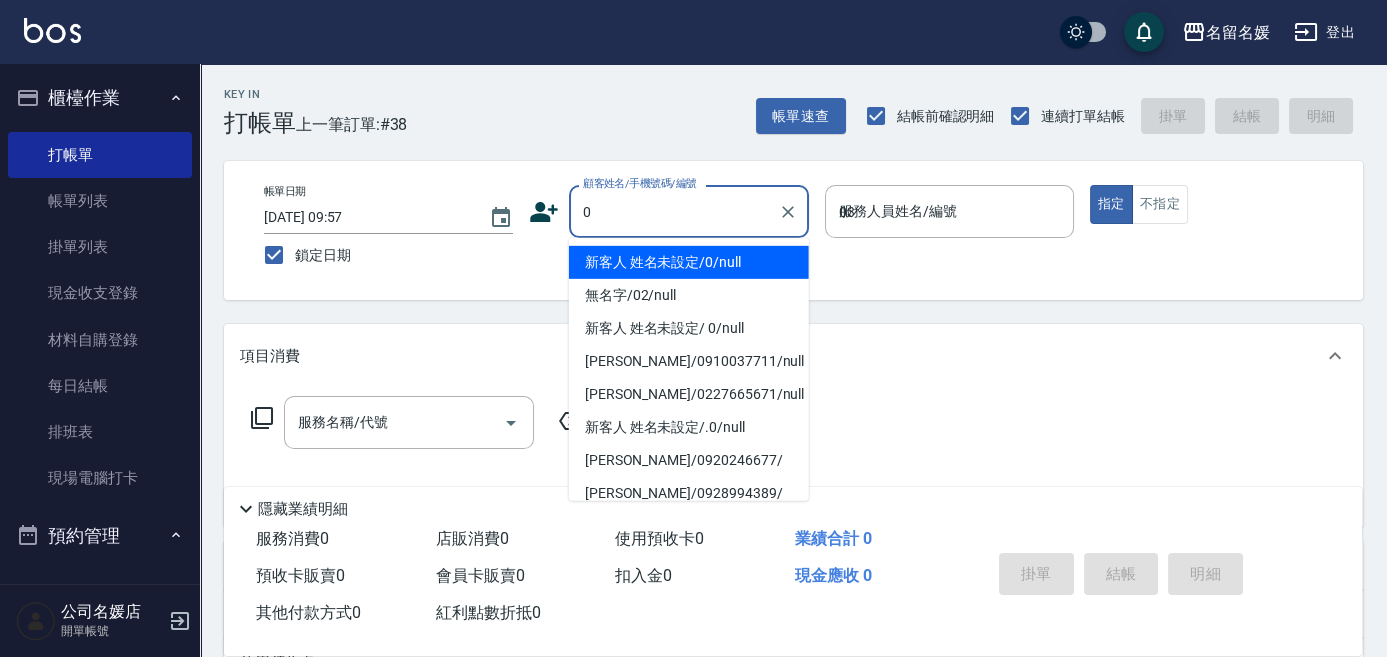 type on "新客人 姓名未設定/0/null" 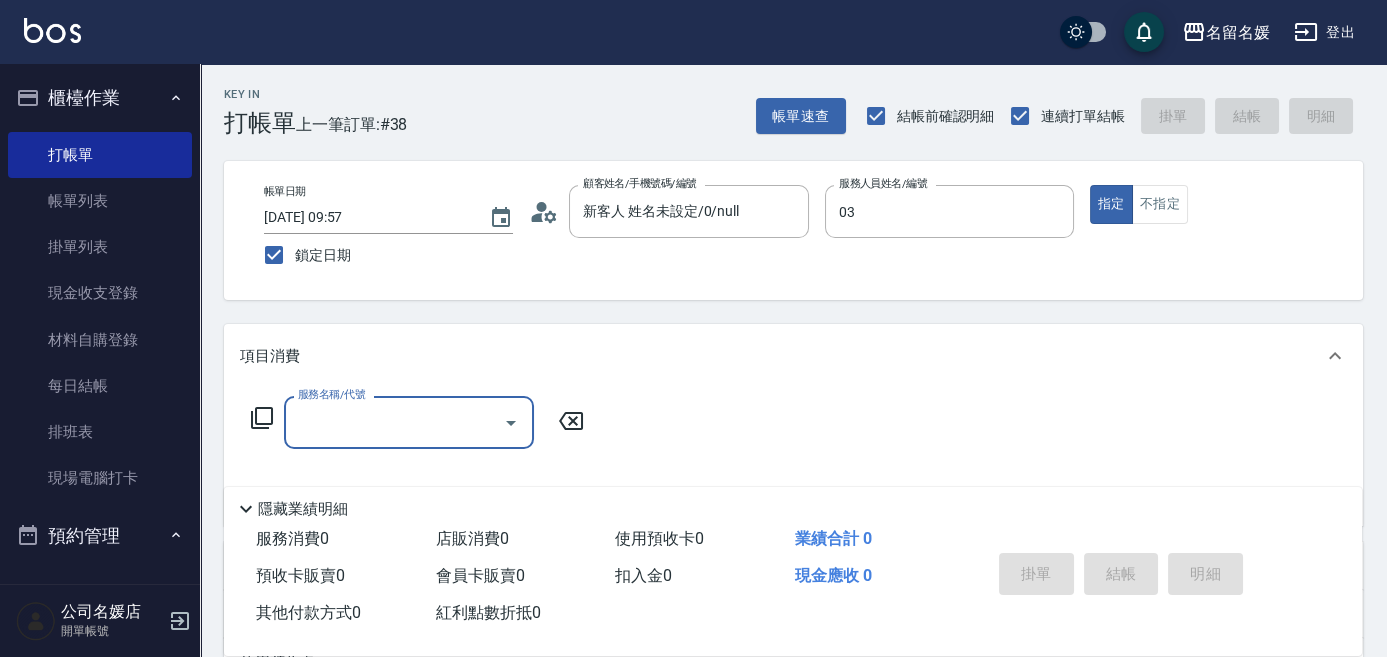 type on "[PERSON_NAME]-03" 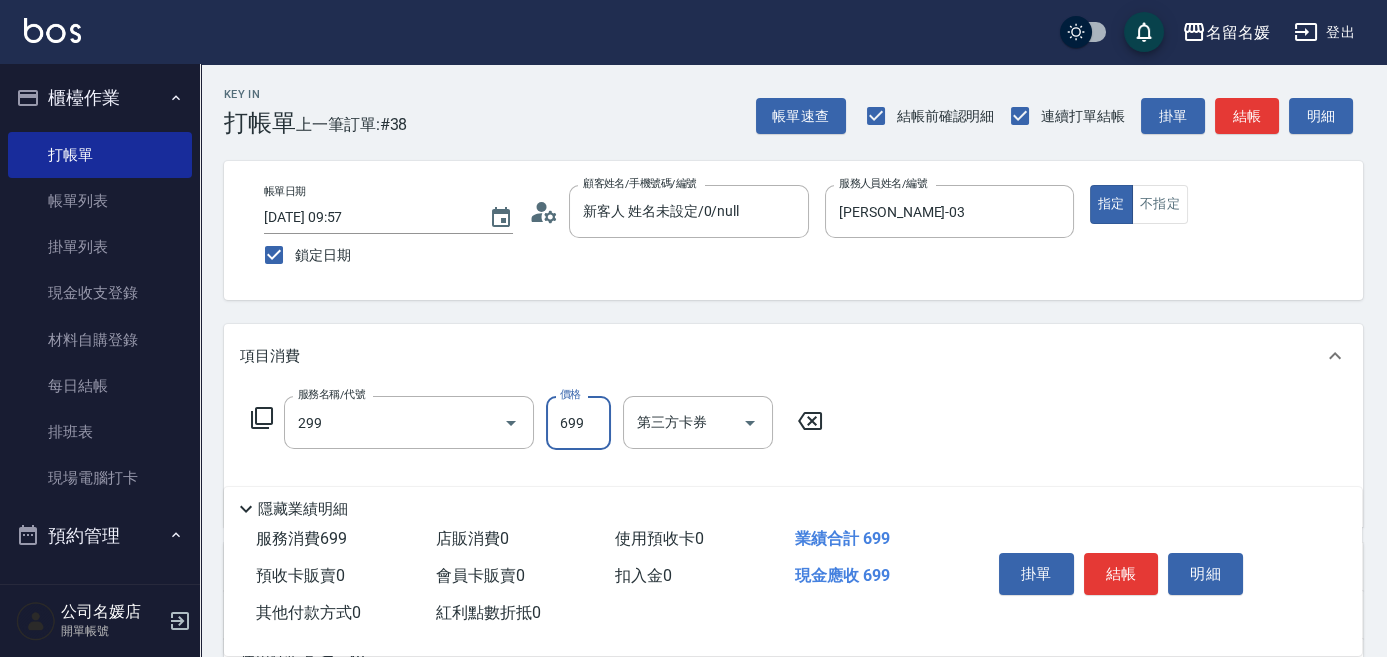 type on "滾珠洗髮699(299)" 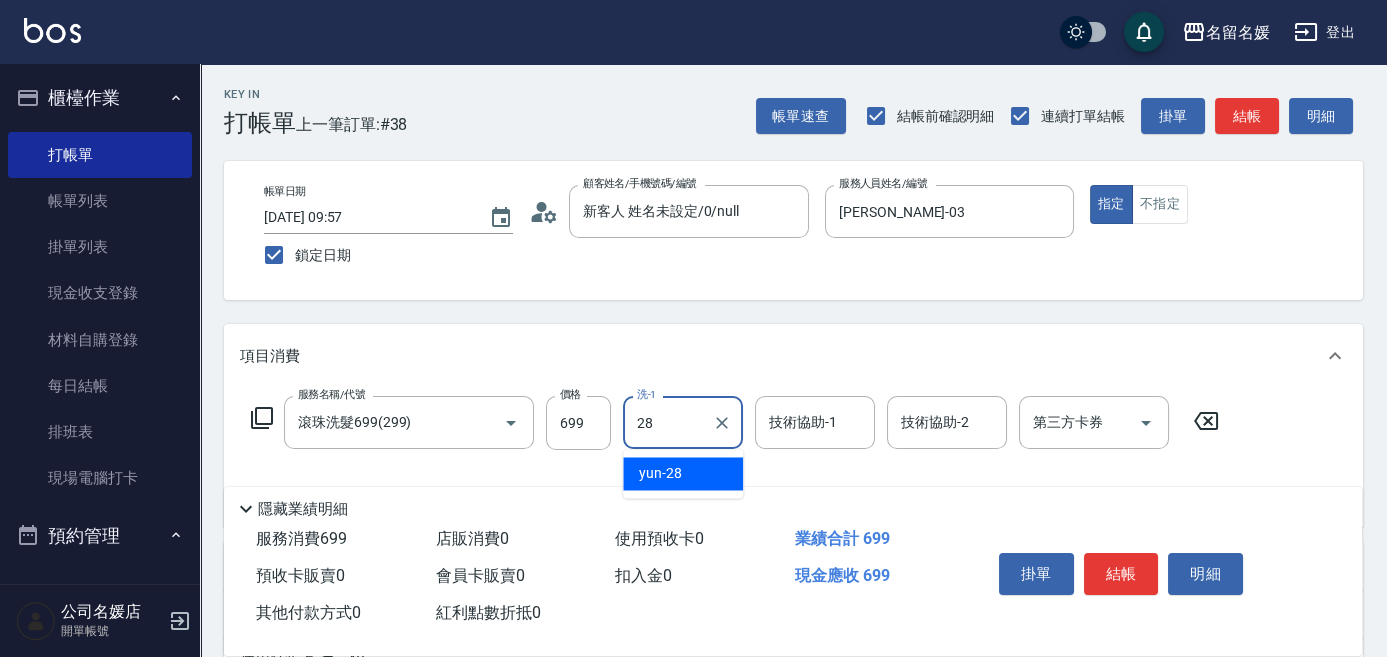 type on "yun-28" 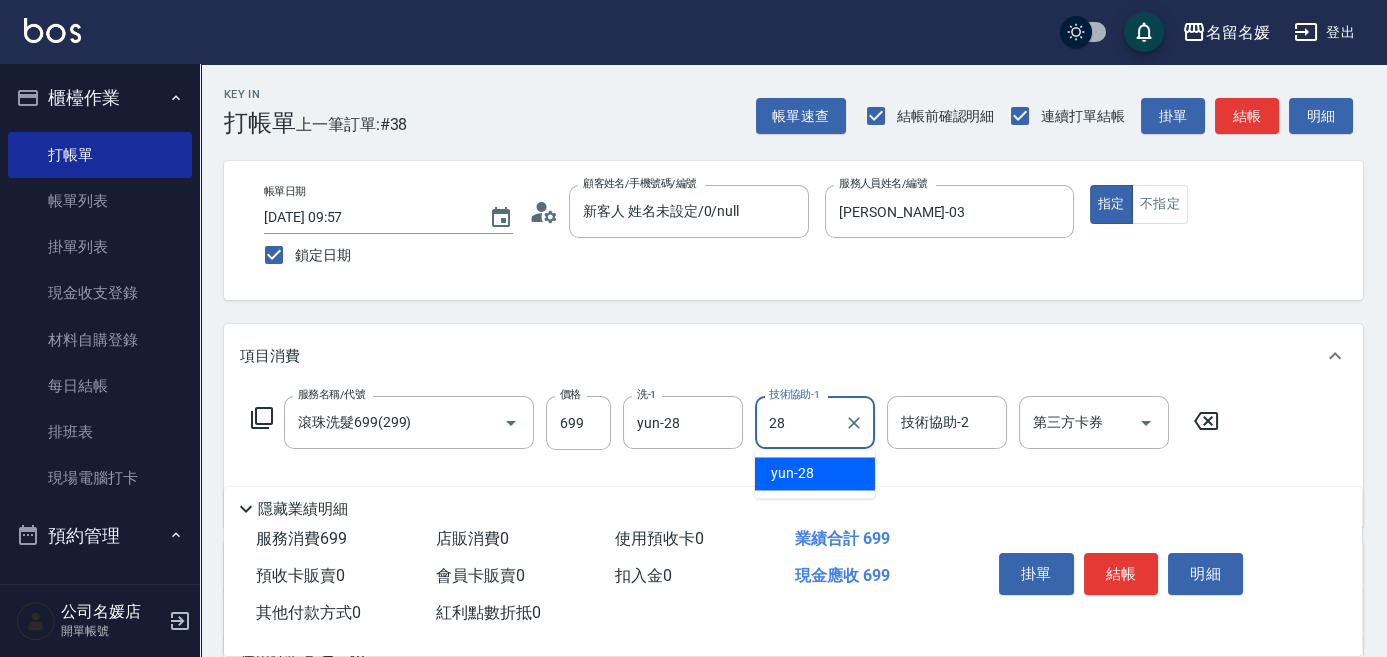 type on "yun-28" 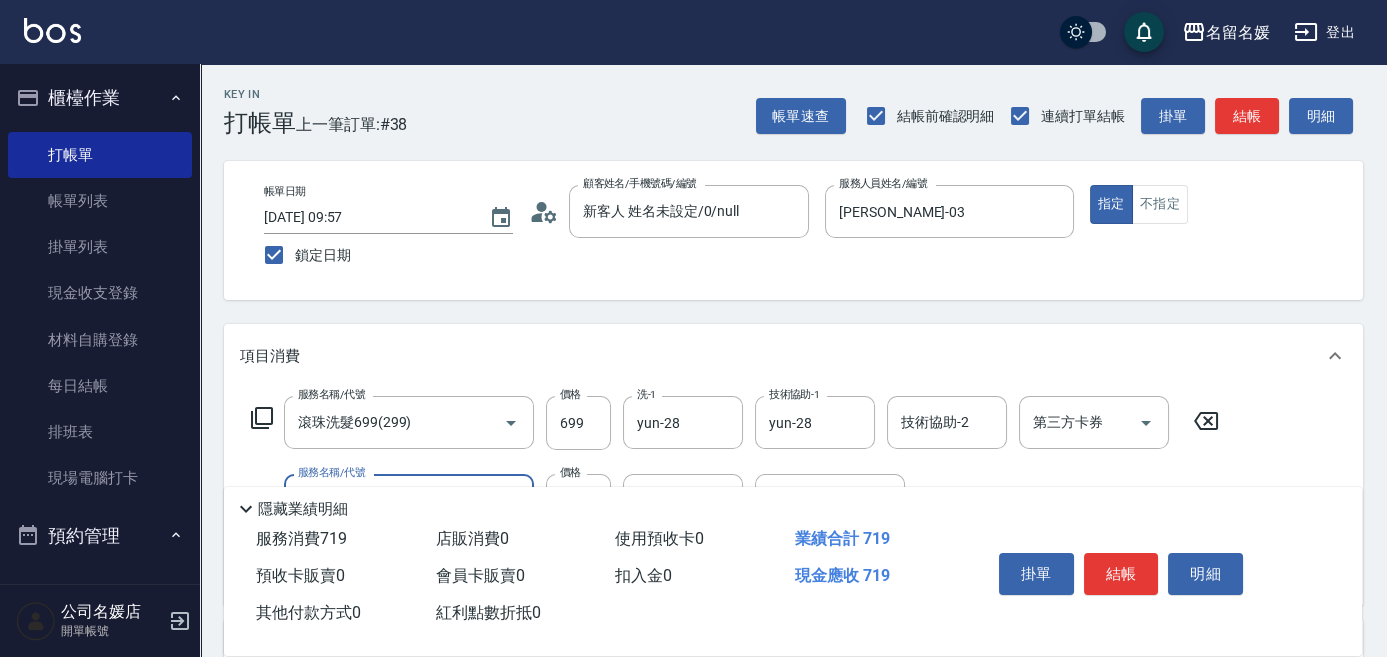 type on "潤絲(801)" 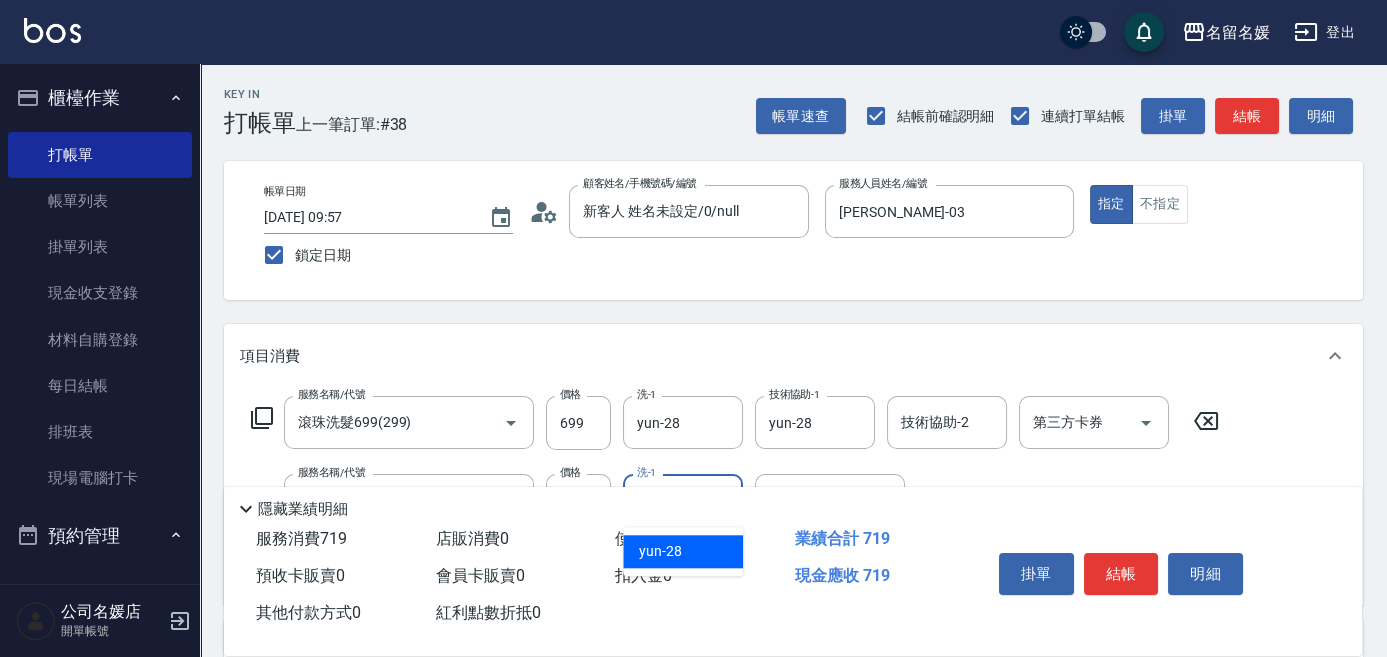 type on "yun-28" 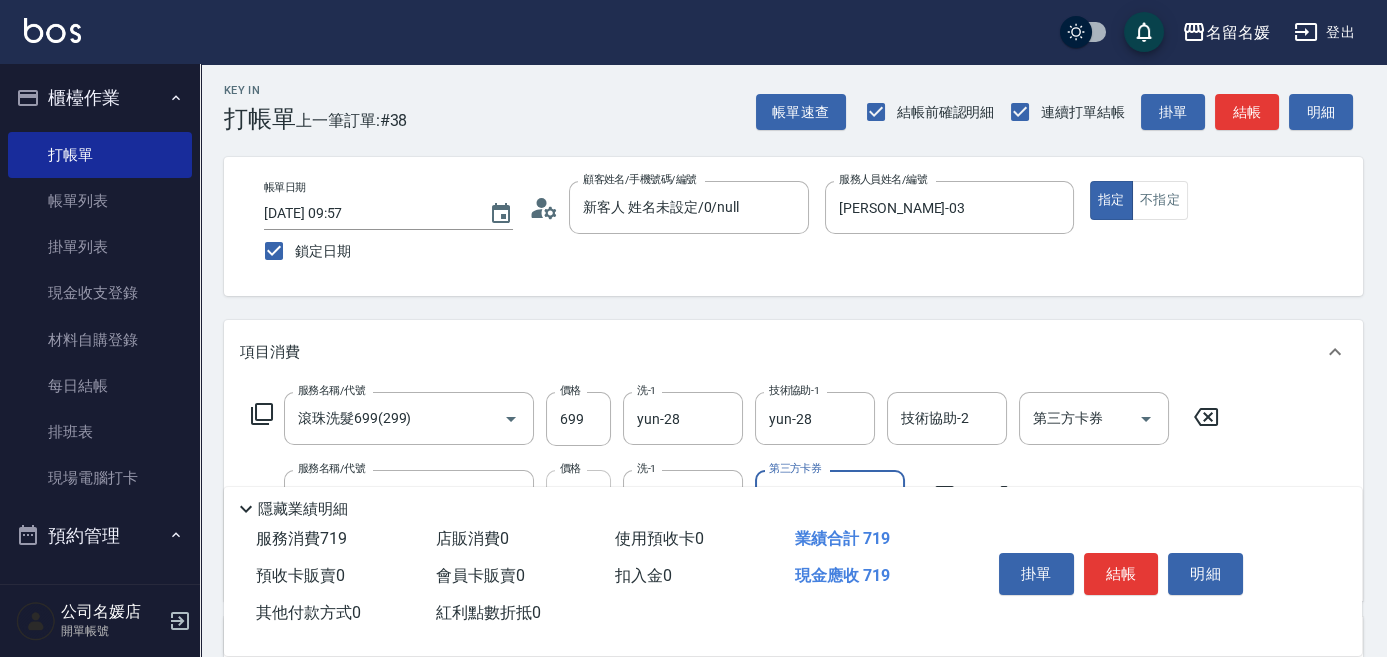 scroll, scrollTop: 0, scrollLeft: 0, axis: both 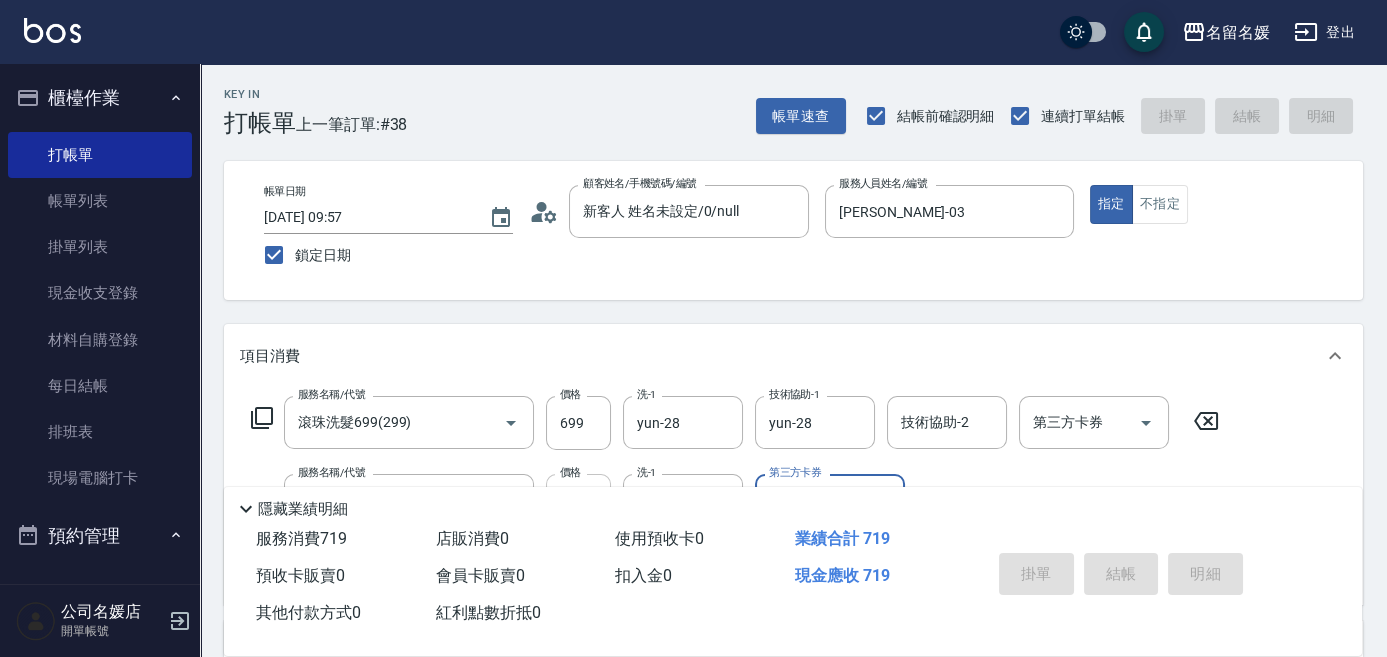 type 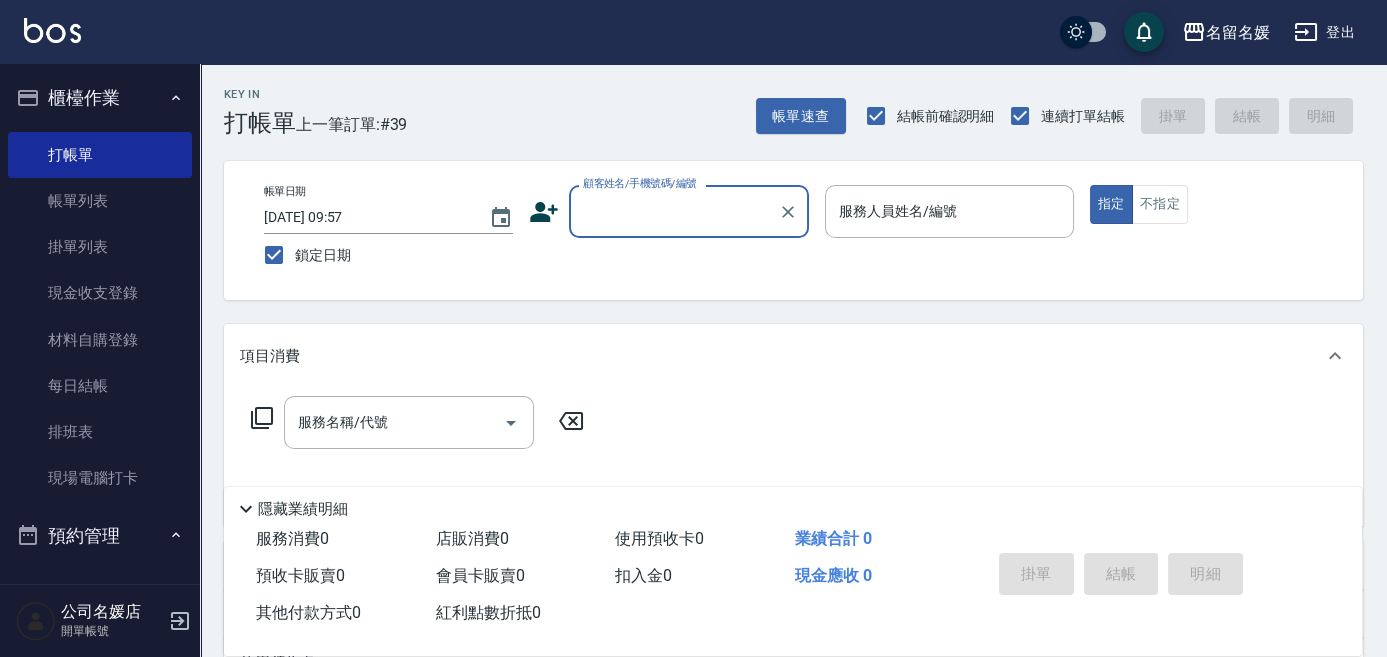 drag, startPoint x: 645, startPoint y: 223, endPoint x: 662, endPoint y: 235, distance: 20.808653 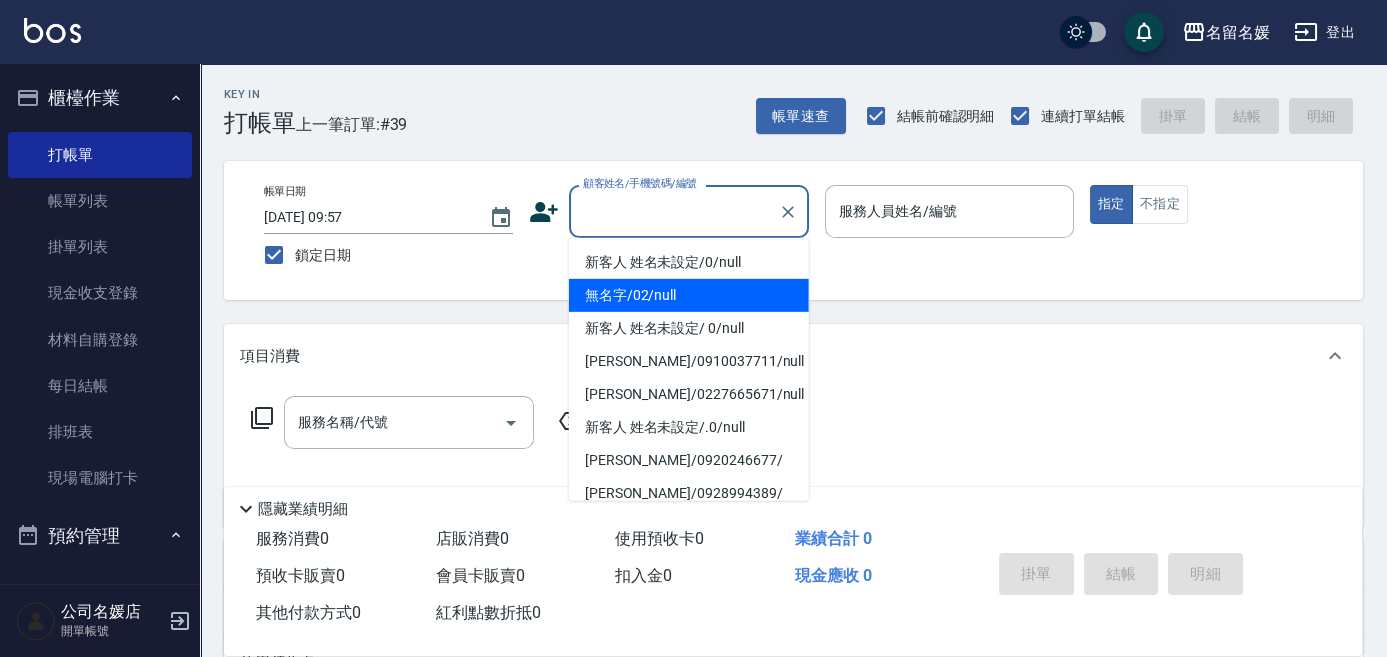 click on "無名字/02/null" at bounding box center (689, 295) 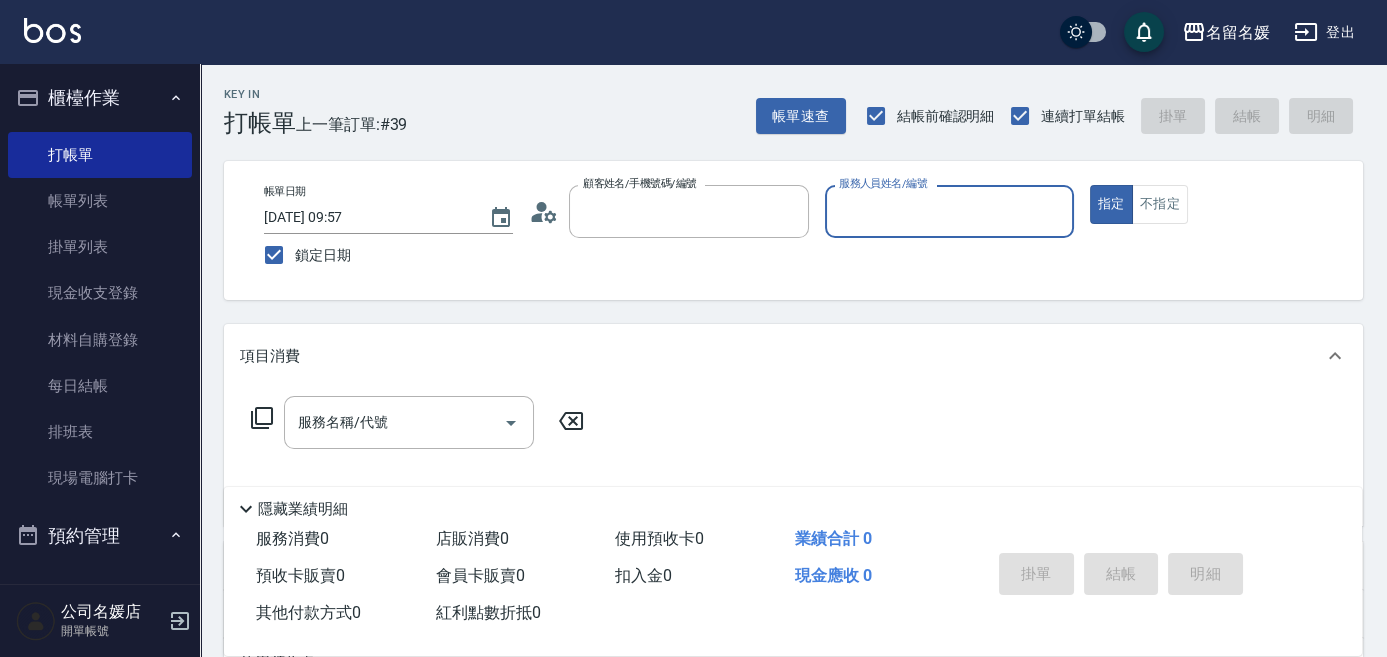 type on "無名字/02/null" 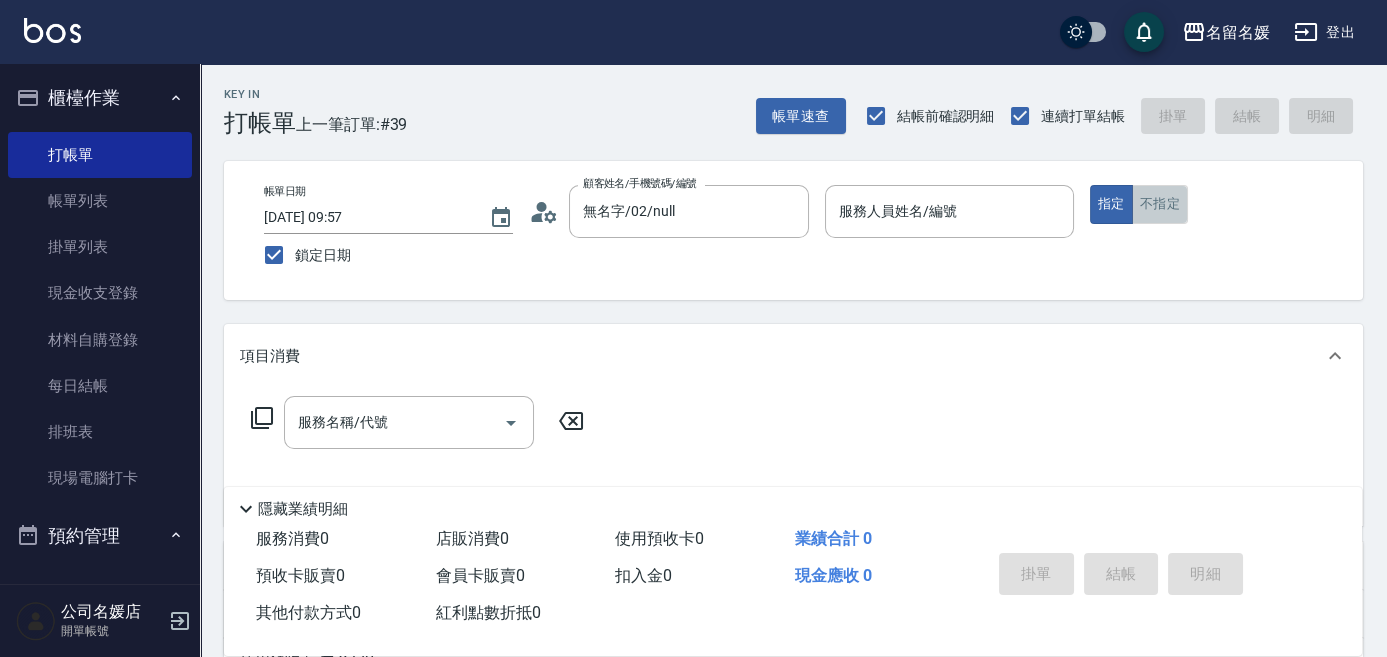 click on "不指定" at bounding box center (1160, 204) 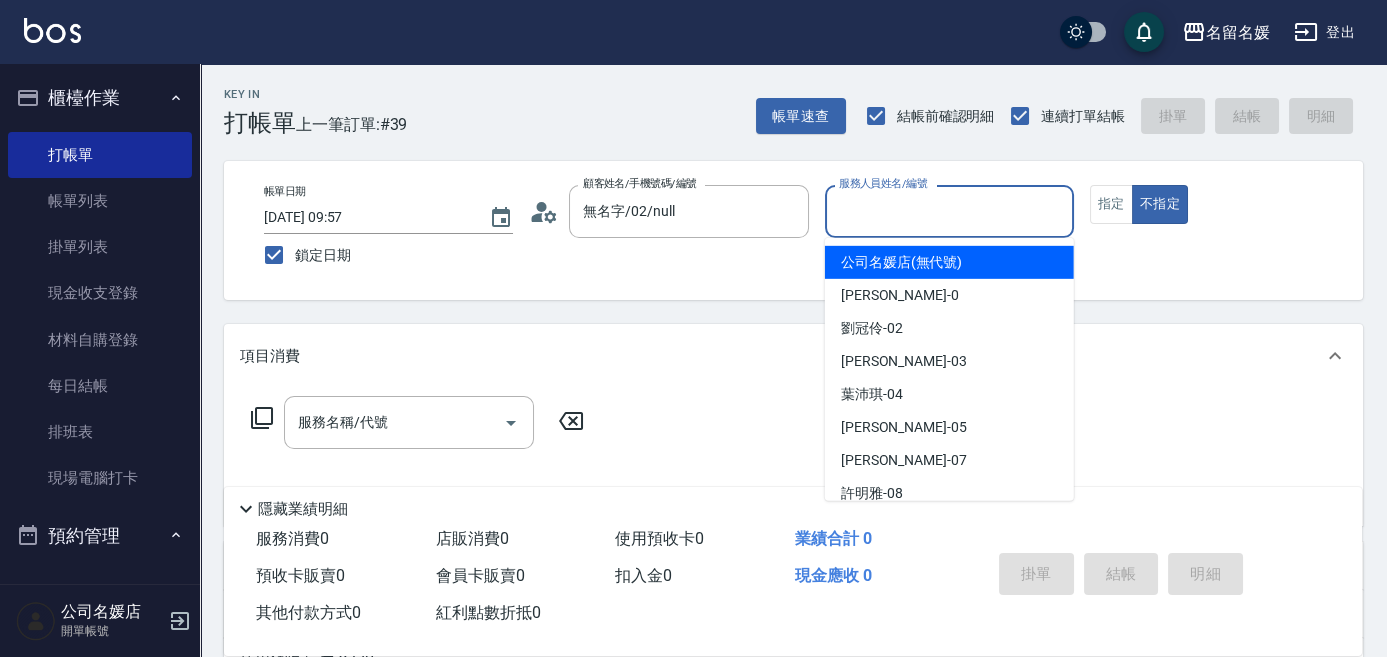drag, startPoint x: 925, startPoint y: 214, endPoint x: 916, endPoint y: 173, distance: 41.976185 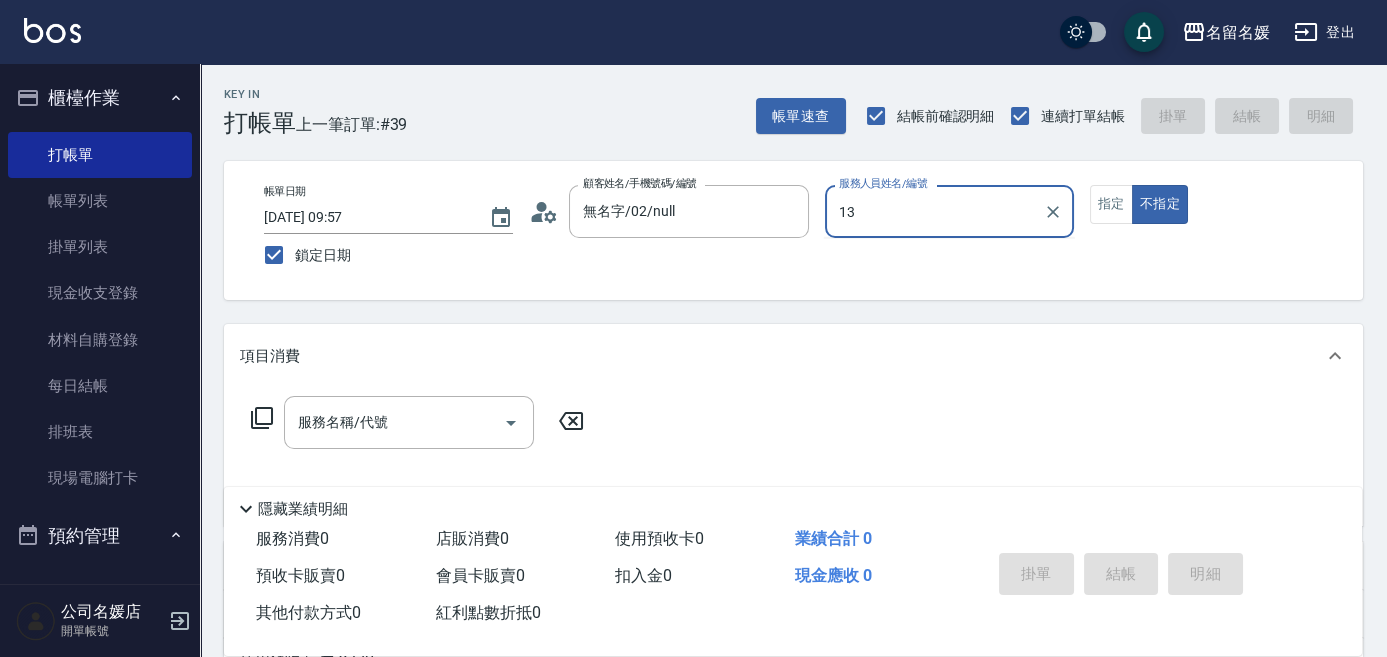 type on "13" 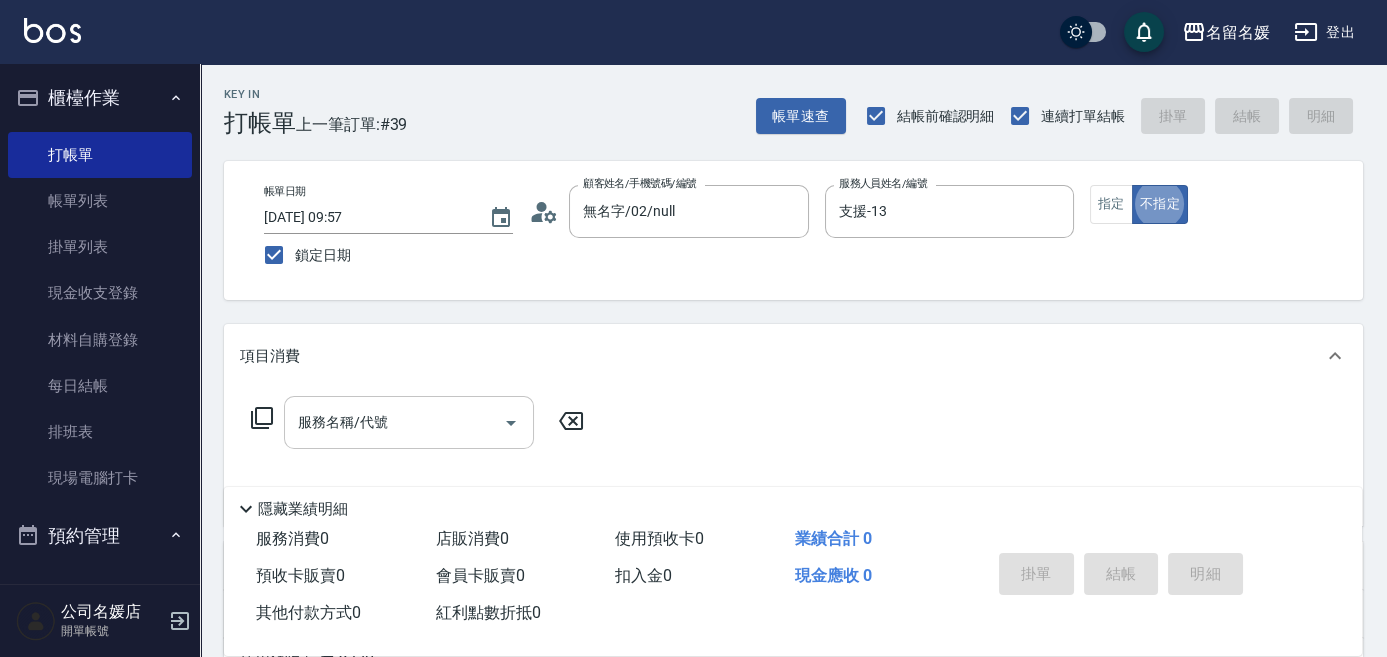 click on "服務名稱/代號" at bounding box center [394, 422] 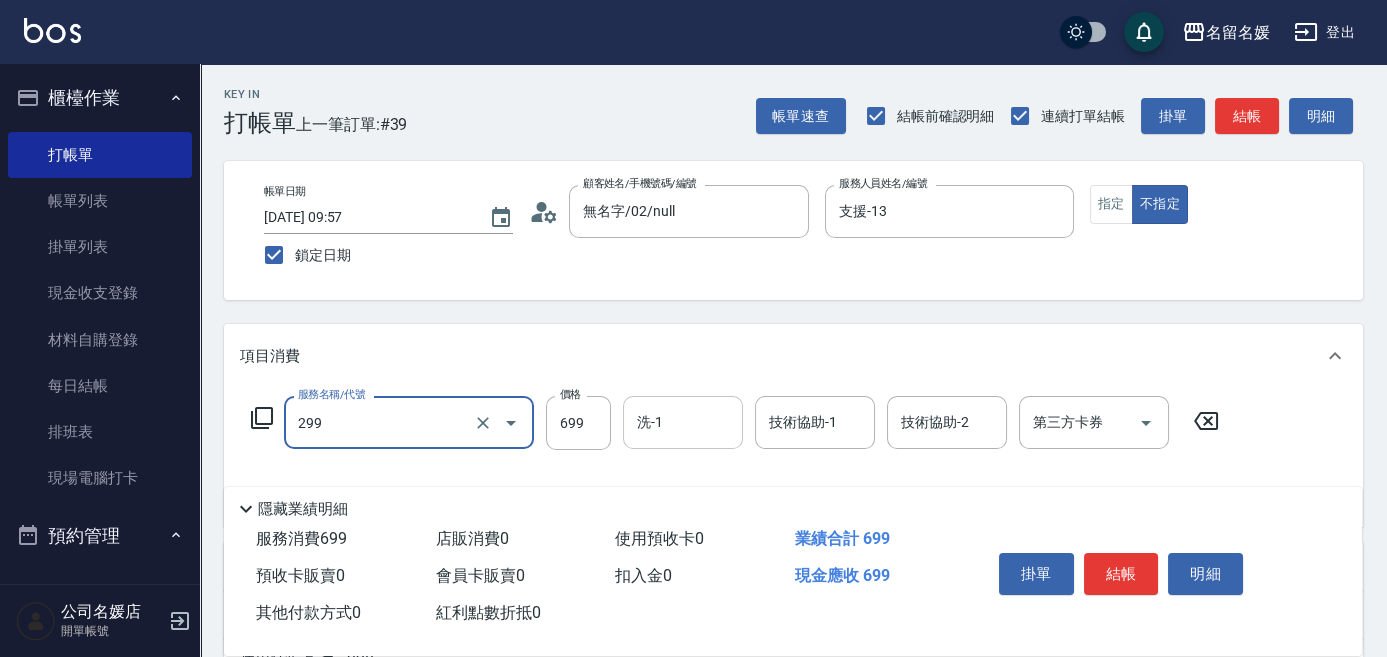click on "洗-1" at bounding box center (683, 422) 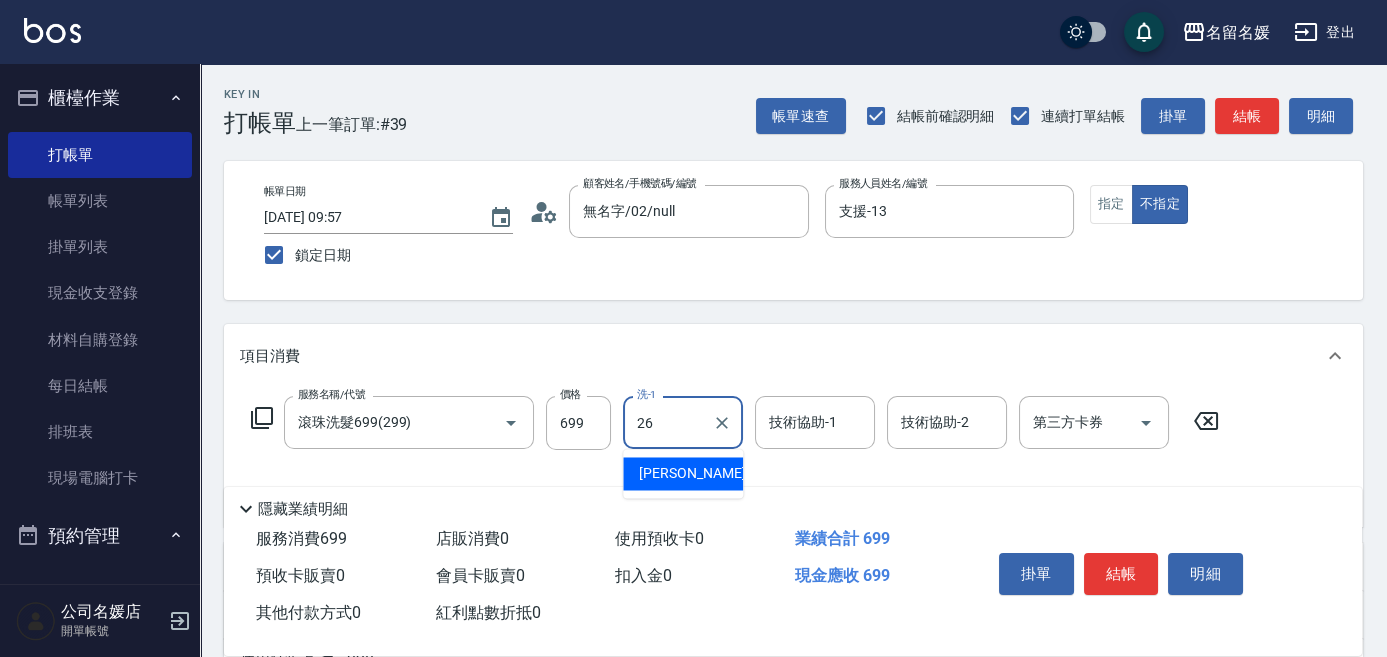 type on "[PERSON_NAME]-26" 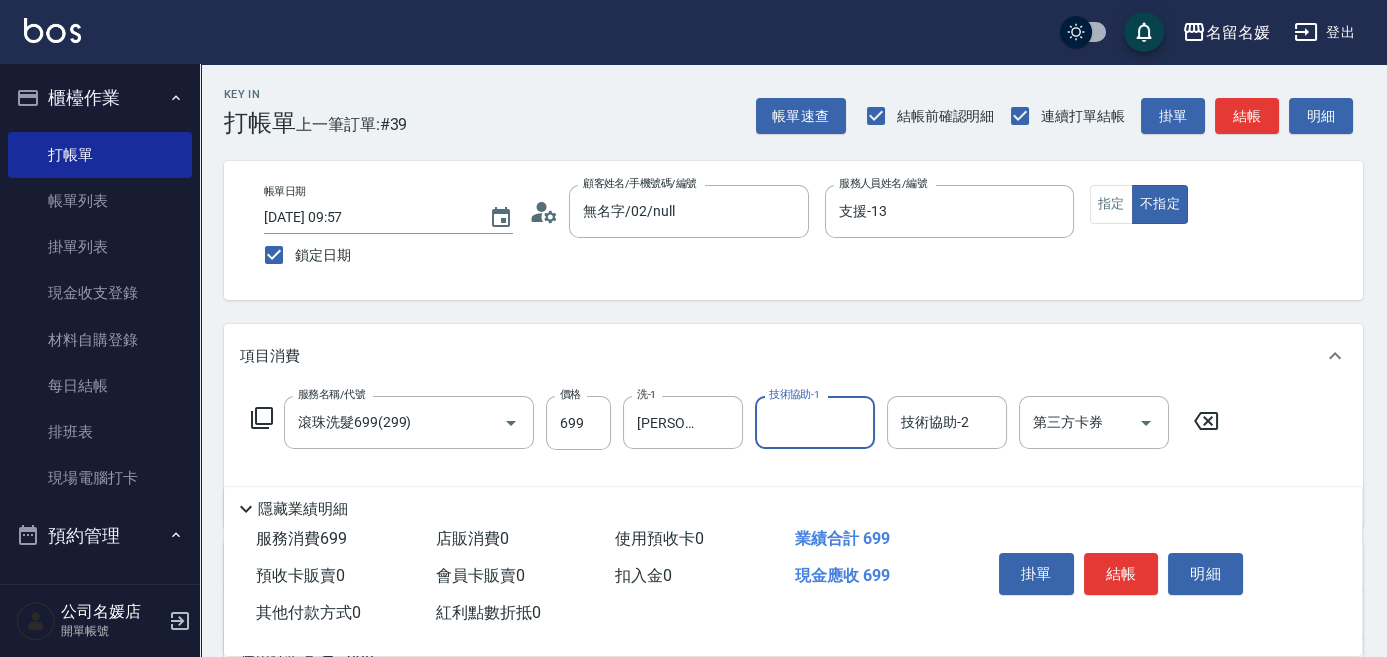click on "技術協助-1" at bounding box center [815, 422] 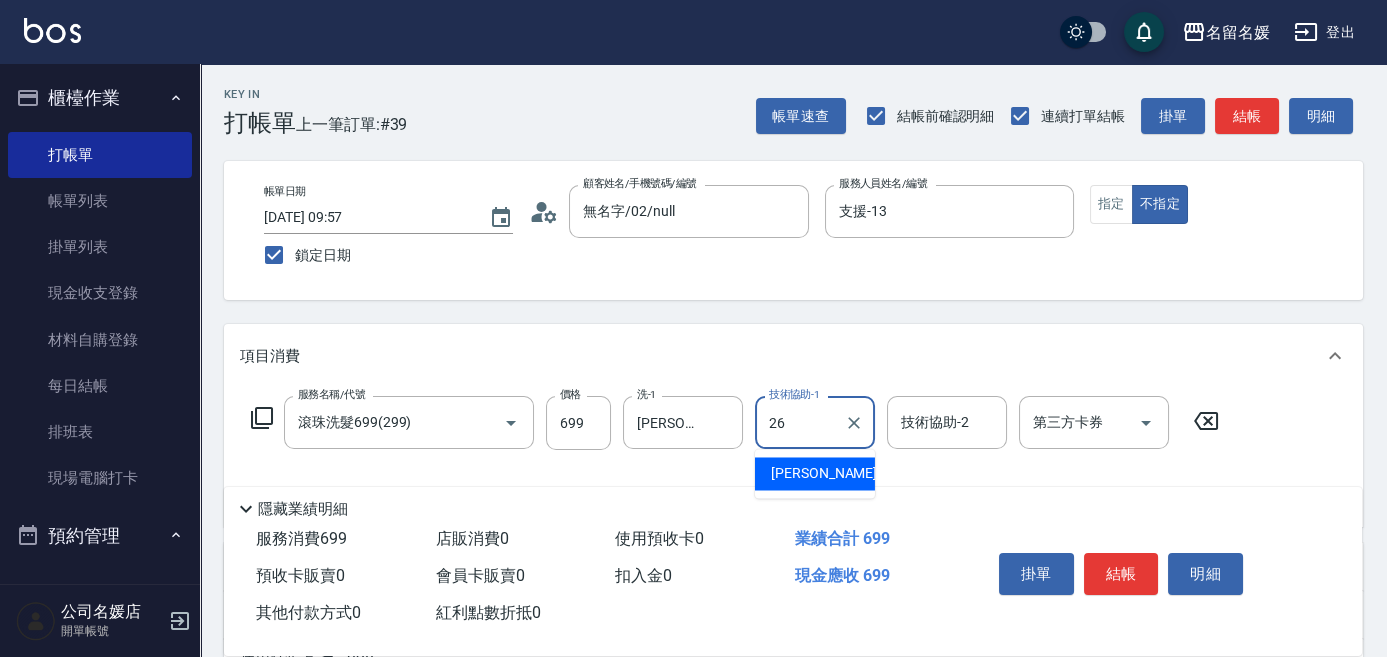 type on "[PERSON_NAME]-26" 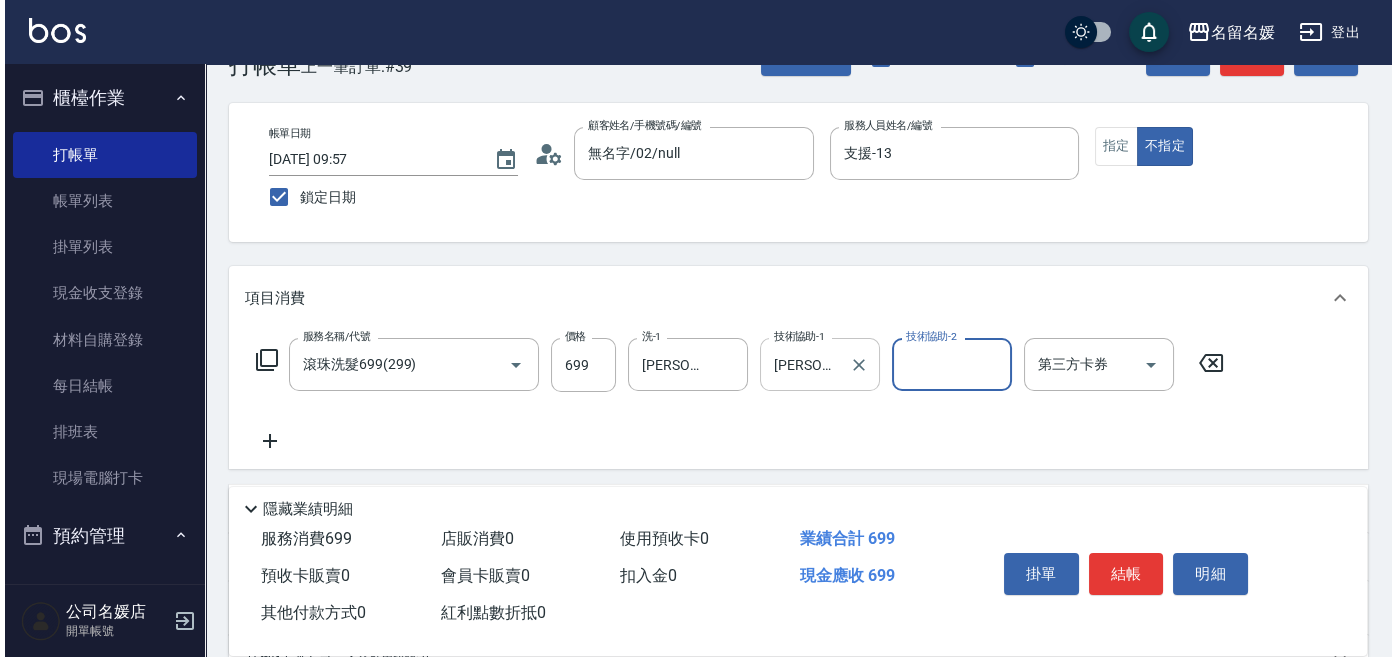 scroll, scrollTop: 90, scrollLeft: 0, axis: vertical 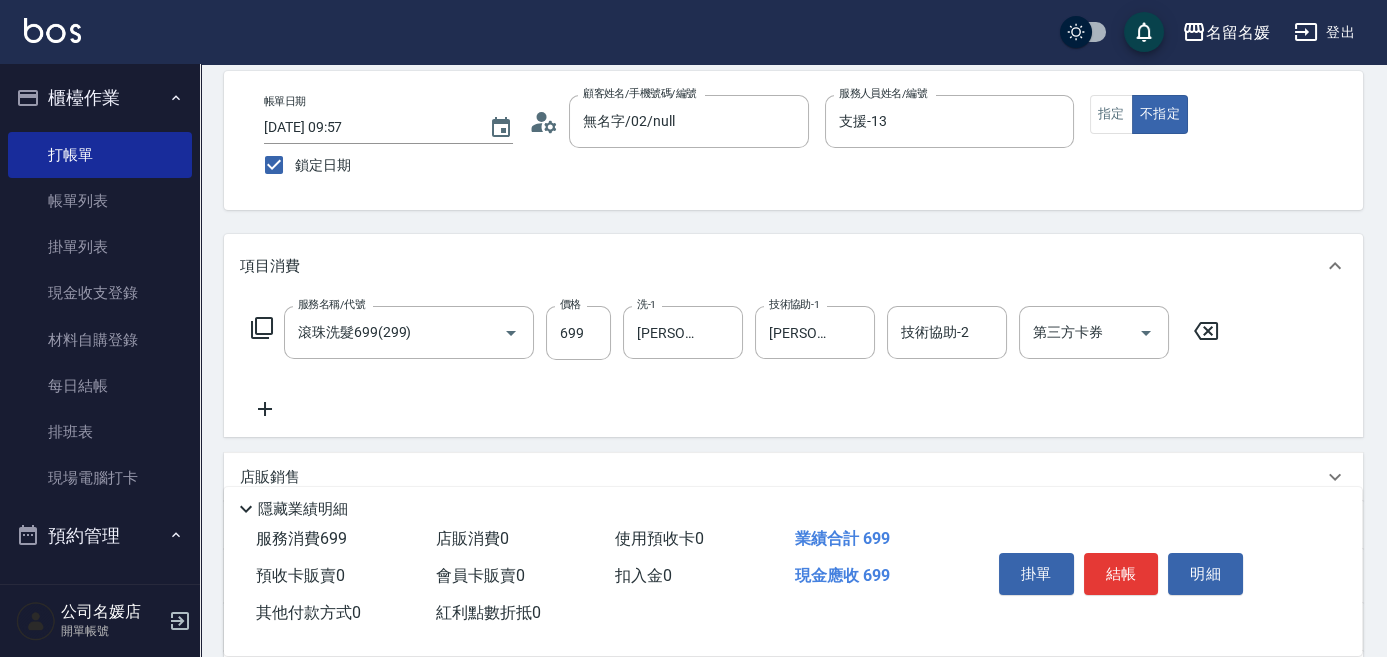 click 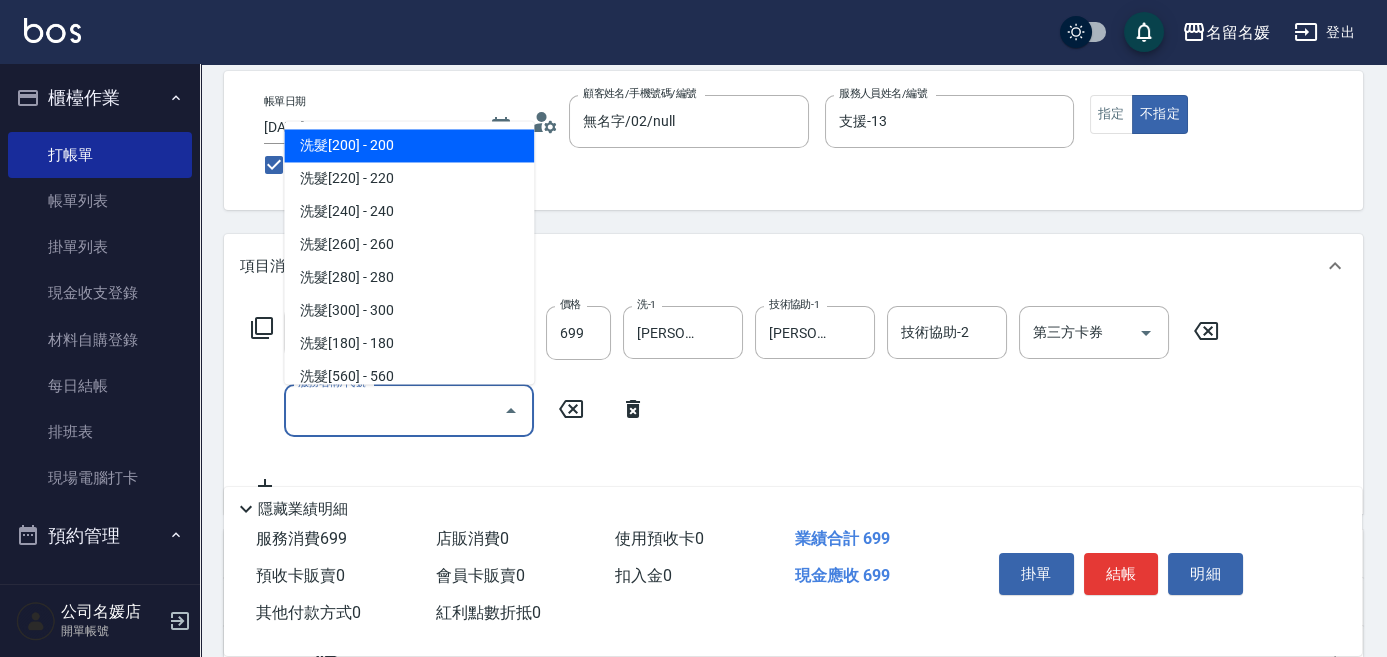 click on "服務名稱/代號" at bounding box center [394, 410] 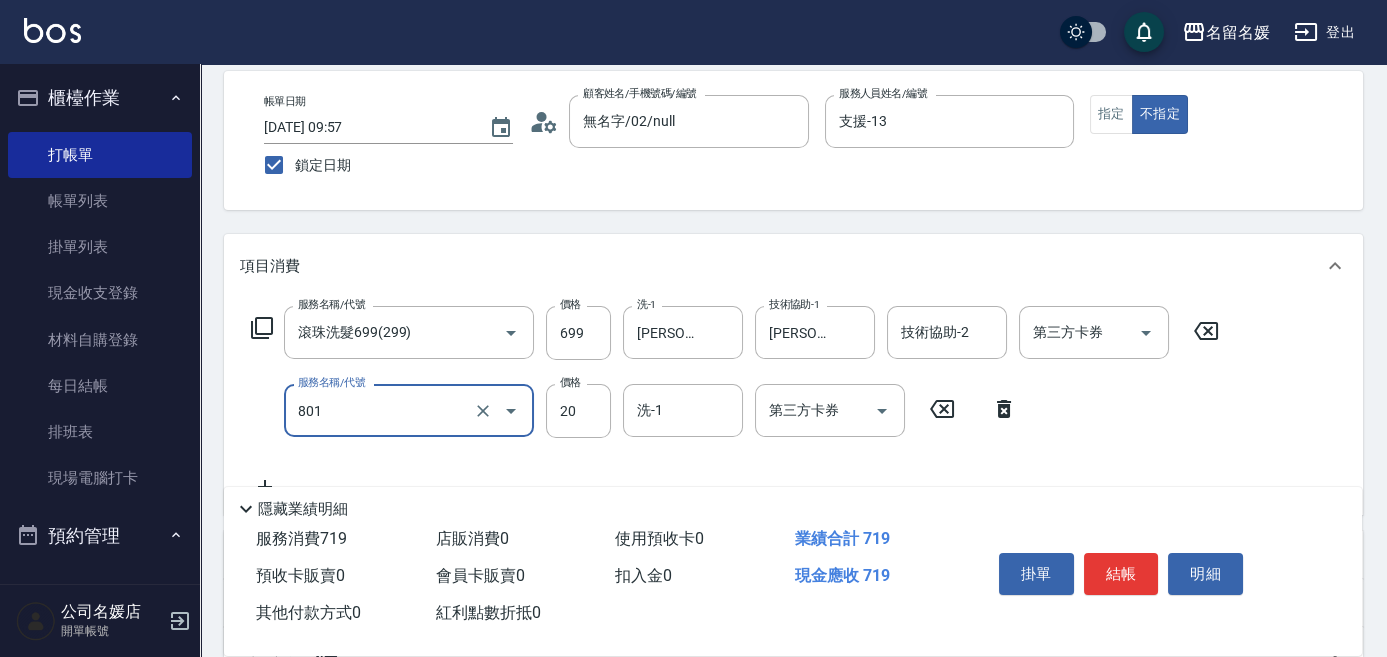 click on "洗-1 洗-1" at bounding box center (683, 410) 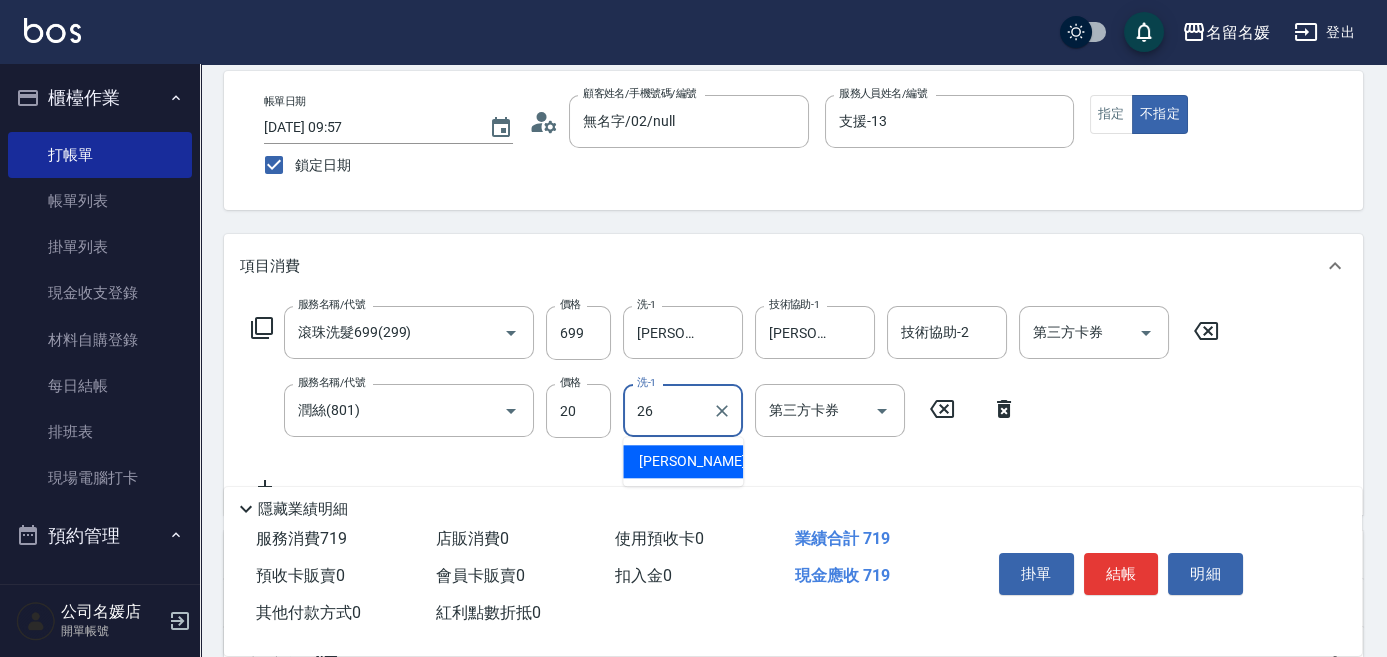 type on "[PERSON_NAME]-26" 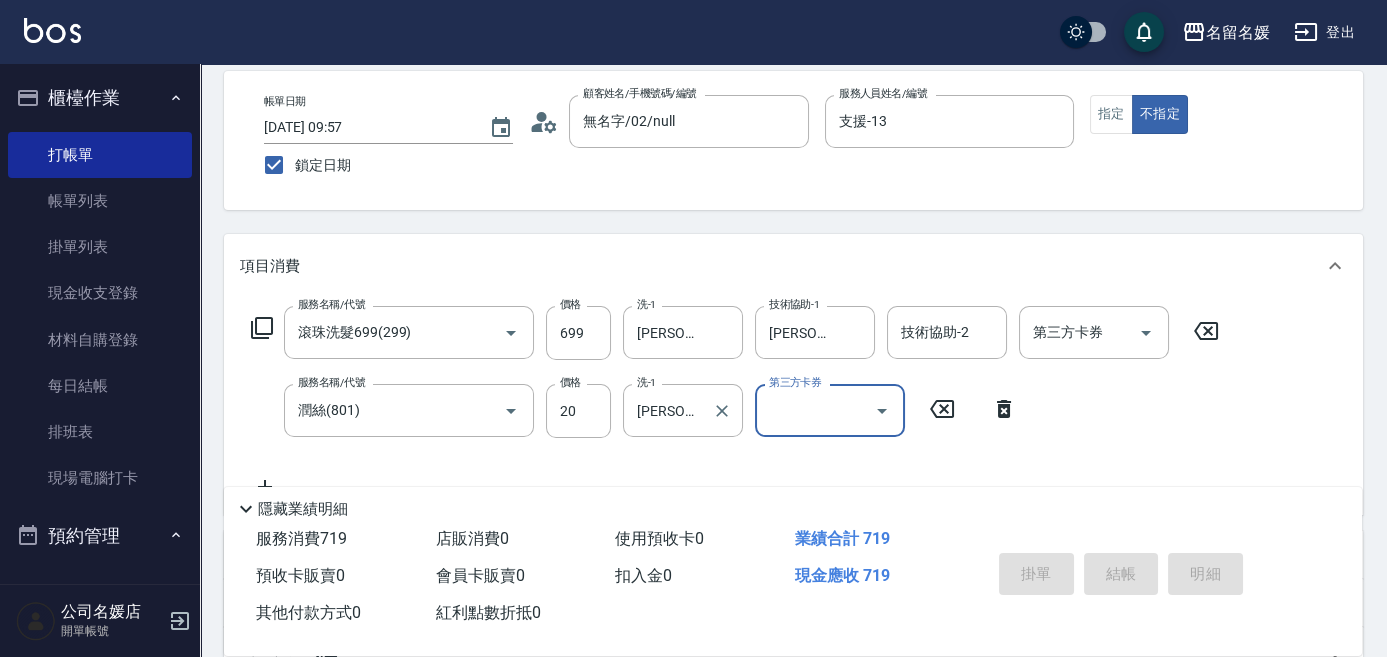 type 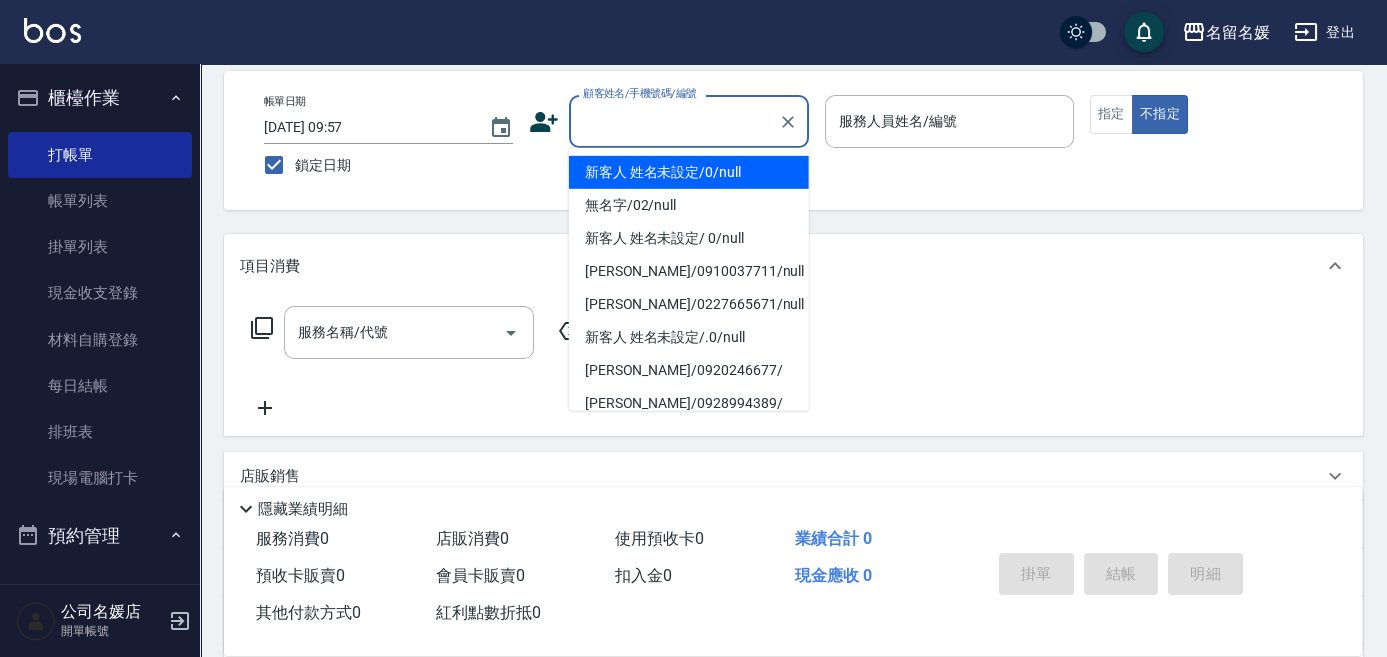 drag, startPoint x: 618, startPoint y: 105, endPoint x: 617, endPoint y: 137, distance: 32.01562 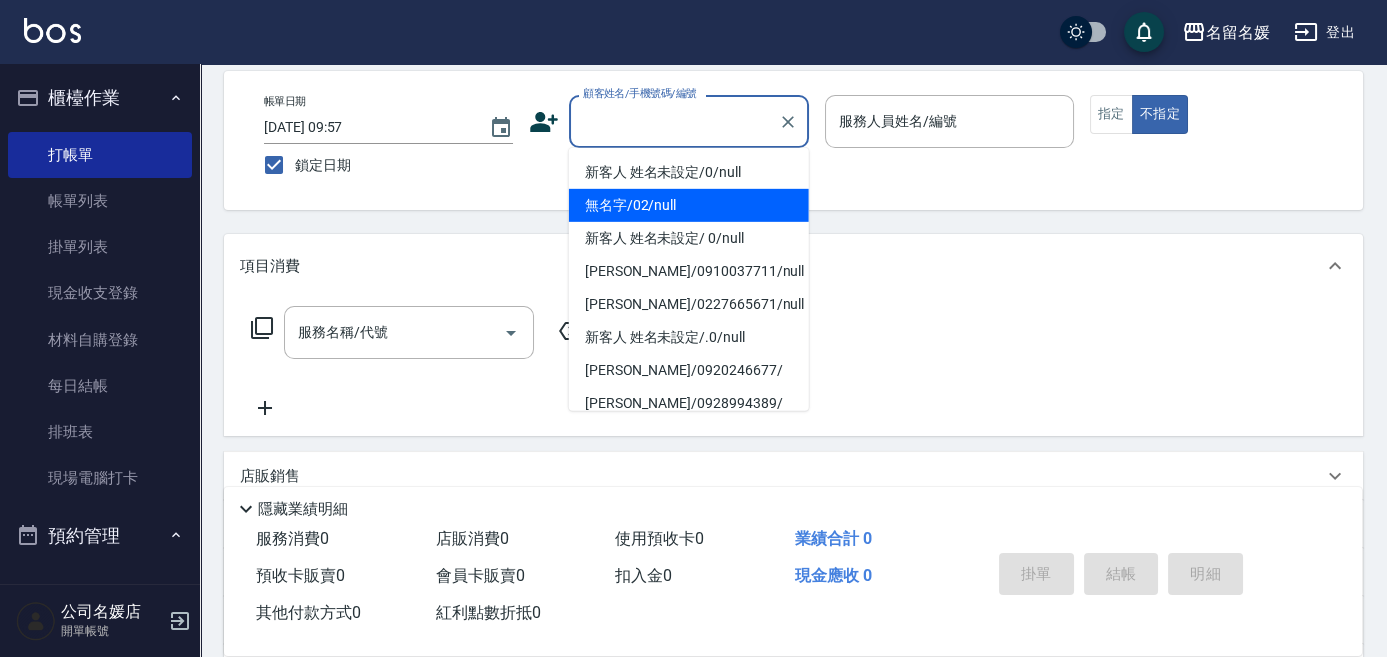 drag, startPoint x: 637, startPoint y: 200, endPoint x: 857, endPoint y: 115, distance: 235.84953 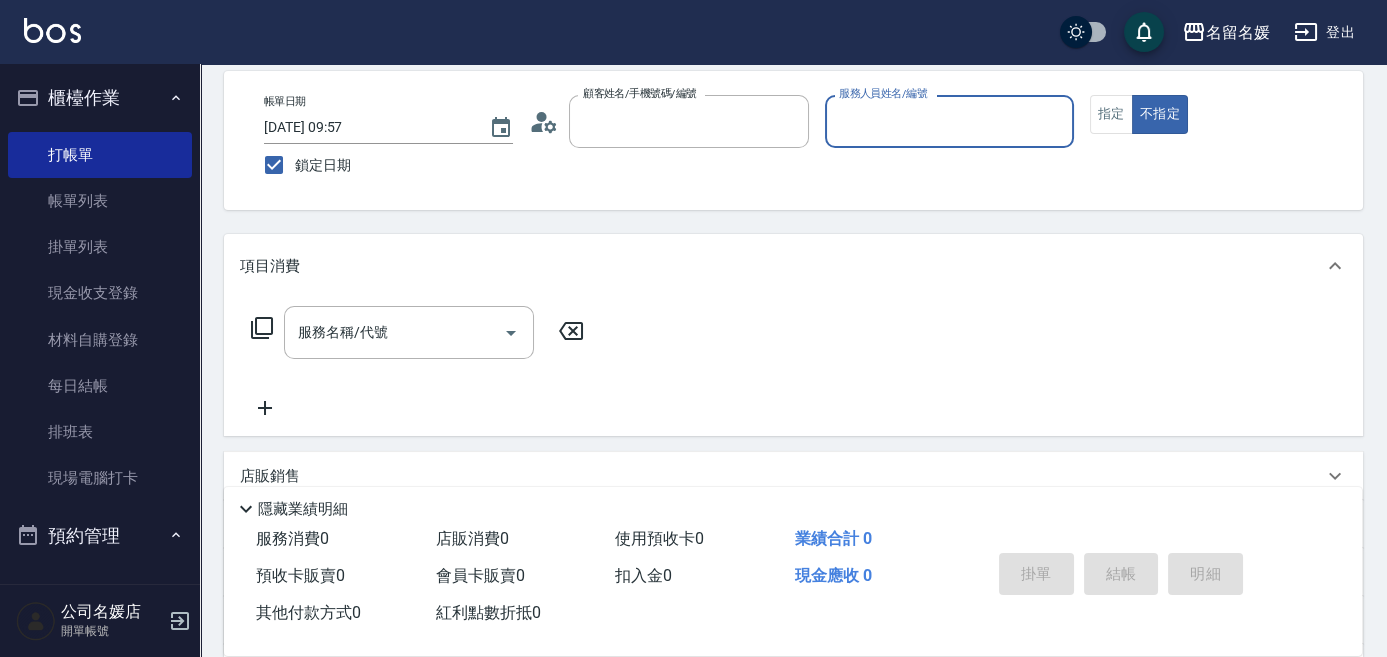 type on "無名字/02/null" 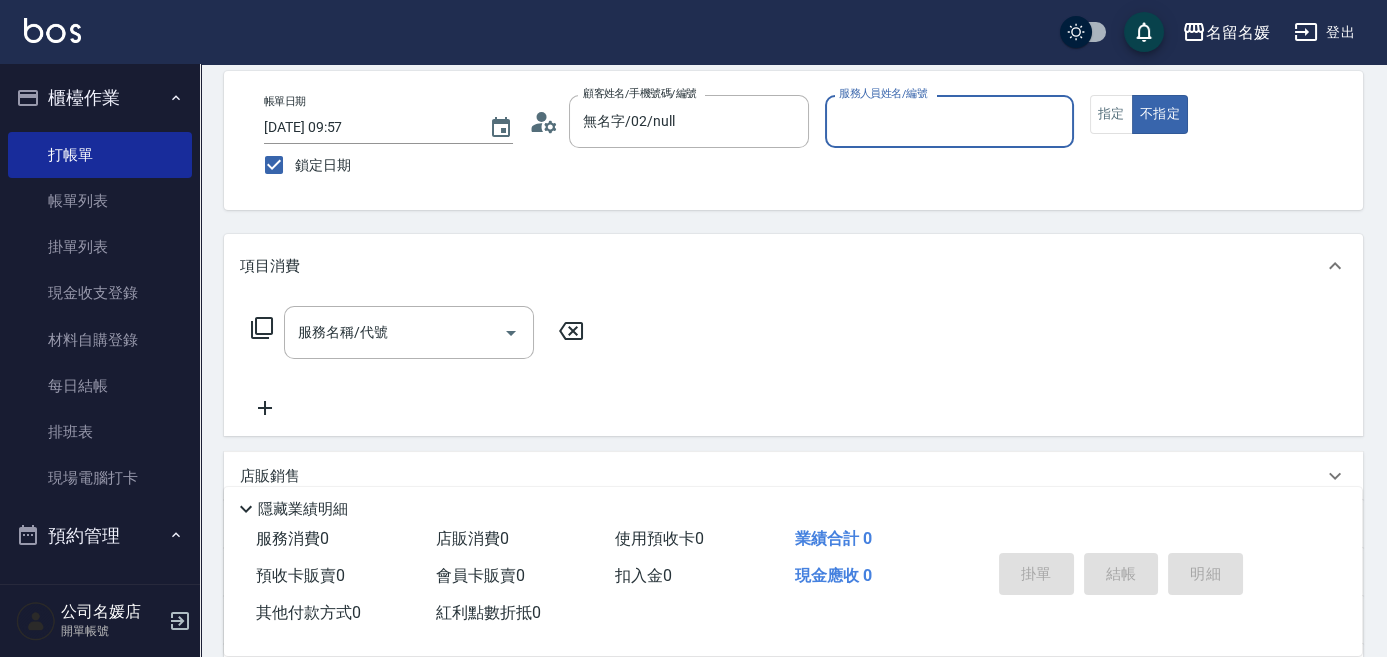 click on "服務人員姓名/編號" at bounding box center (949, 121) 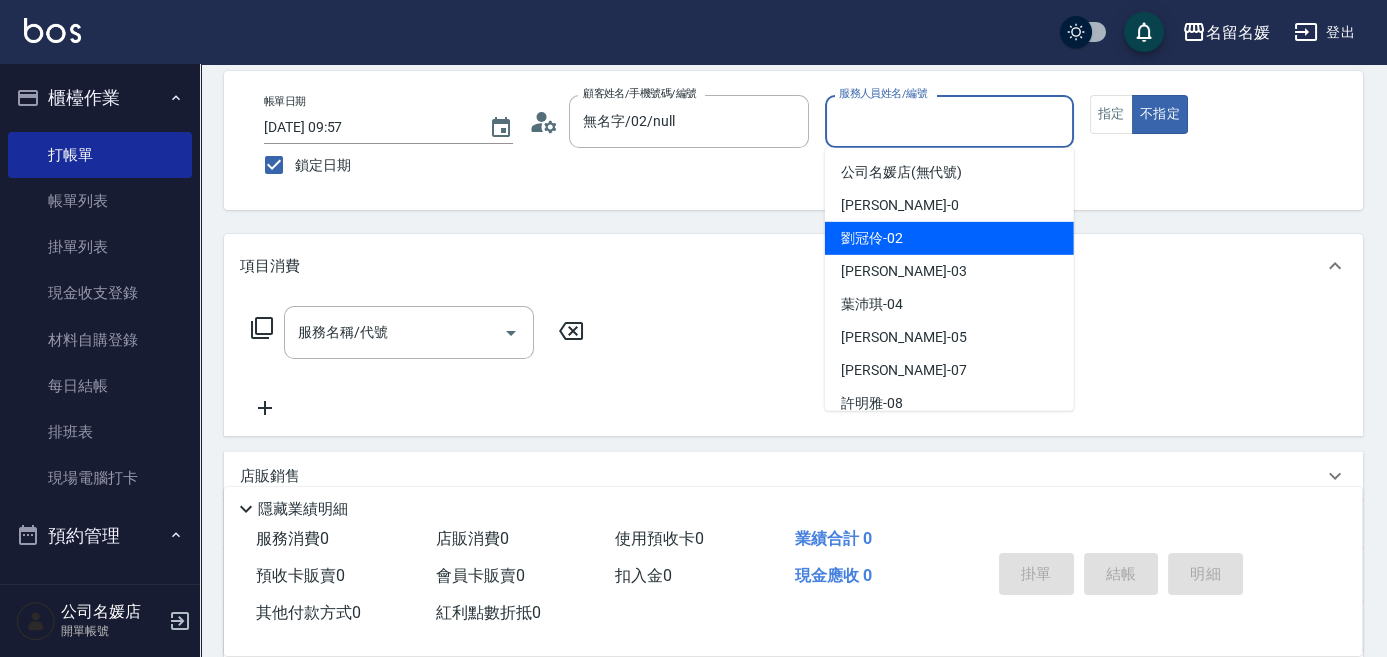 click on "[PERSON_NAME]-02" at bounding box center (872, 238) 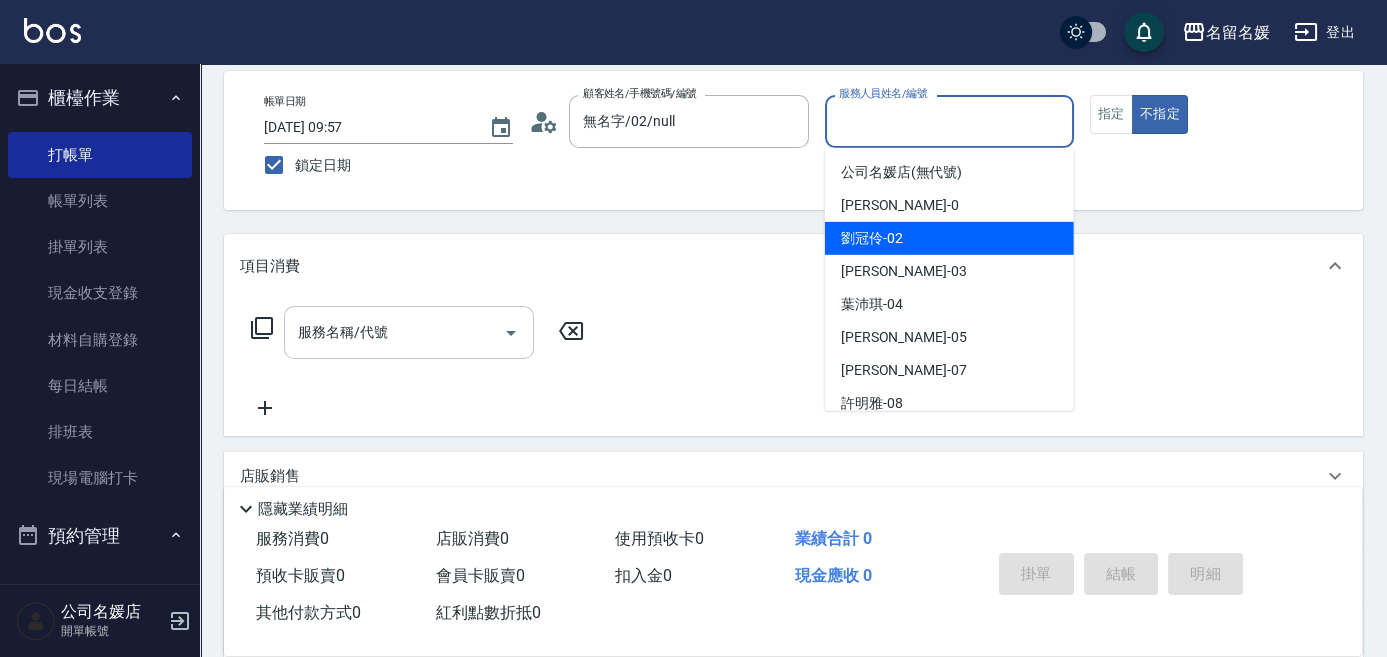 type on "[PERSON_NAME]-02" 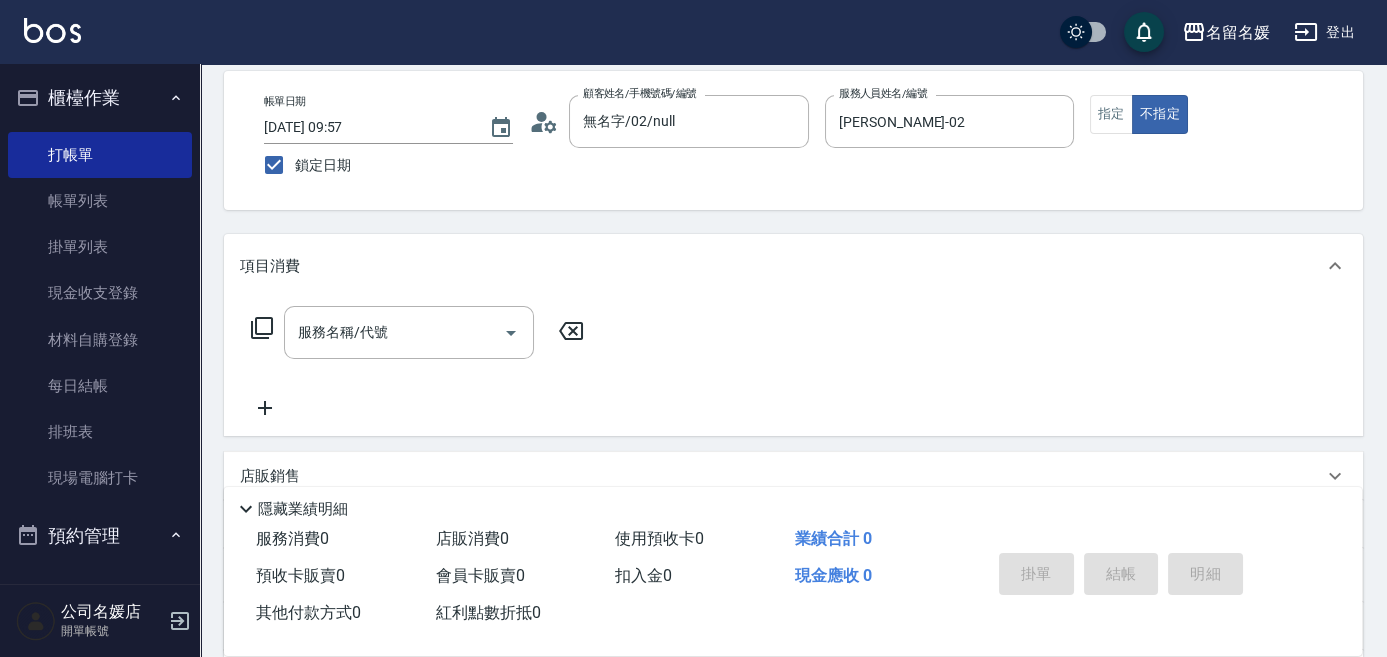 click 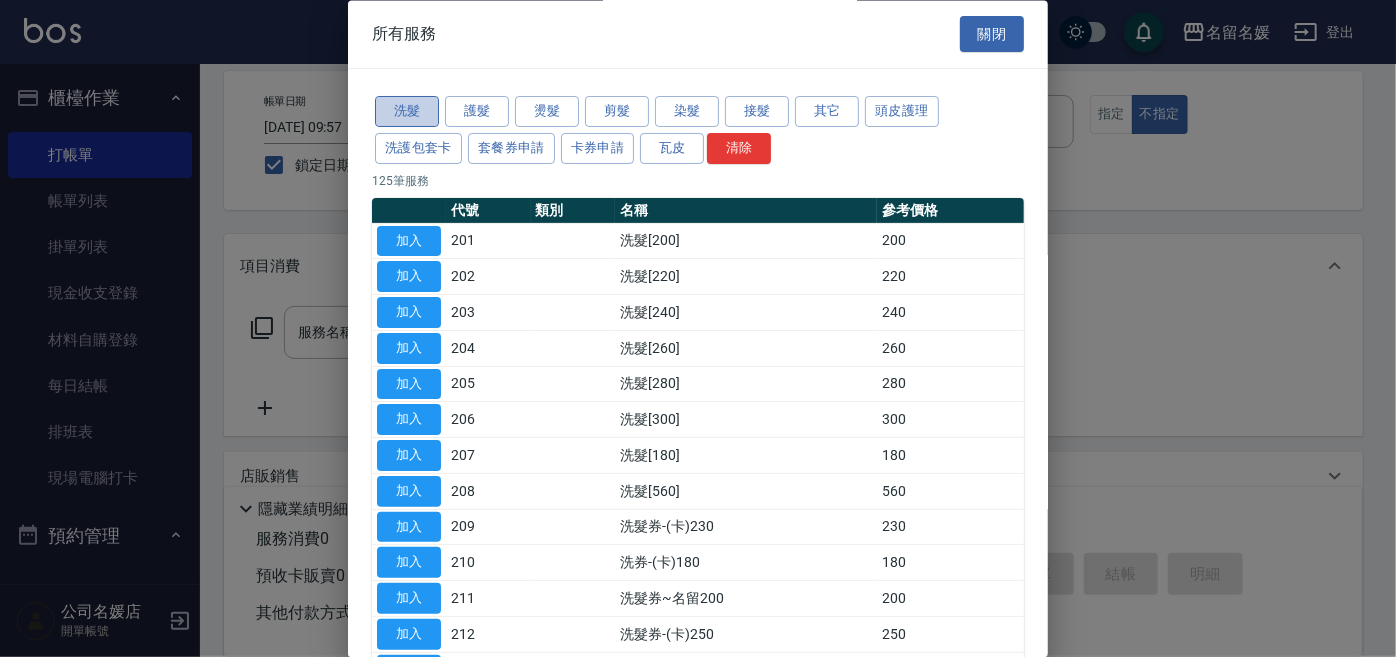 click on "洗髮" at bounding box center [407, 112] 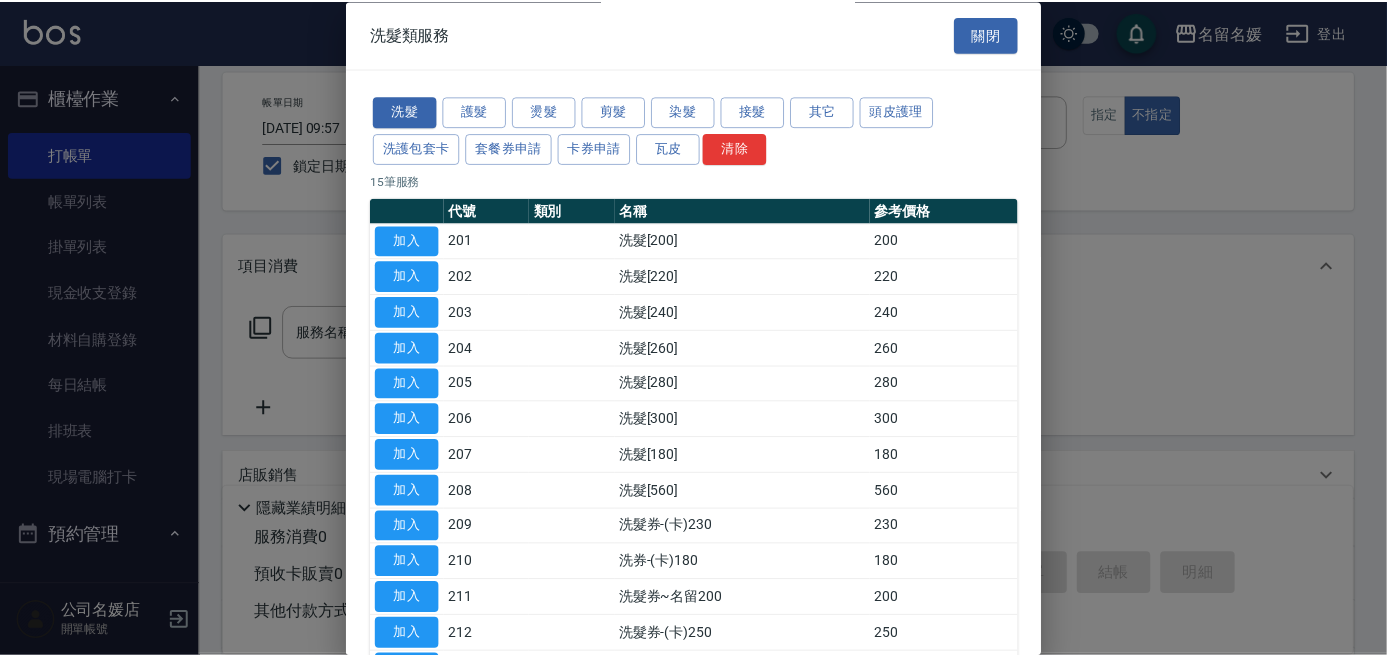 scroll, scrollTop: 208, scrollLeft: 0, axis: vertical 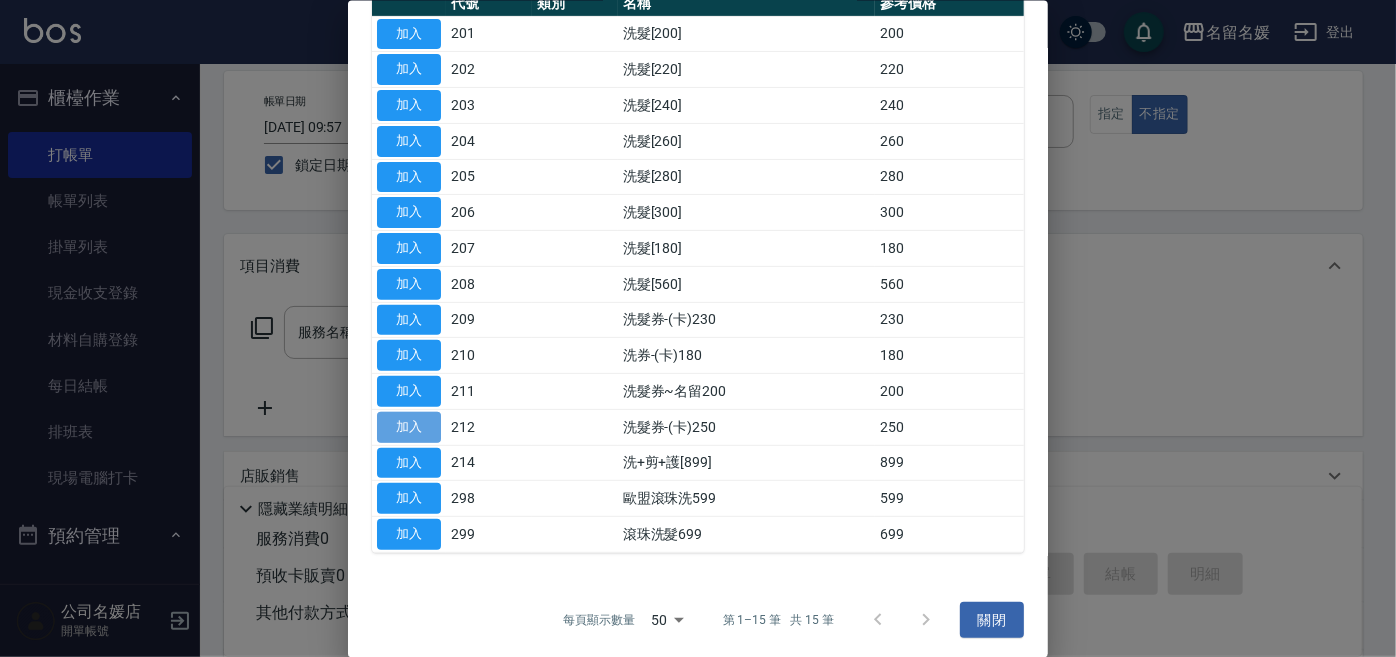 click on "加入" at bounding box center (409, 426) 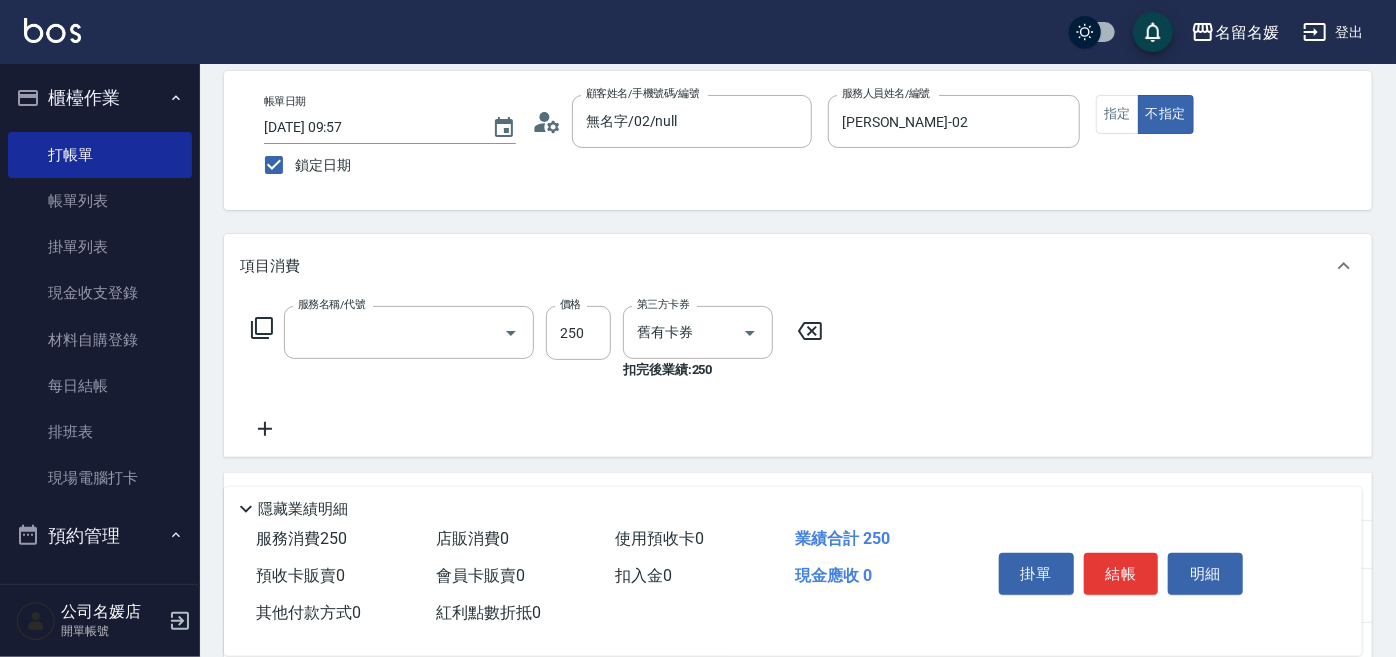 type on "洗髮券-(卡)250(212)" 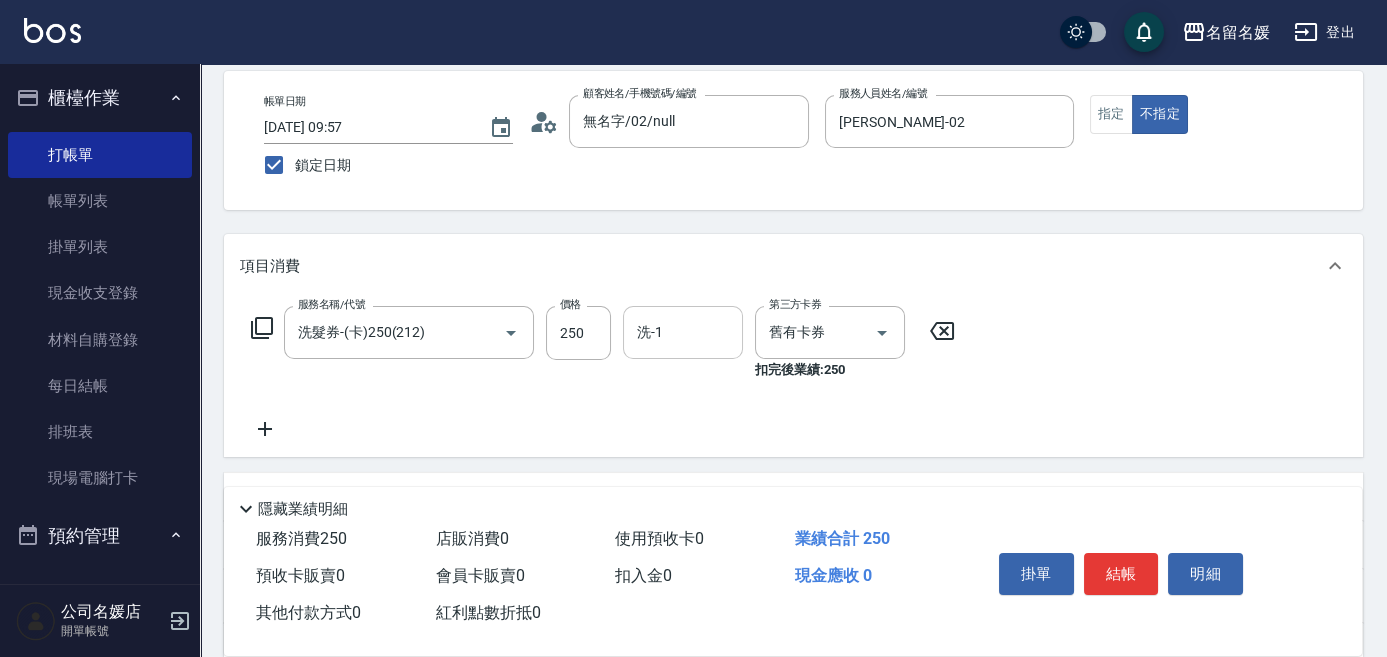 click on "洗-1 洗-1" at bounding box center (683, 332) 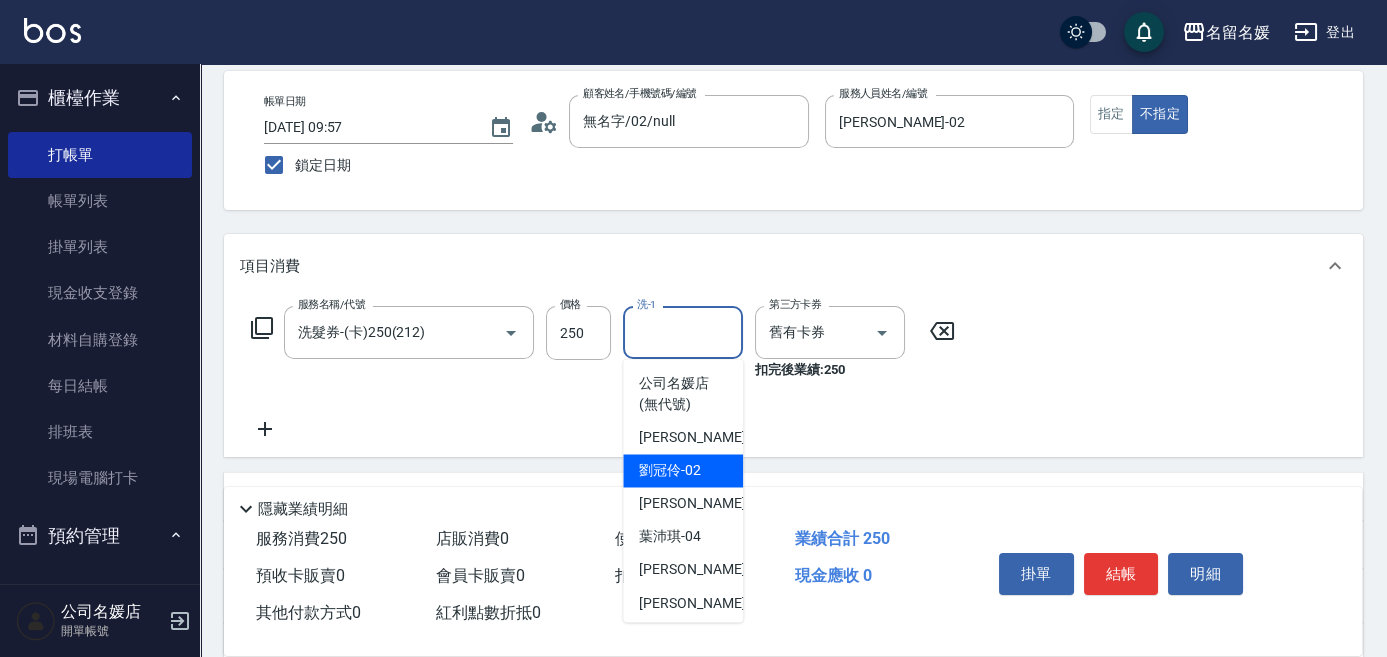click on "[PERSON_NAME]-02" at bounding box center [670, 470] 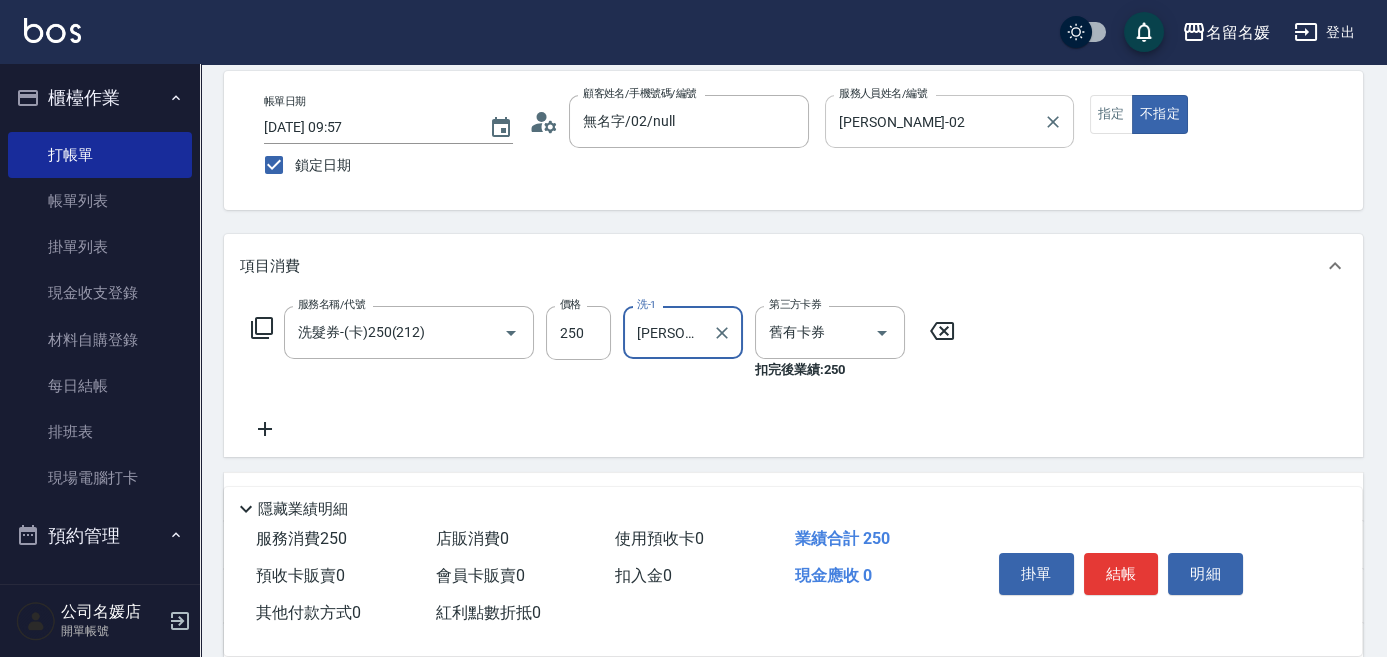 click on "[PERSON_NAME]-02" at bounding box center (934, 121) 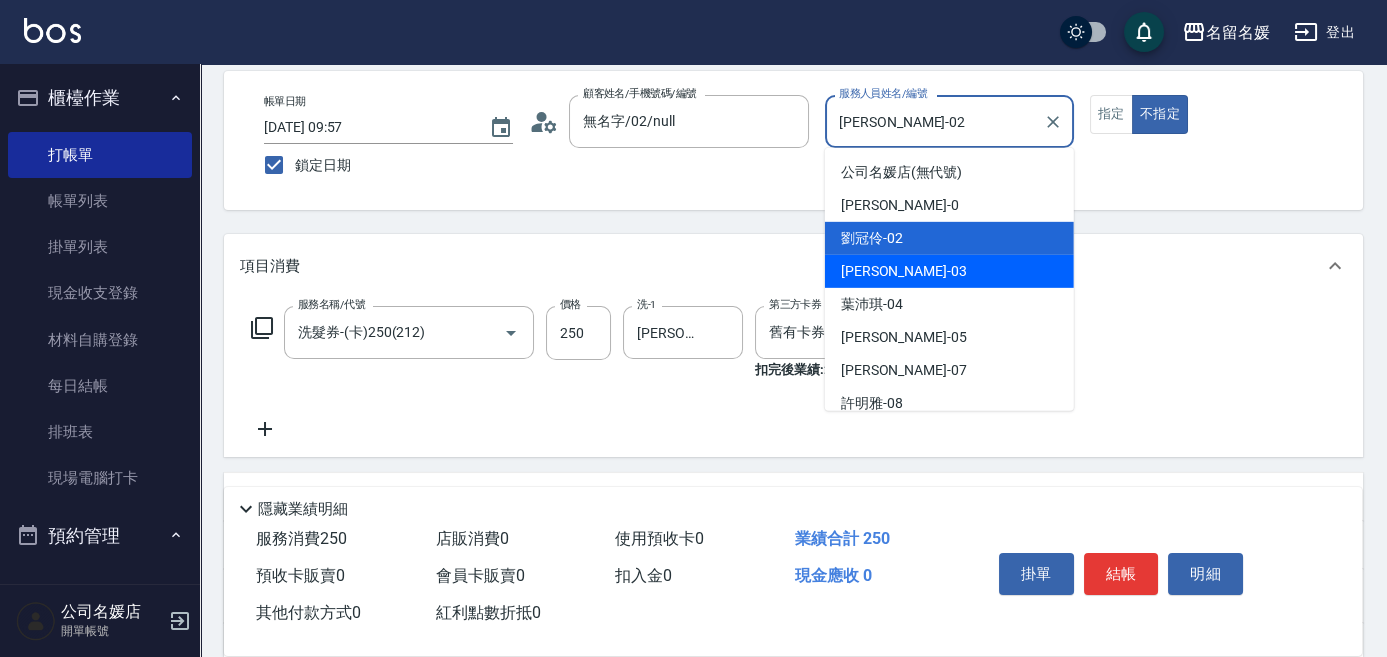 click on "[PERSON_NAME]-03" at bounding box center [949, 271] 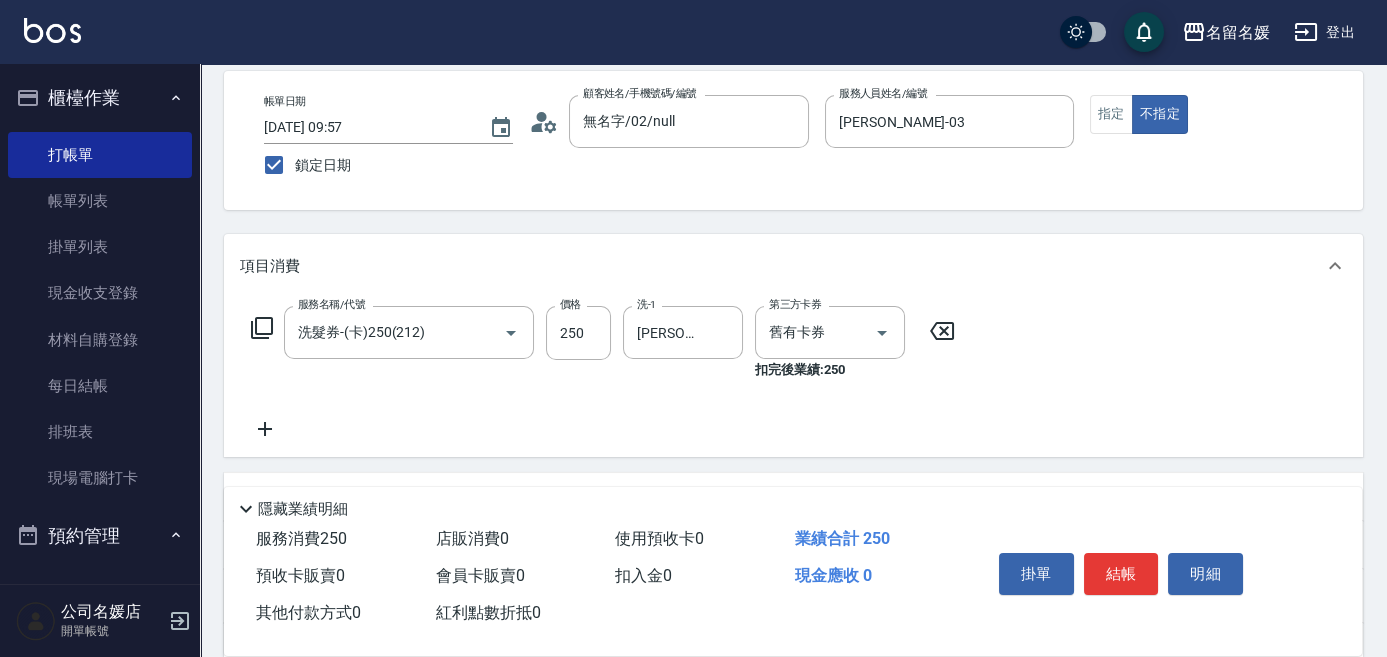 click on "服務名稱/代號 洗髮券-(卡)250(212) 服務名稱/代號 價格 250 價格 洗-1 [PERSON_NAME]-02 洗-1 第三方卡券 舊有卡券 第三方卡券 扣完後業績: 250" at bounding box center [603, 343] 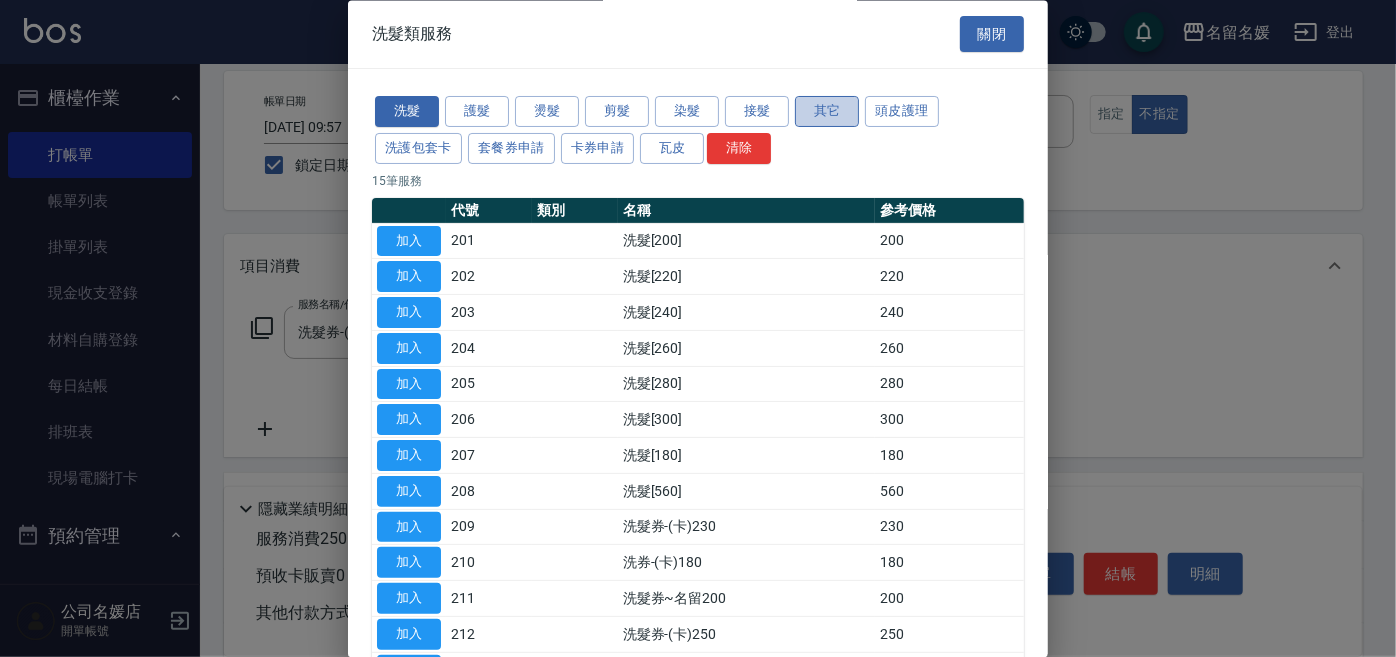 click on "其它" at bounding box center (827, 112) 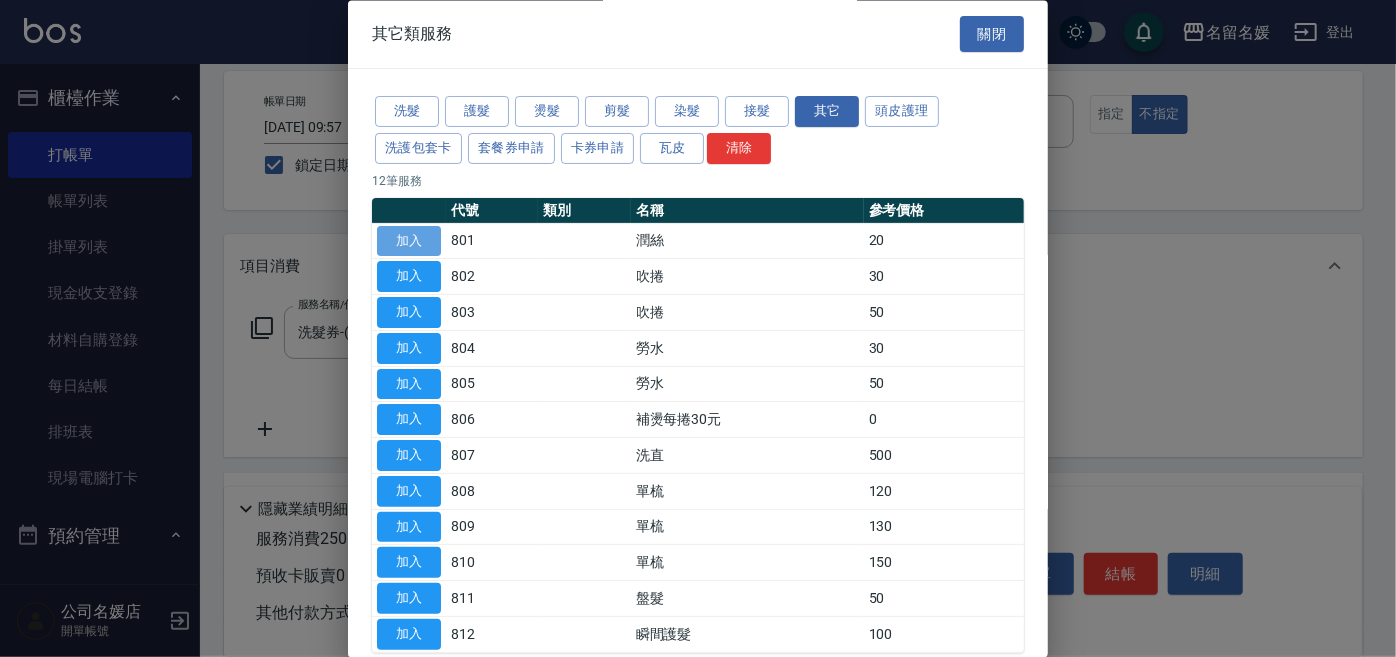 click on "加入" at bounding box center [409, 241] 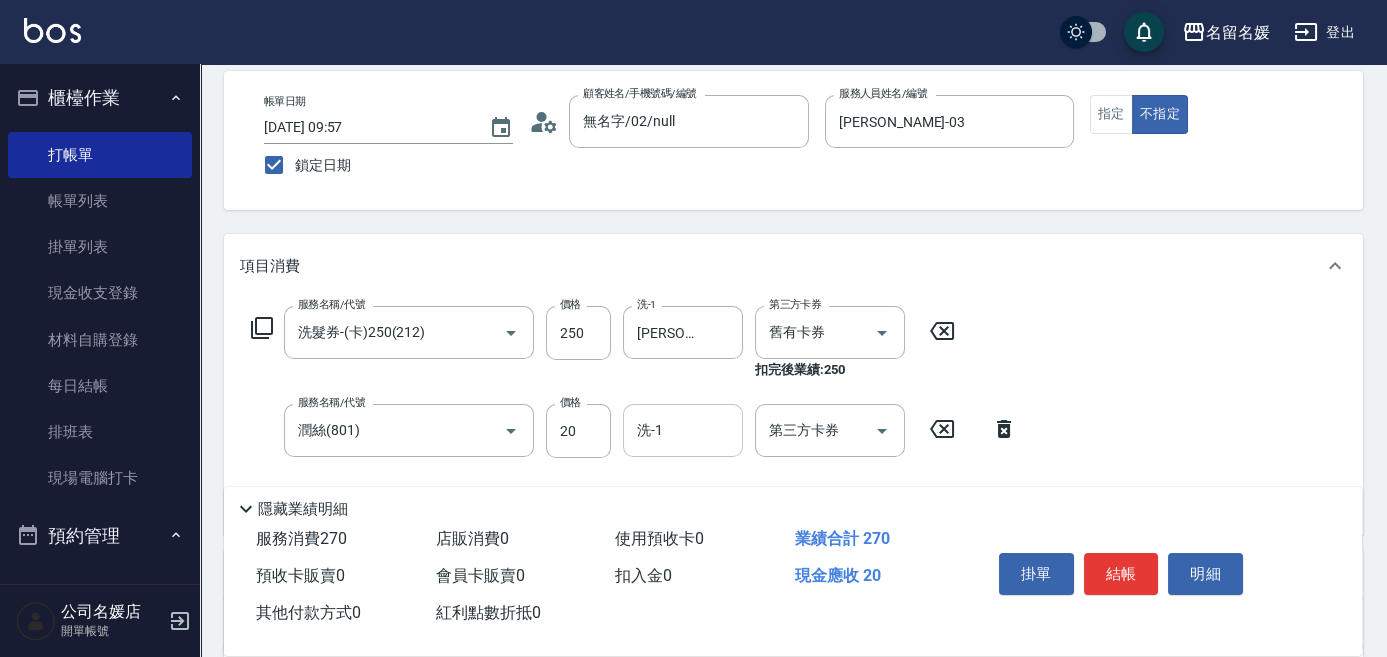 click on "洗-1 洗-1" at bounding box center [683, 430] 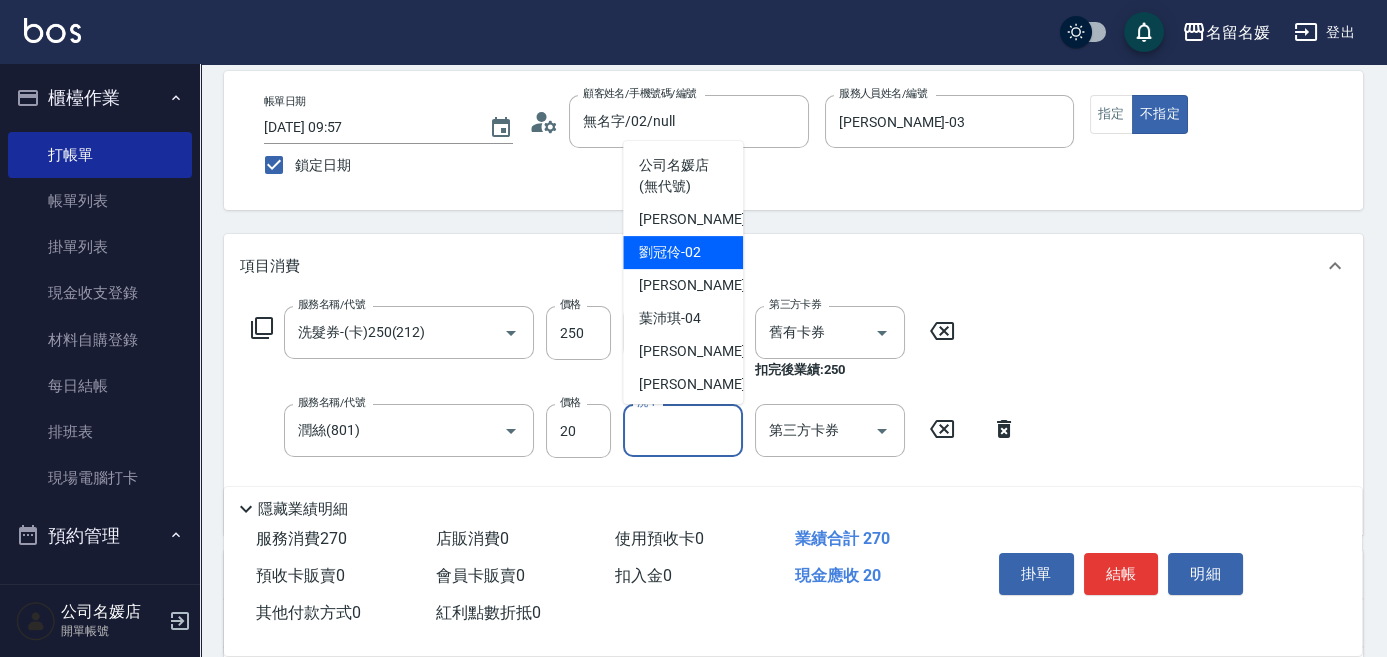 click on "[PERSON_NAME]-02" at bounding box center [683, 252] 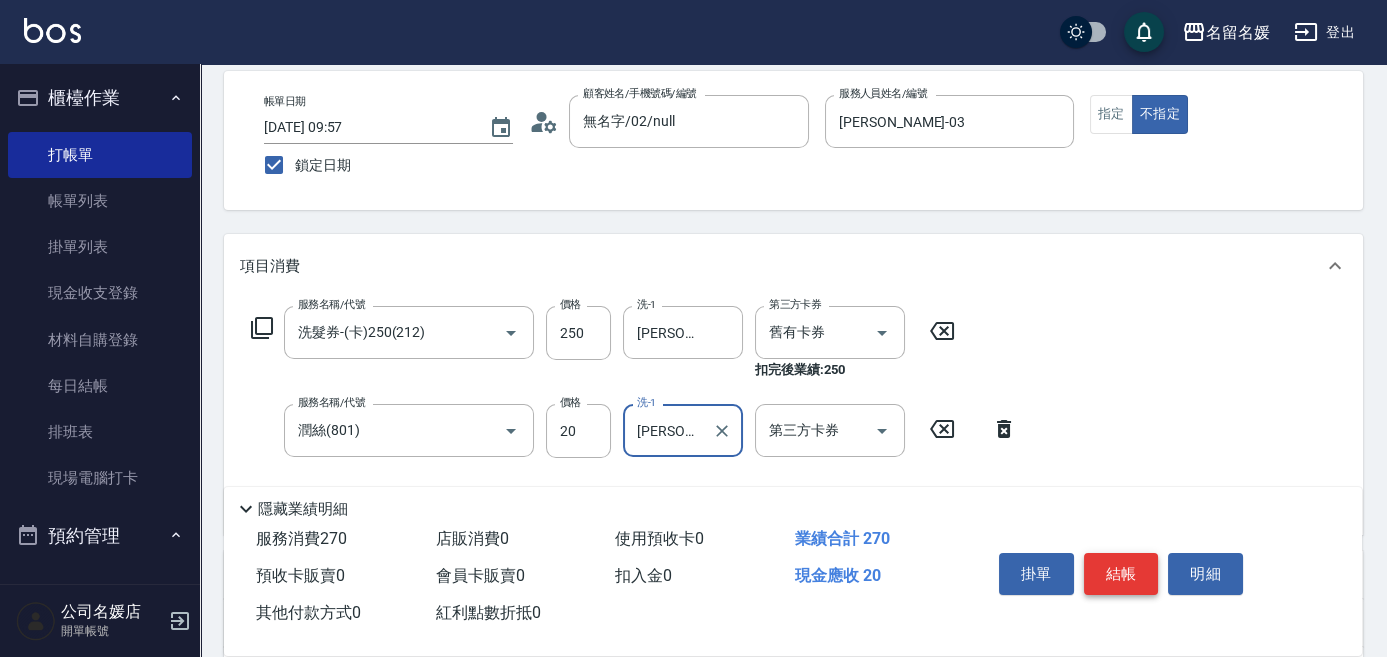 click on "結帳" at bounding box center (1121, 574) 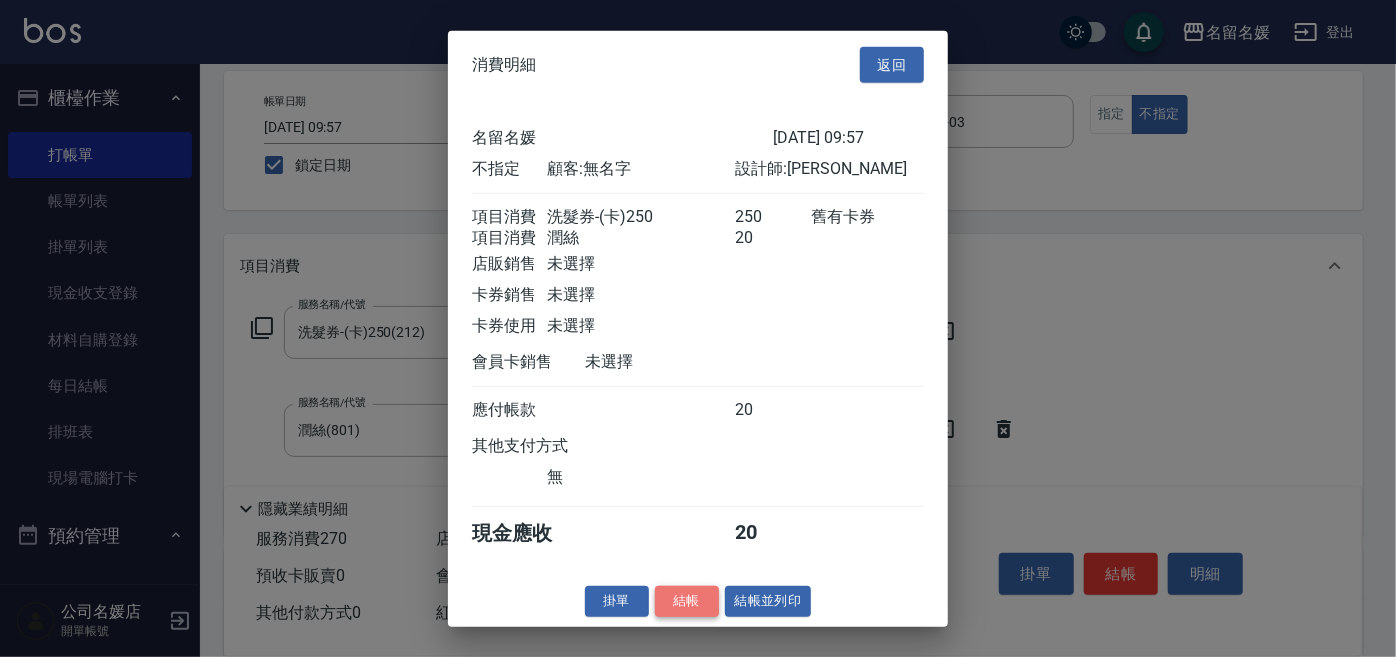 click on "結帳" at bounding box center (687, 601) 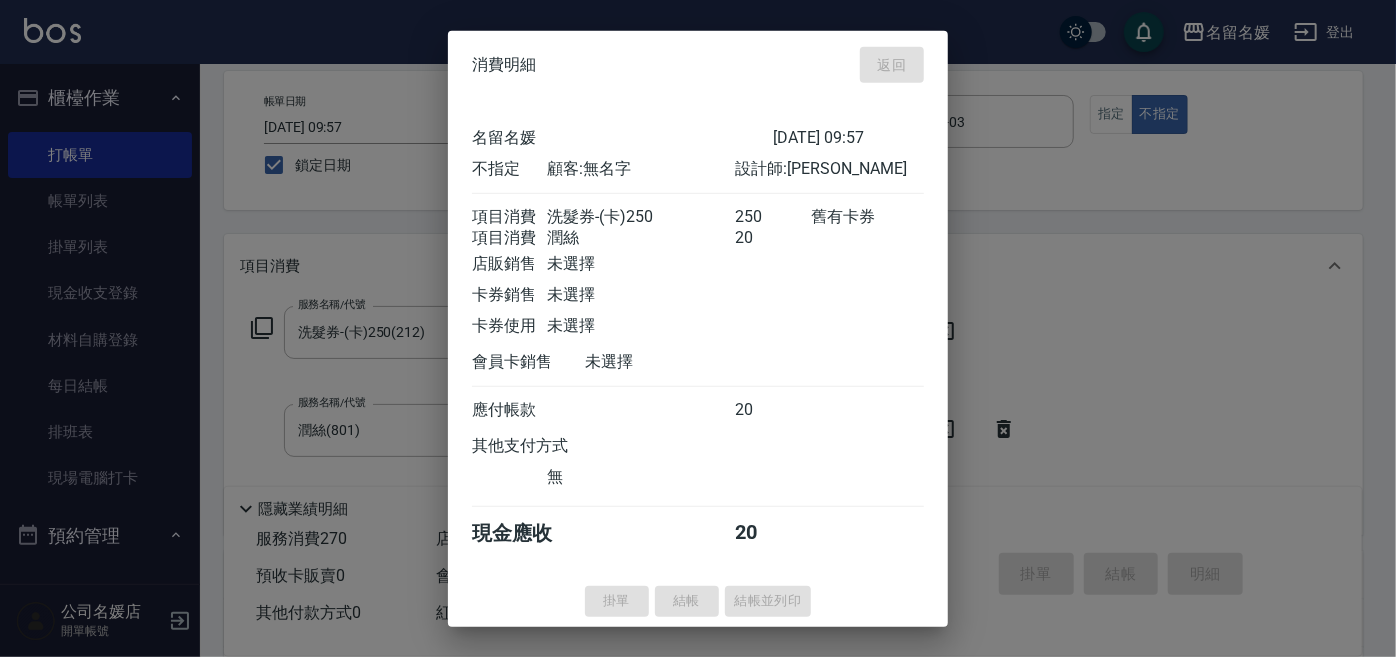 type 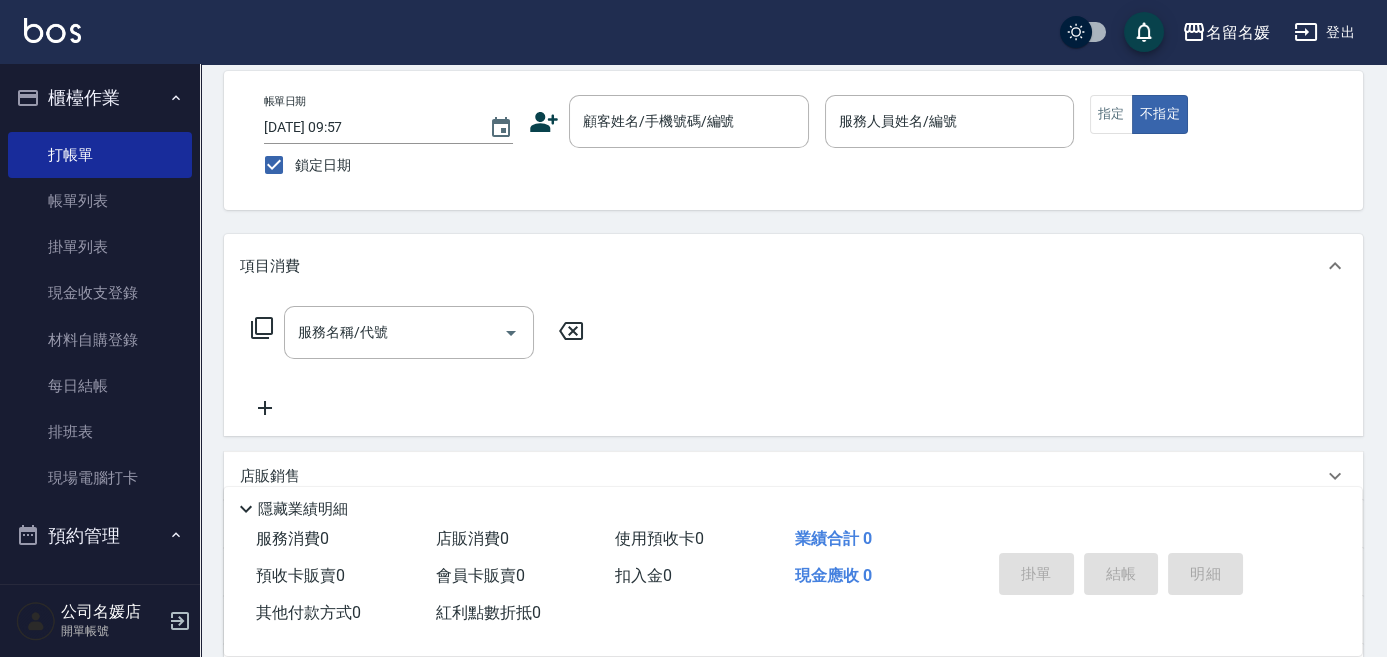scroll, scrollTop: 0, scrollLeft: 0, axis: both 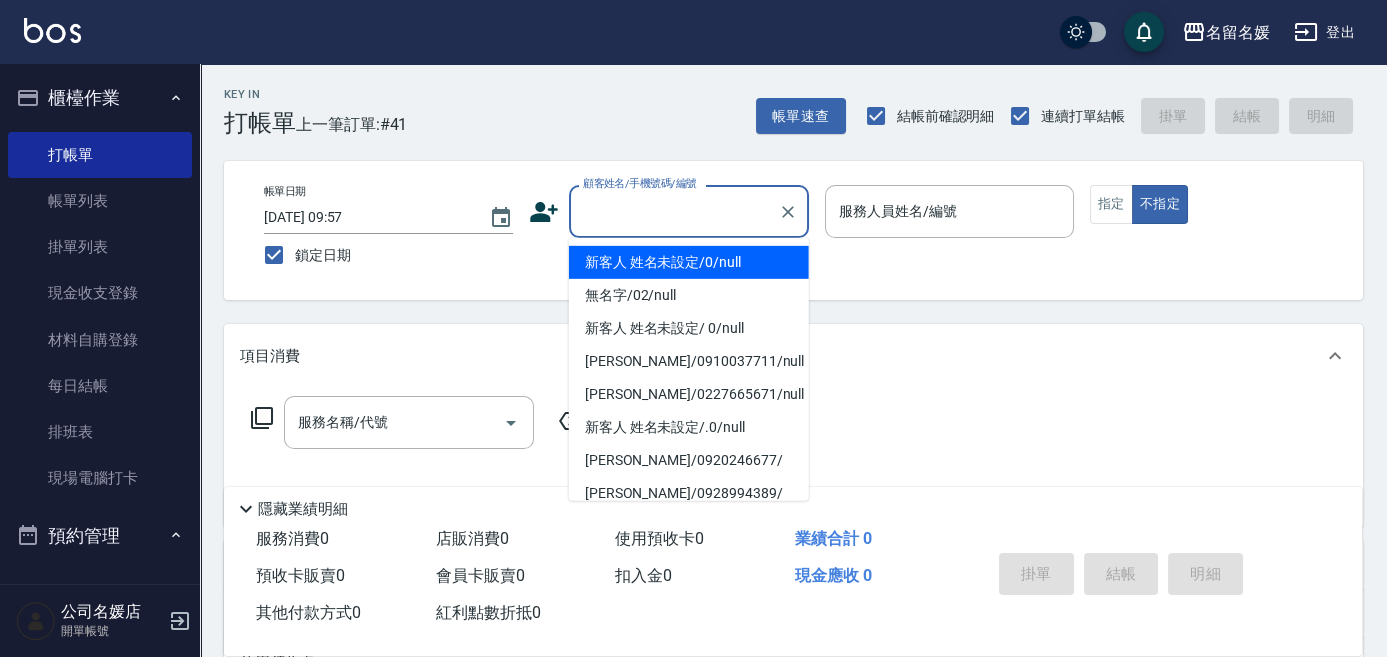 click on "顧客姓名/手機號碼/編號" at bounding box center (674, 211) 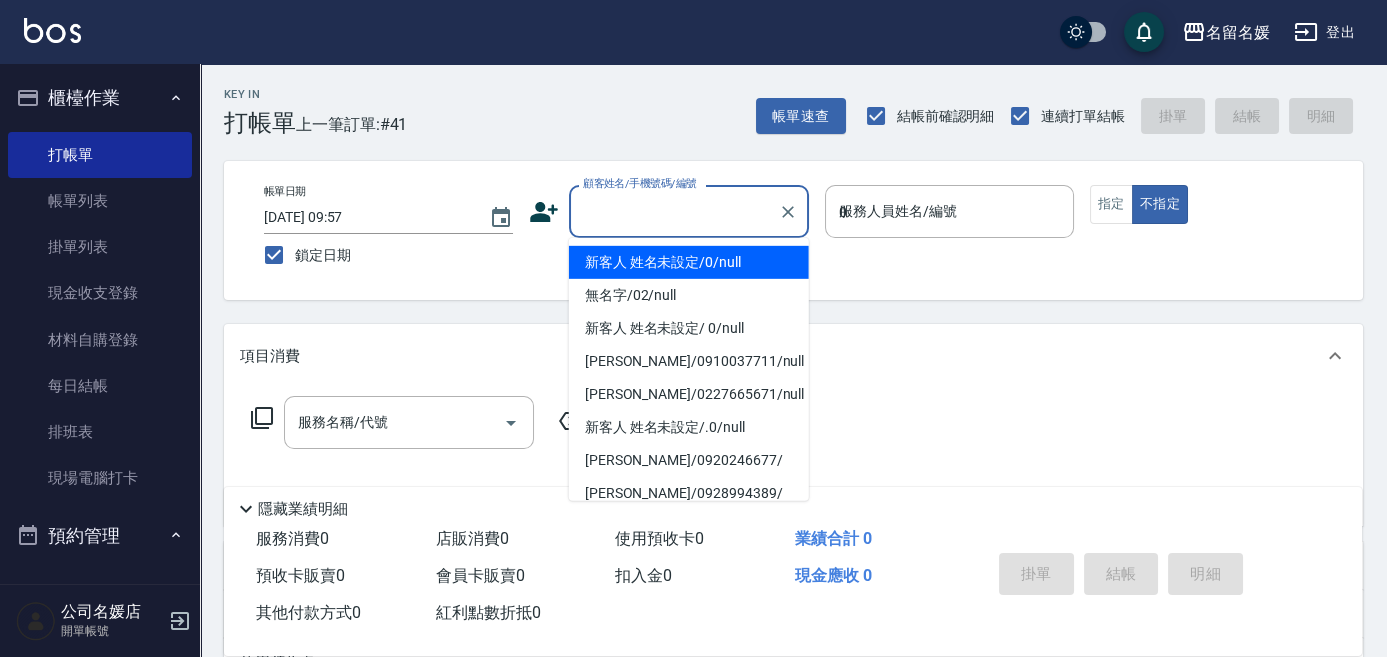 type on "03" 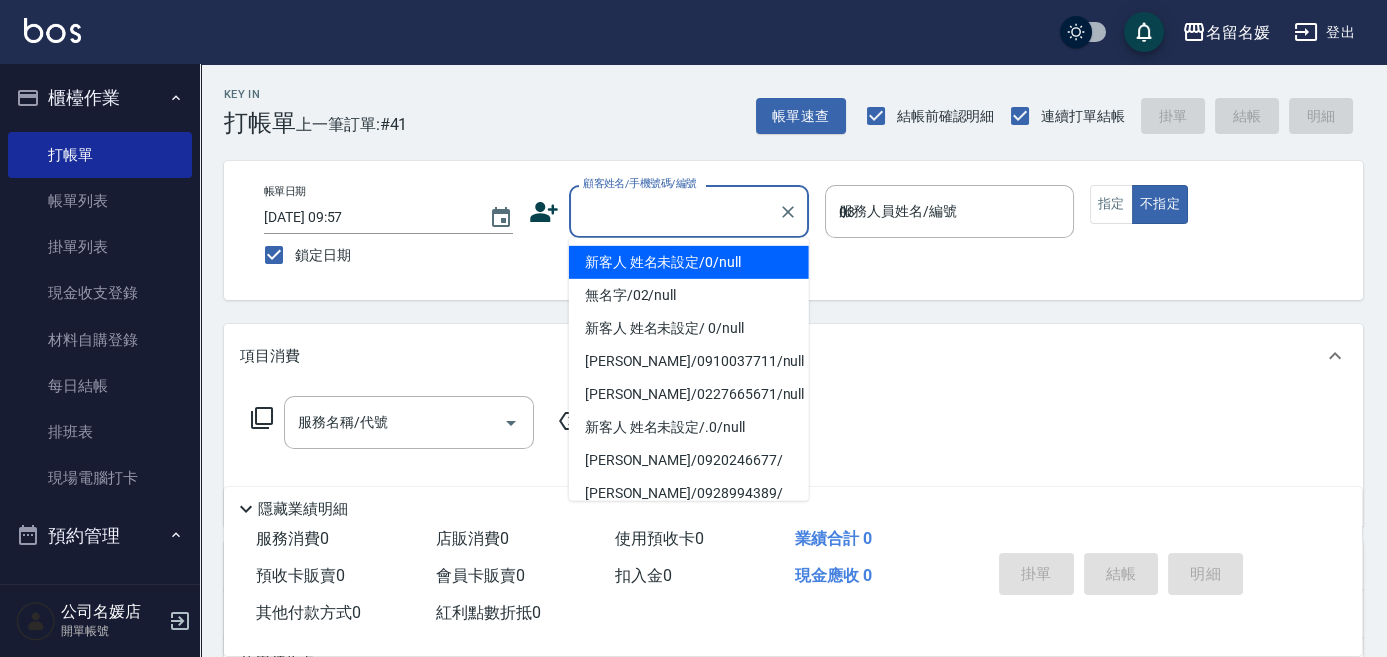 type on "新客人 姓名未設定/0/null" 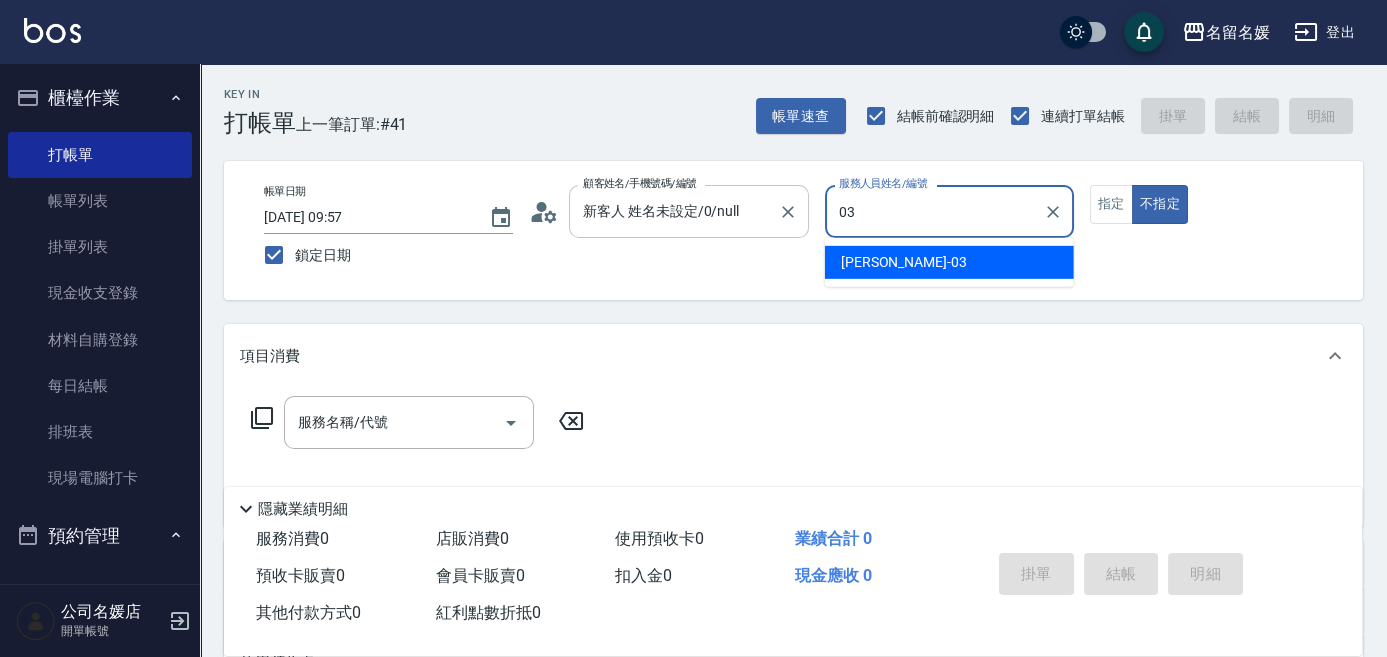 type on "[PERSON_NAME]-03" 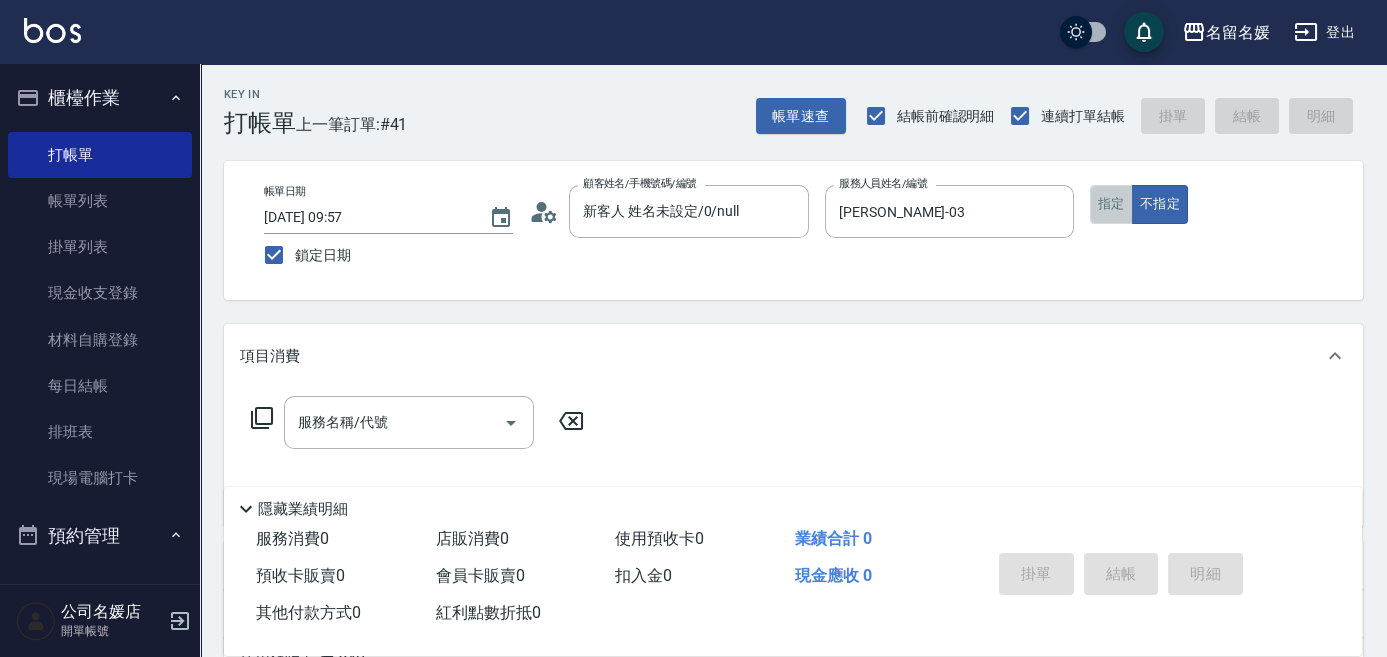 click on "指定" at bounding box center [1111, 204] 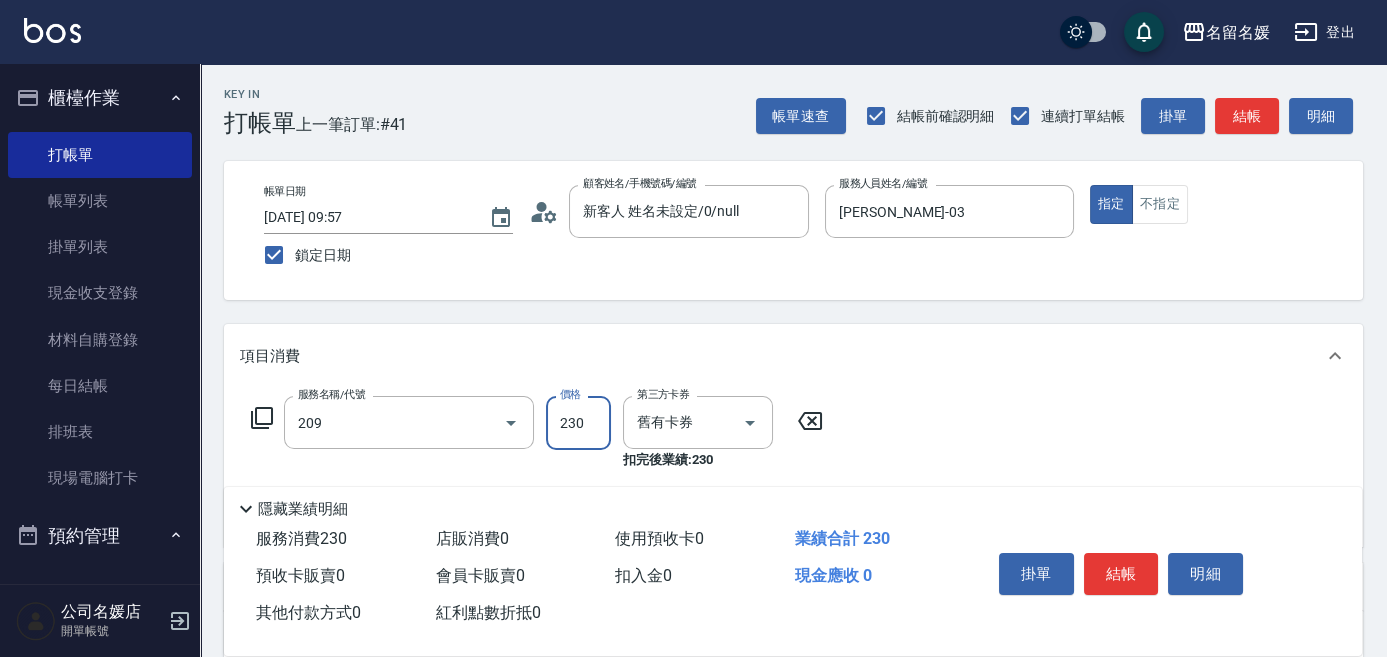 type on "洗髮券-(卡)230(209)" 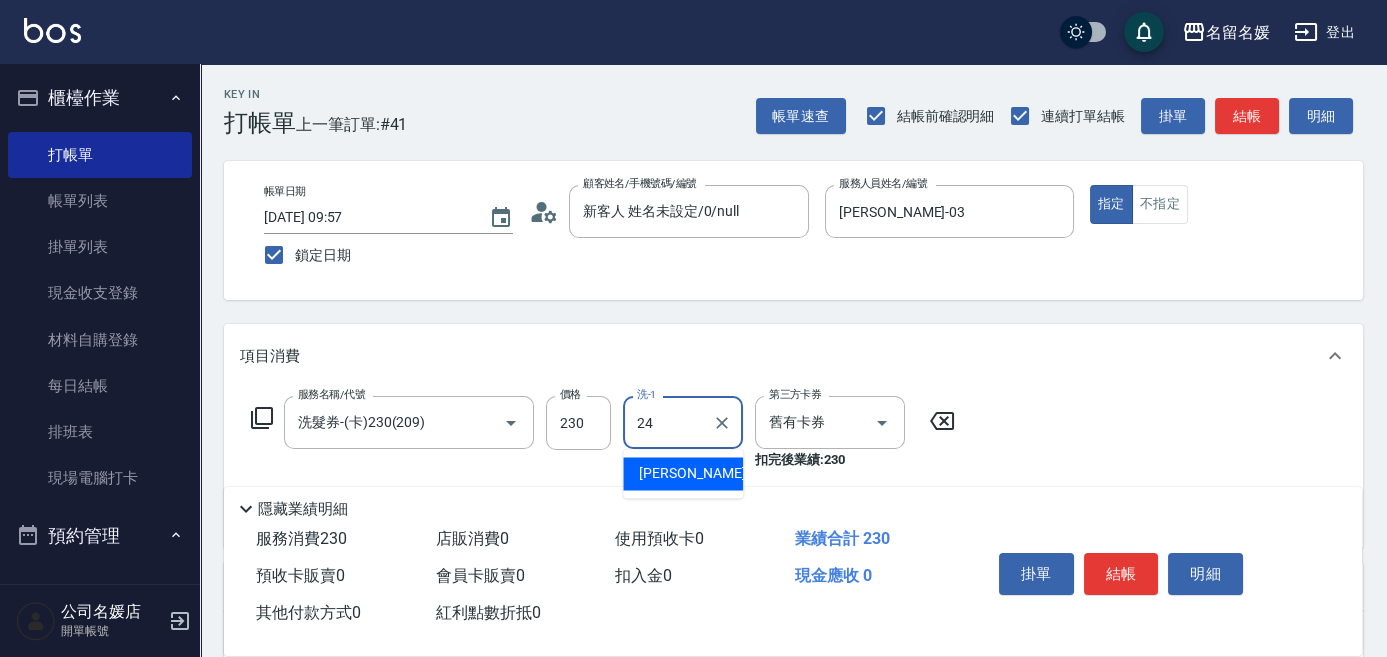 type on "[PERSON_NAME]-24" 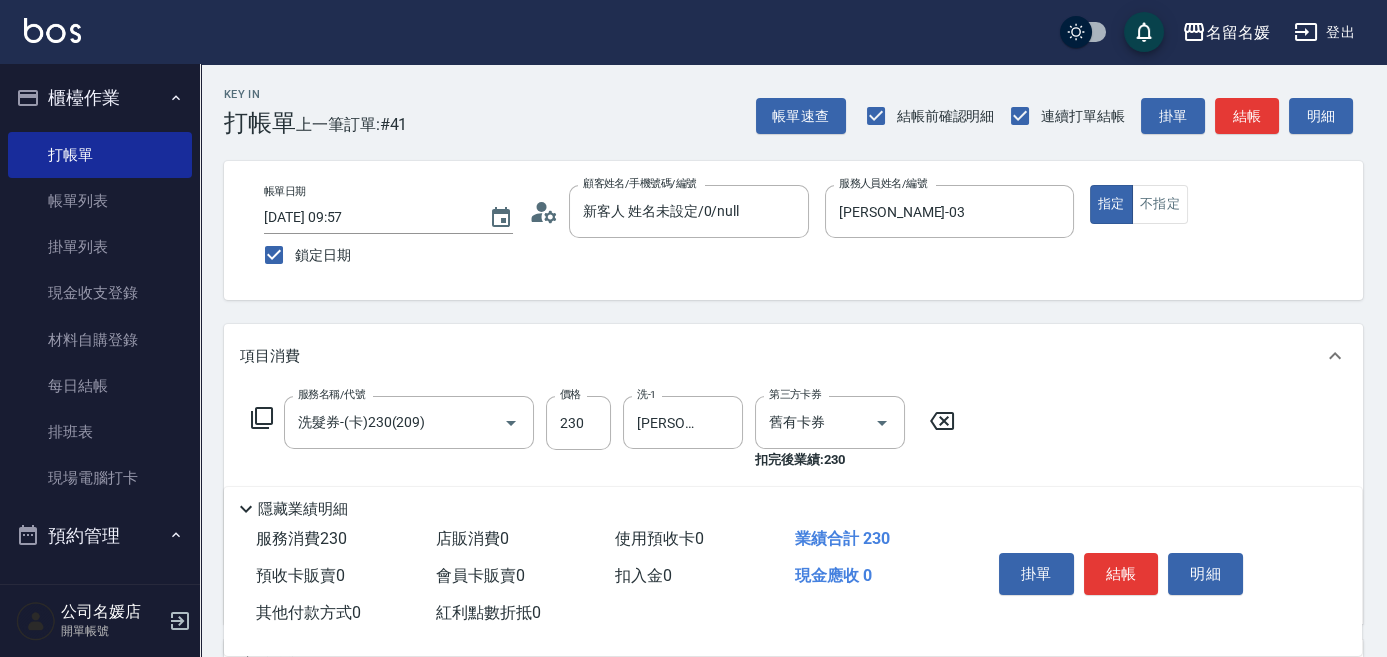 type on "2" 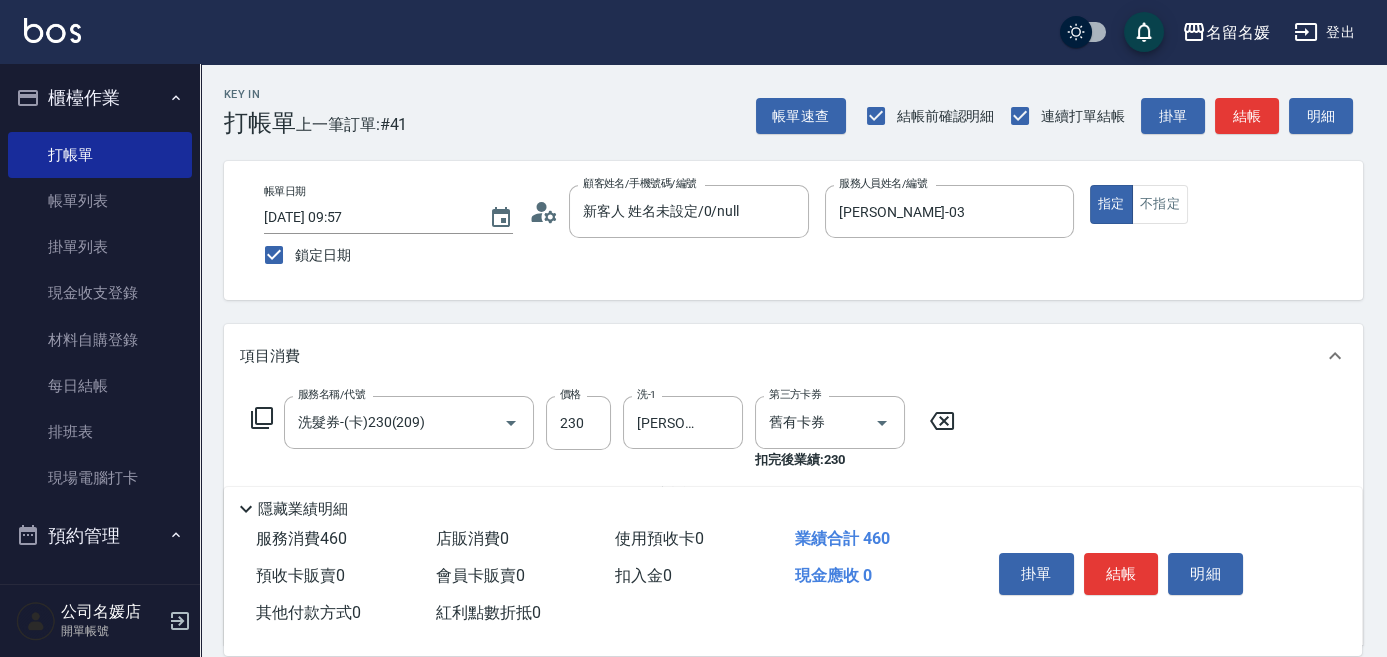 type on "洗髮券-(卡)230(209)" 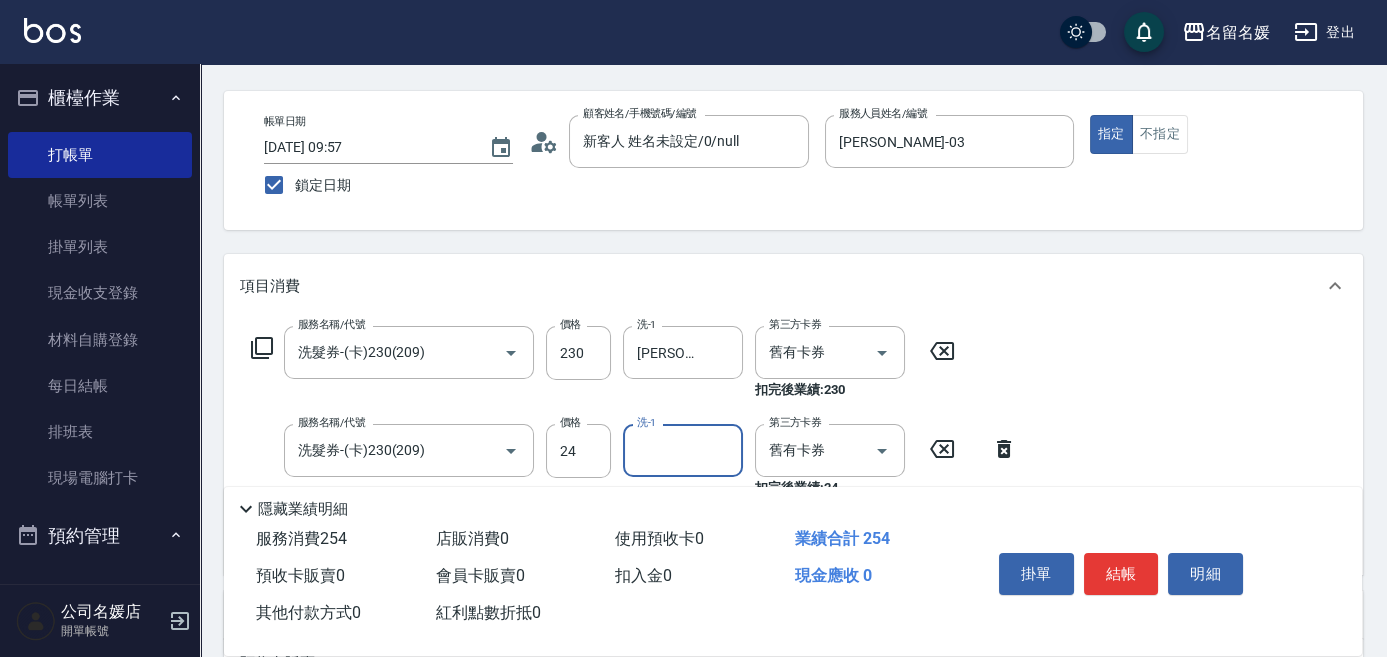 scroll, scrollTop: 90, scrollLeft: 0, axis: vertical 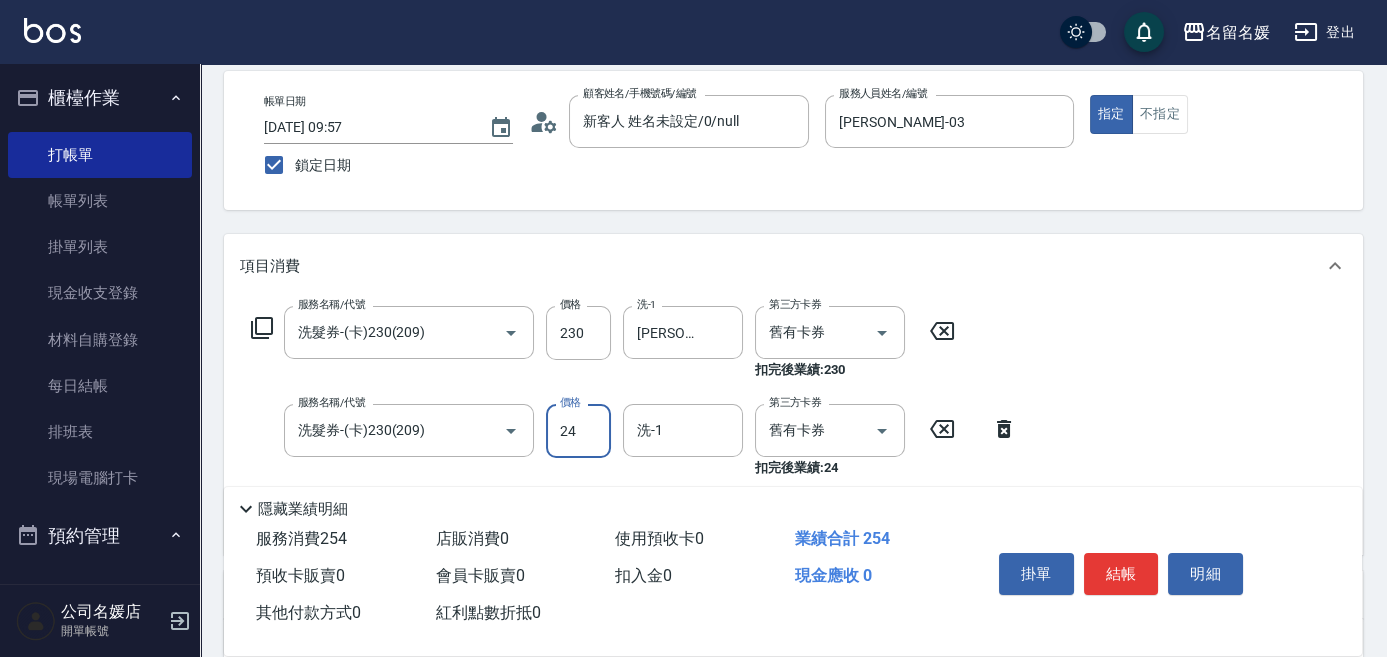 drag, startPoint x: 584, startPoint y: 429, endPoint x: 592, endPoint y: 369, distance: 60.530983 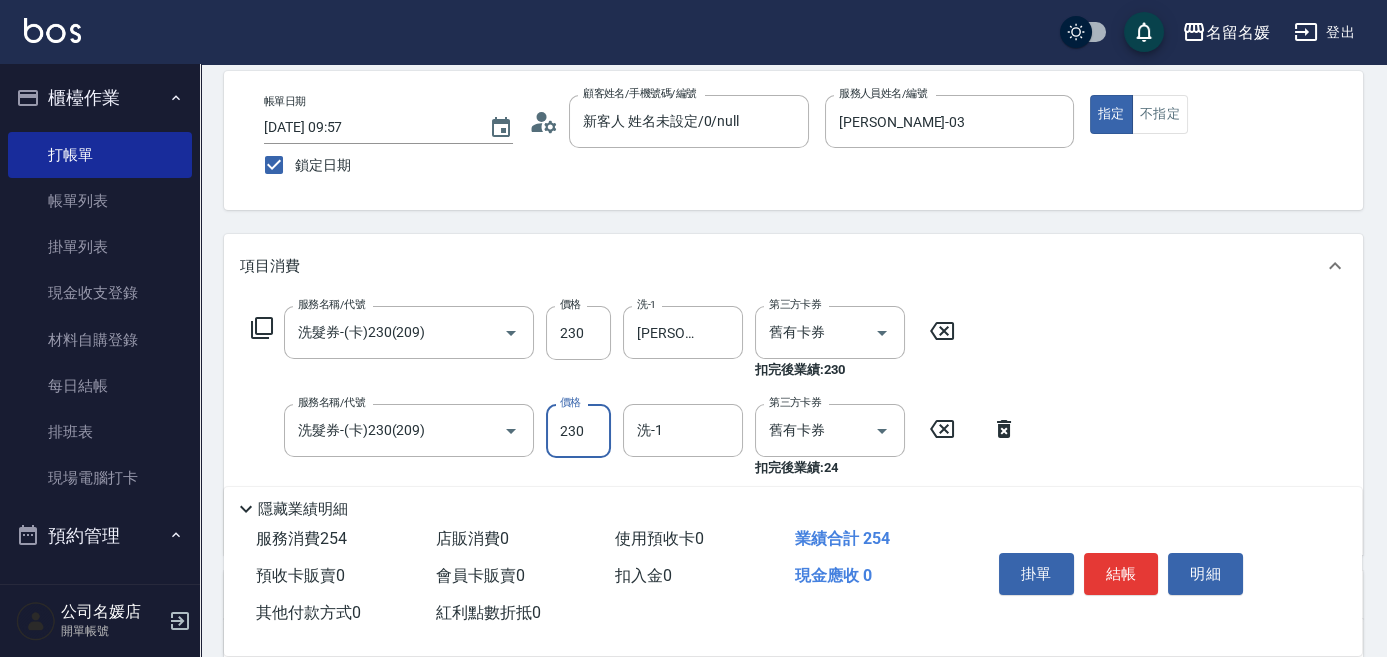 type on "230" 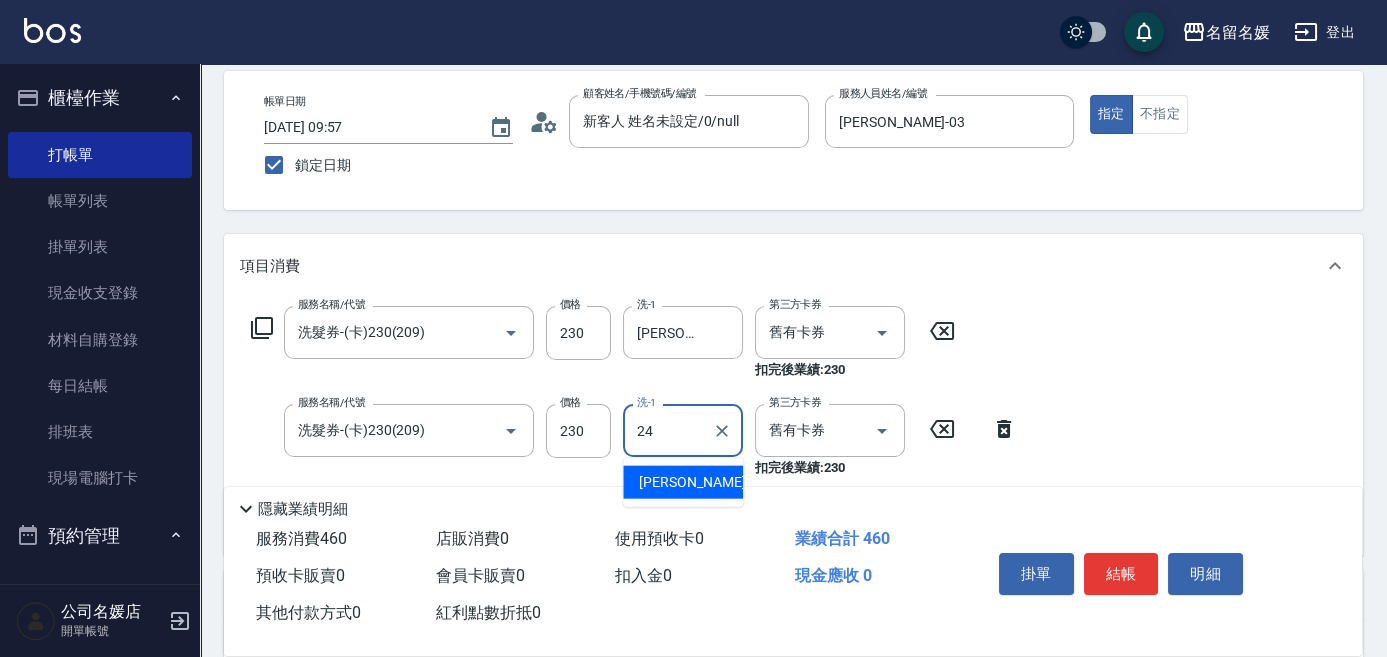 type on "[PERSON_NAME]-24" 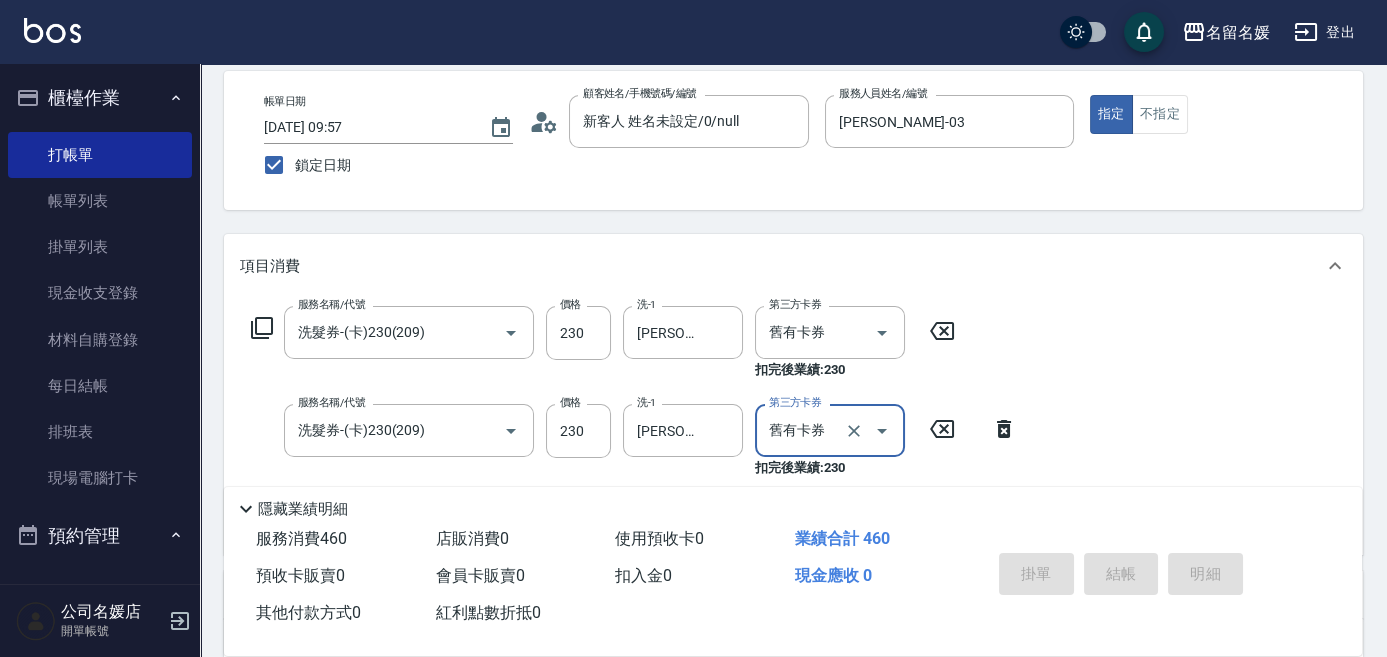 type 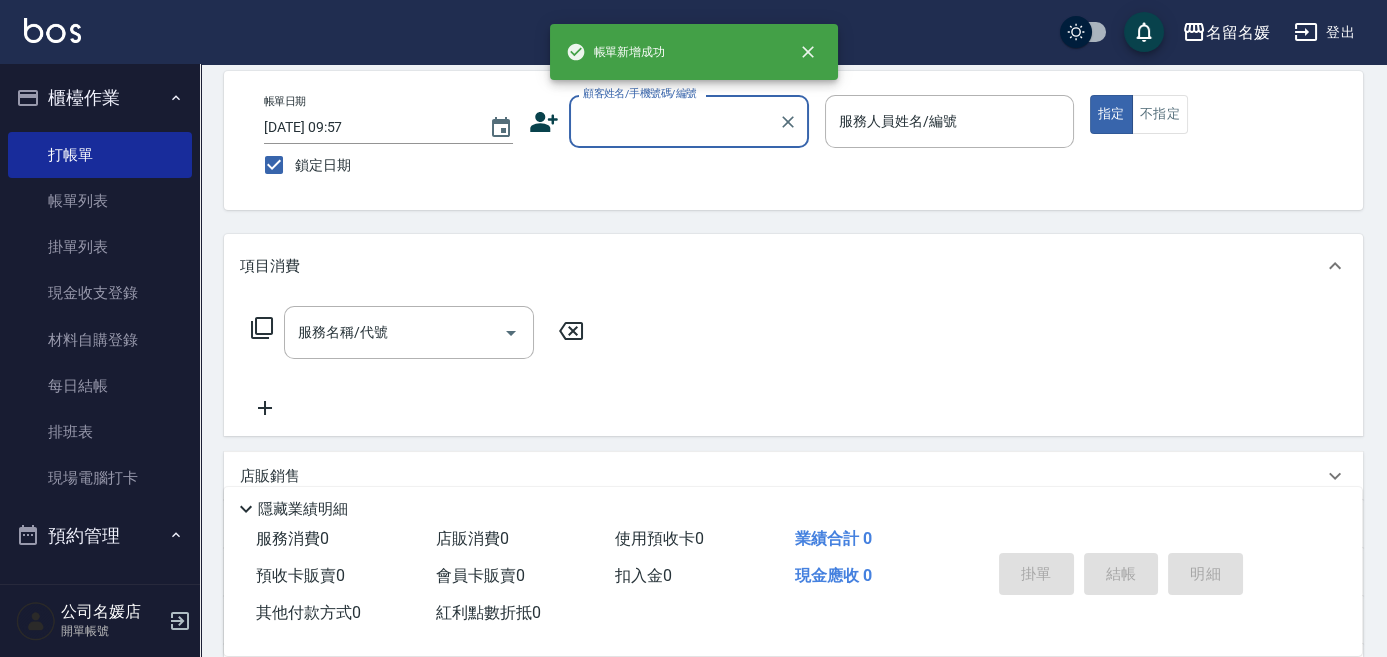 scroll, scrollTop: 0, scrollLeft: 0, axis: both 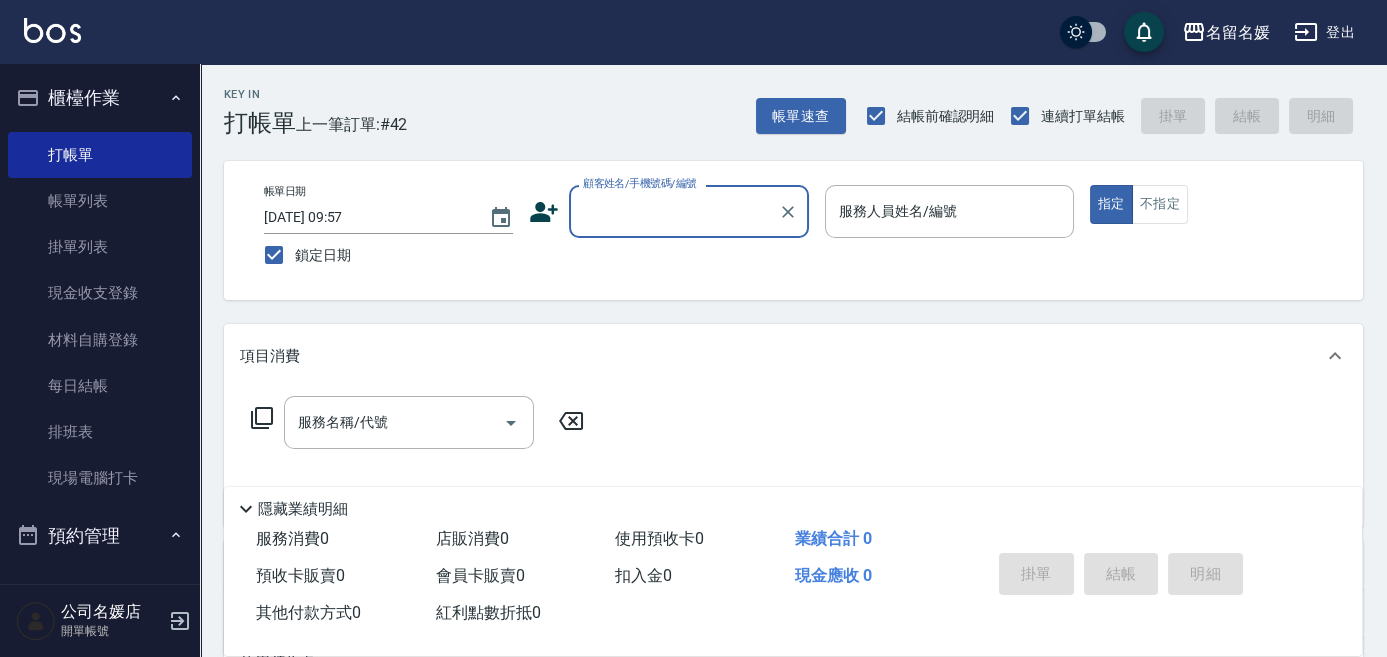 click on "顧客姓名/手機號碼/編號" at bounding box center (674, 211) 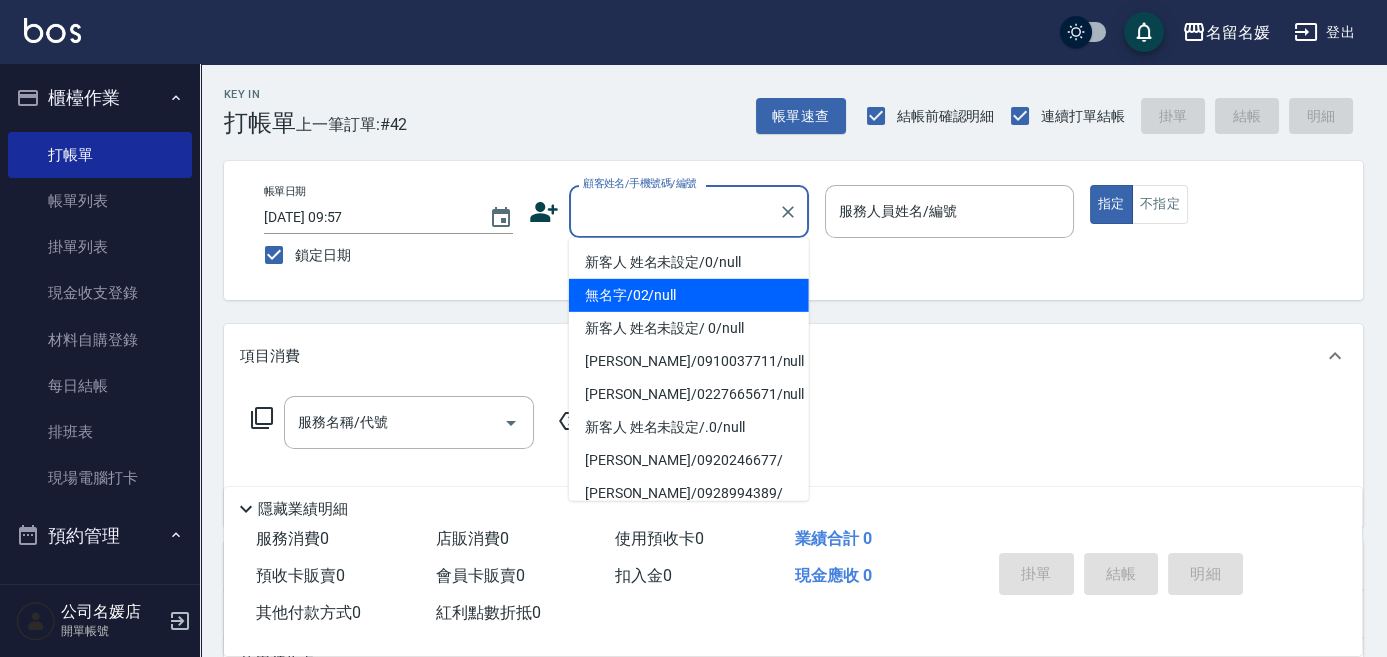 click on "無名字/02/null" at bounding box center (689, 295) 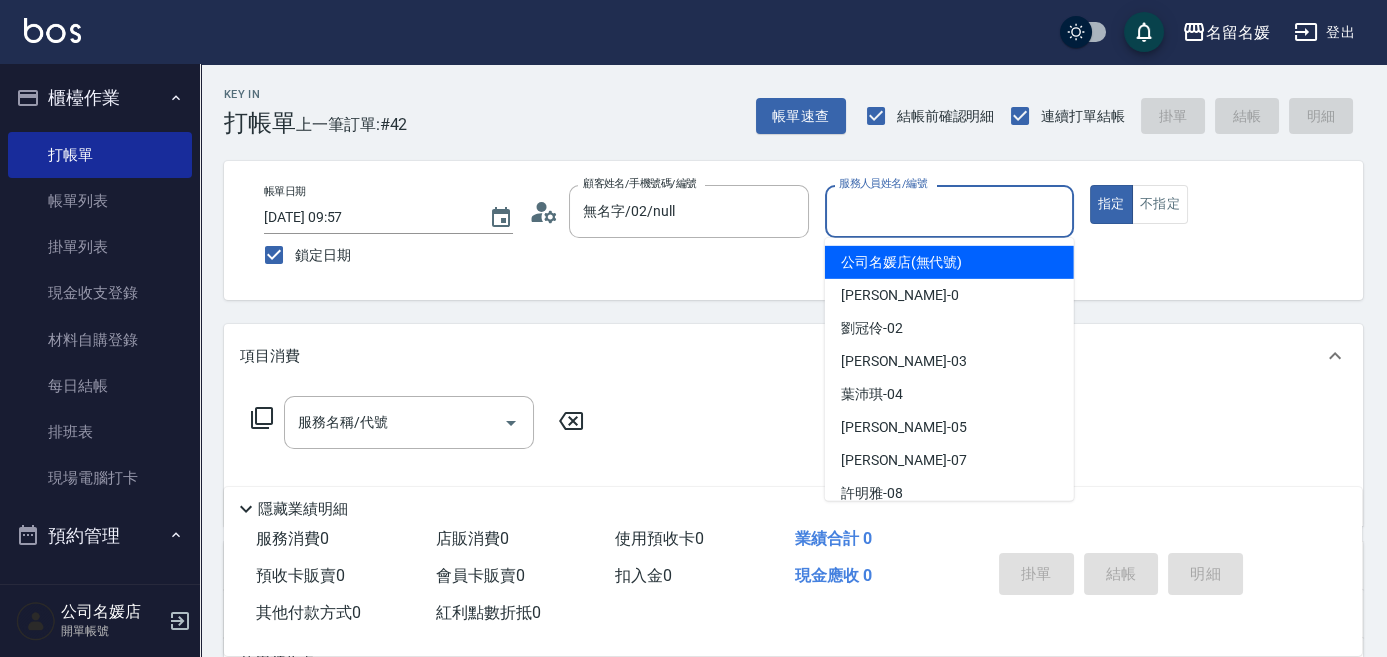 click on "服務人員姓名/編號" at bounding box center [949, 211] 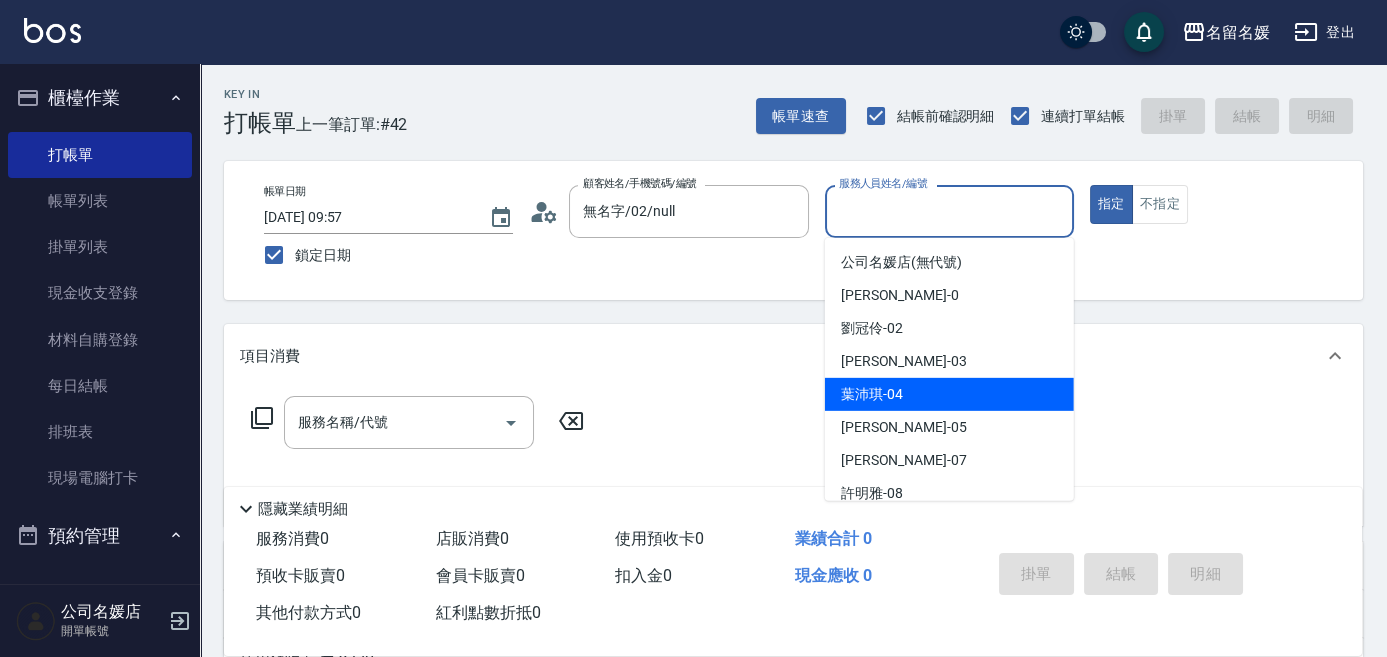 click on "[PERSON_NAME]-04" at bounding box center [872, 394] 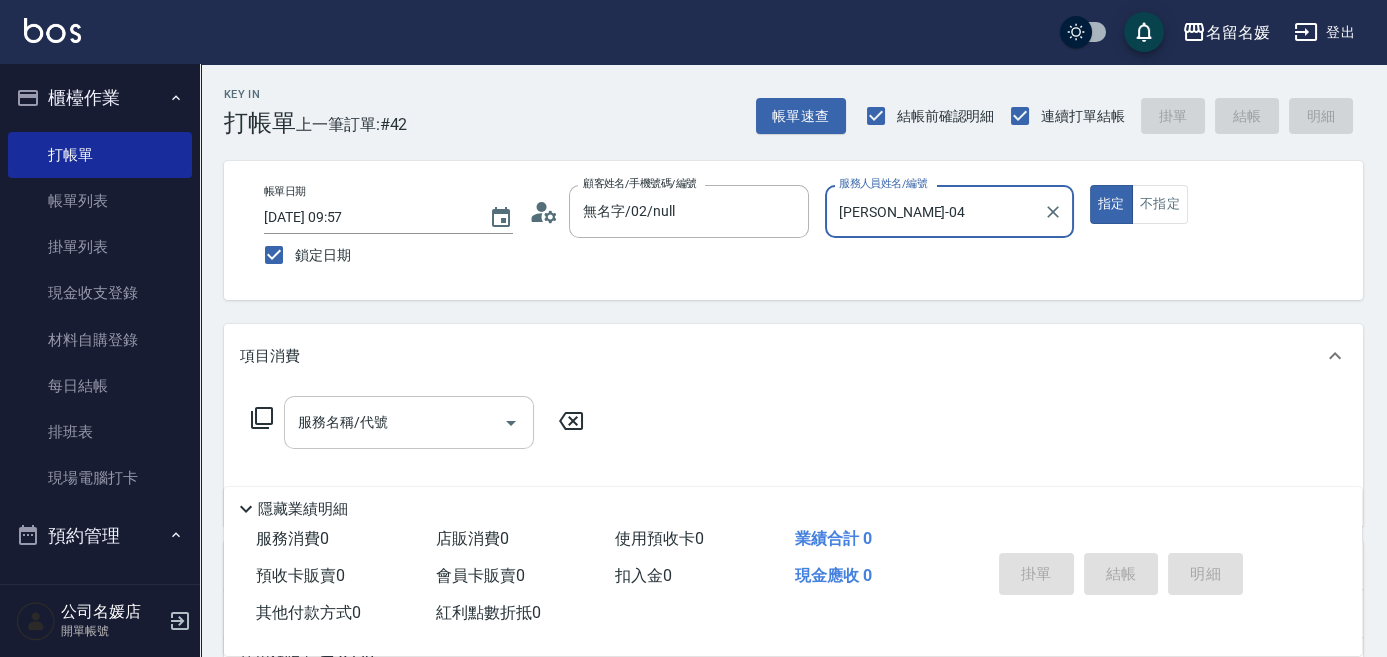 click on "服務名稱/代號 服務名稱/代號" at bounding box center (409, 422) 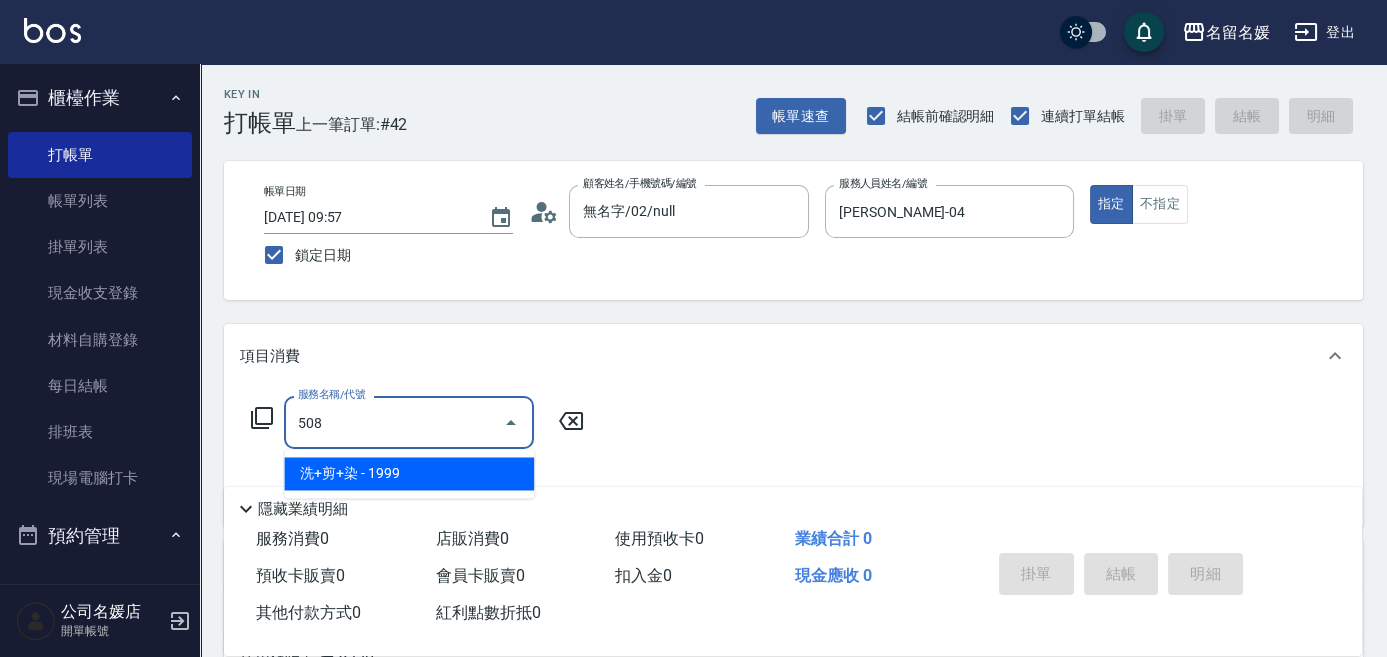 click on "洗+剪+染 - 1999" at bounding box center (409, 473) 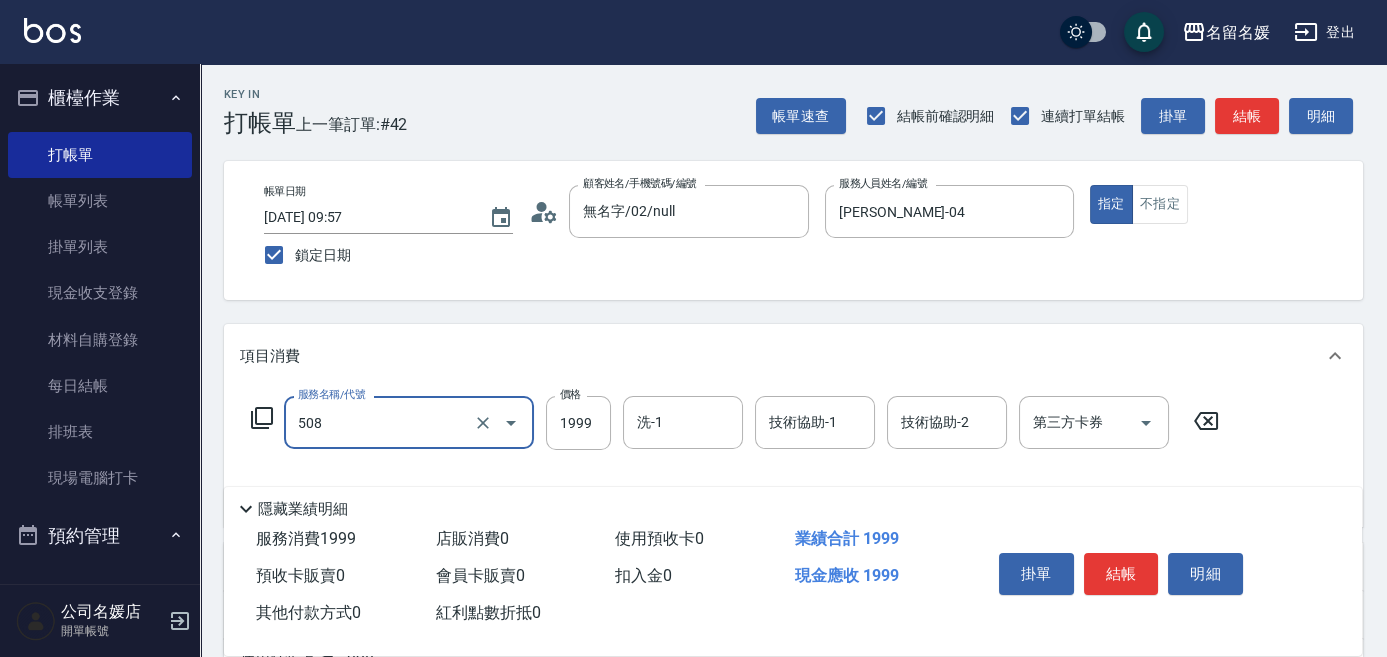 click on "508" at bounding box center (381, 422) 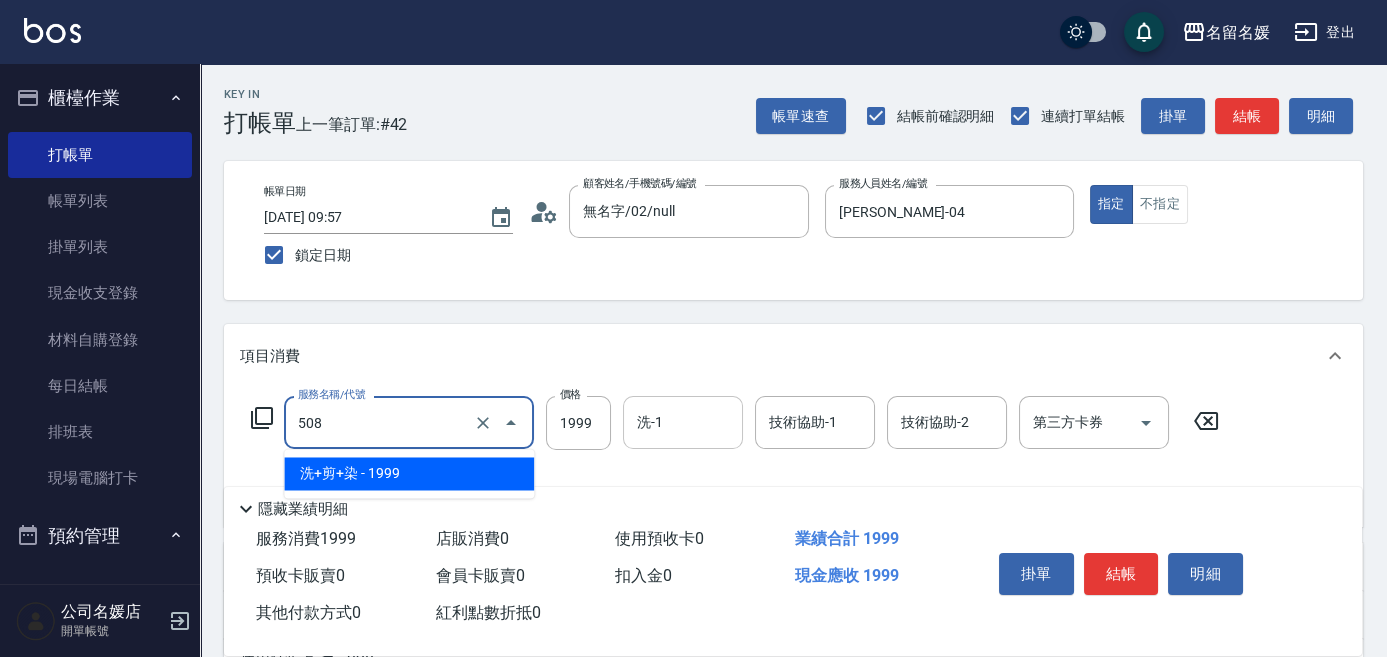 drag, startPoint x: 452, startPoint y: 472, endPoint x: 640, endPoint y: 437, distance: 191.23022 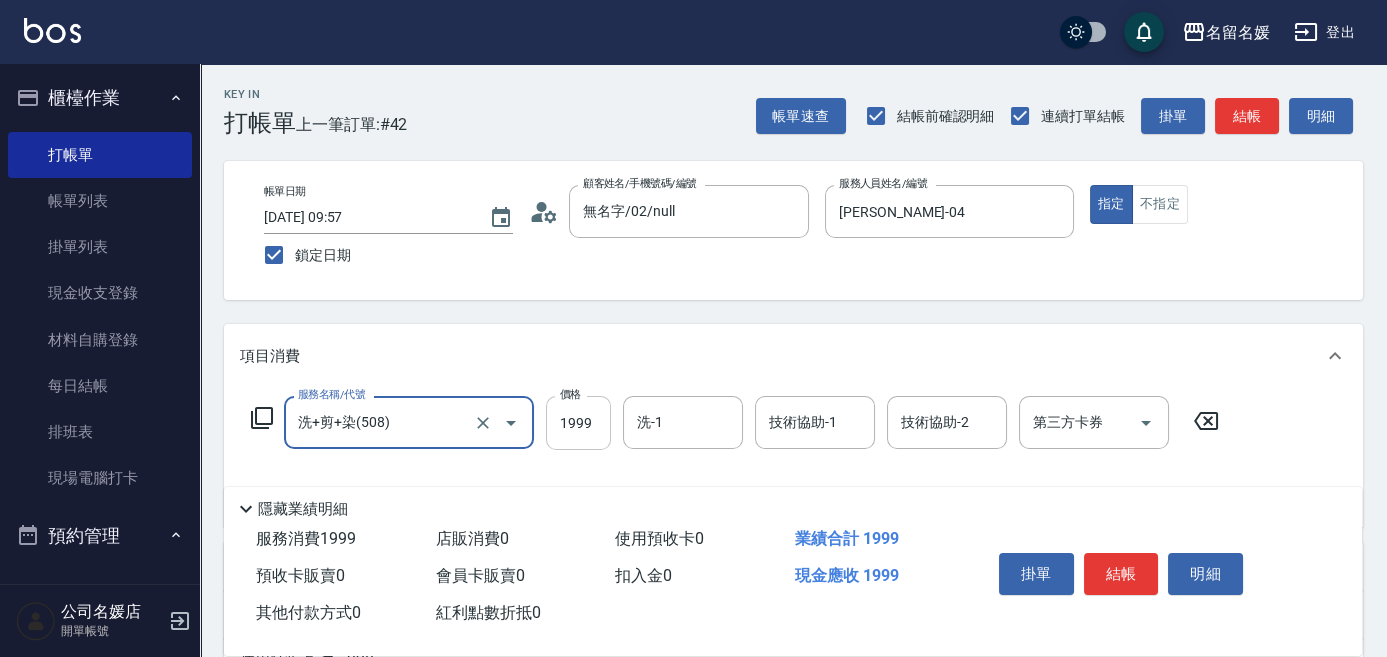 type on "洗+剪+染(508)" 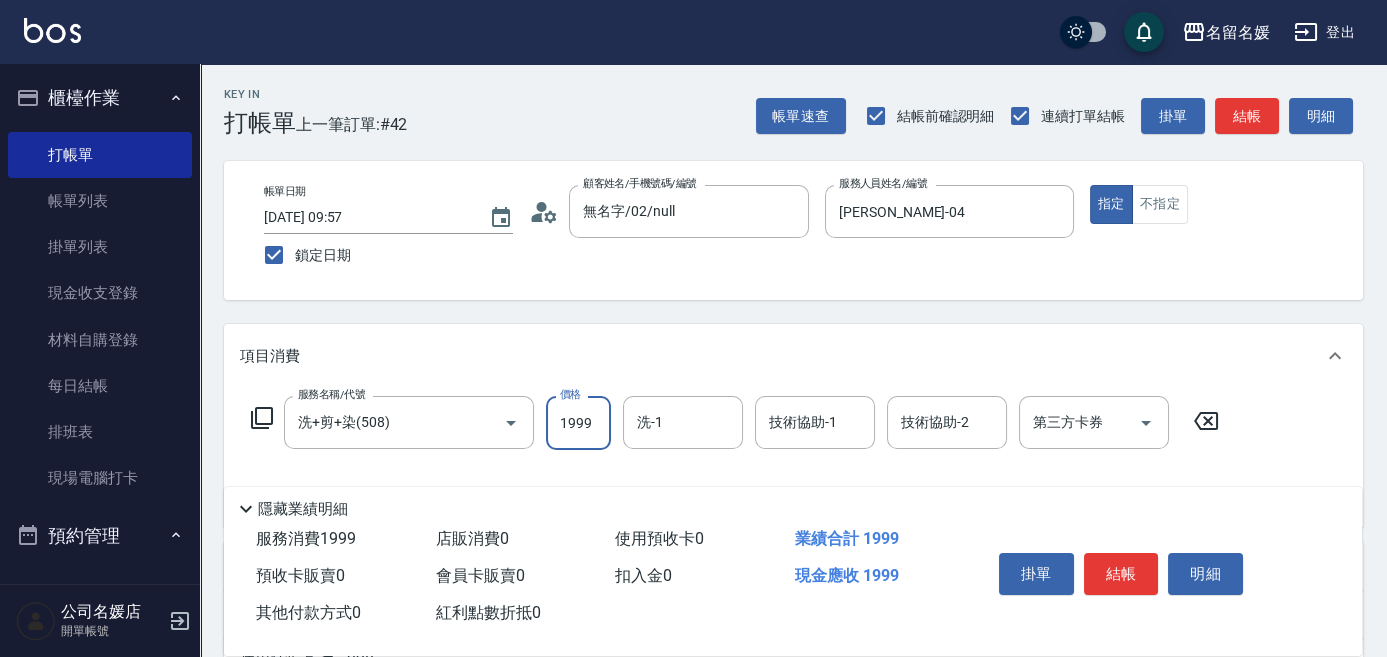 click on "1999" at bounding box center [578, 423] 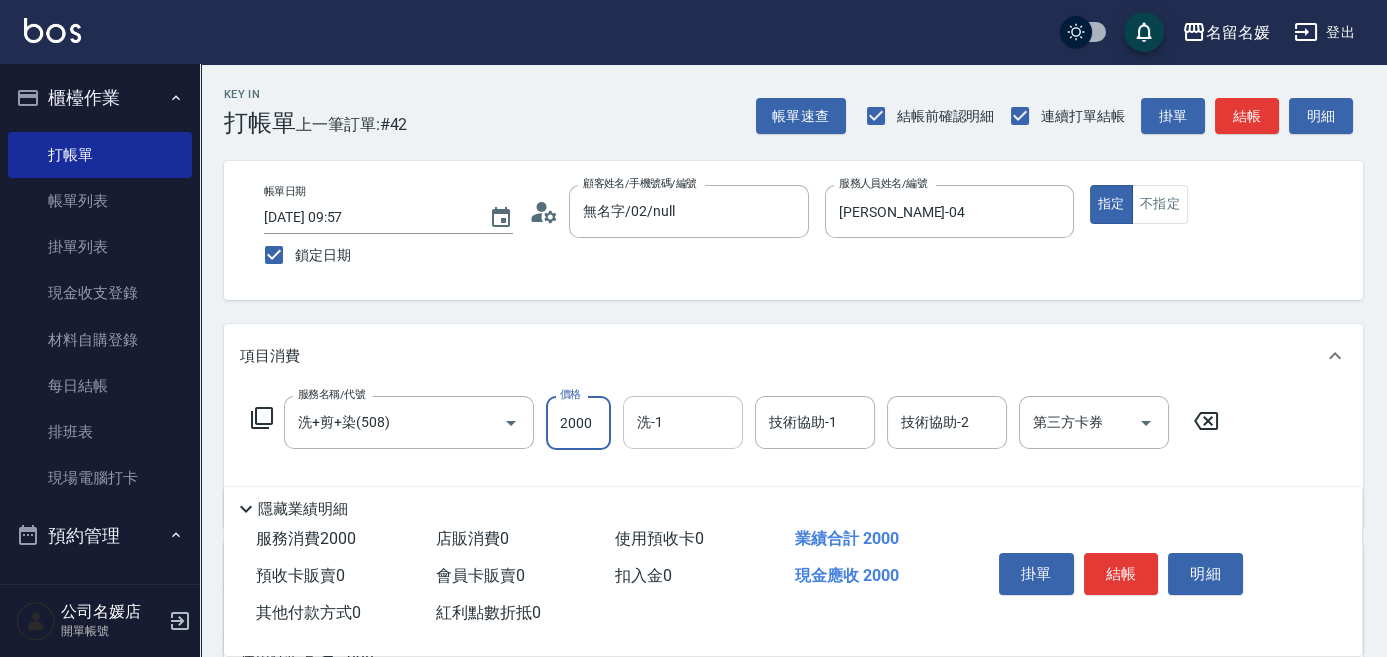 click on "洗-1" at bounding box center [683, 422] 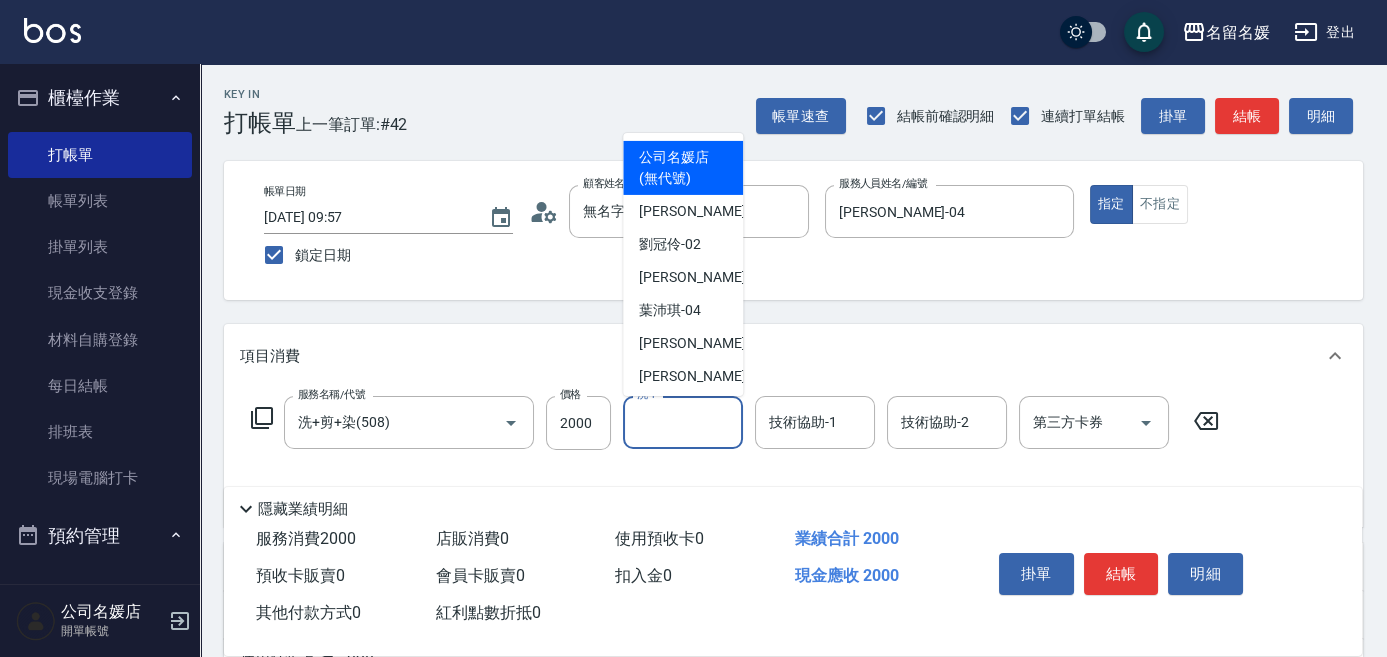 type on "2" 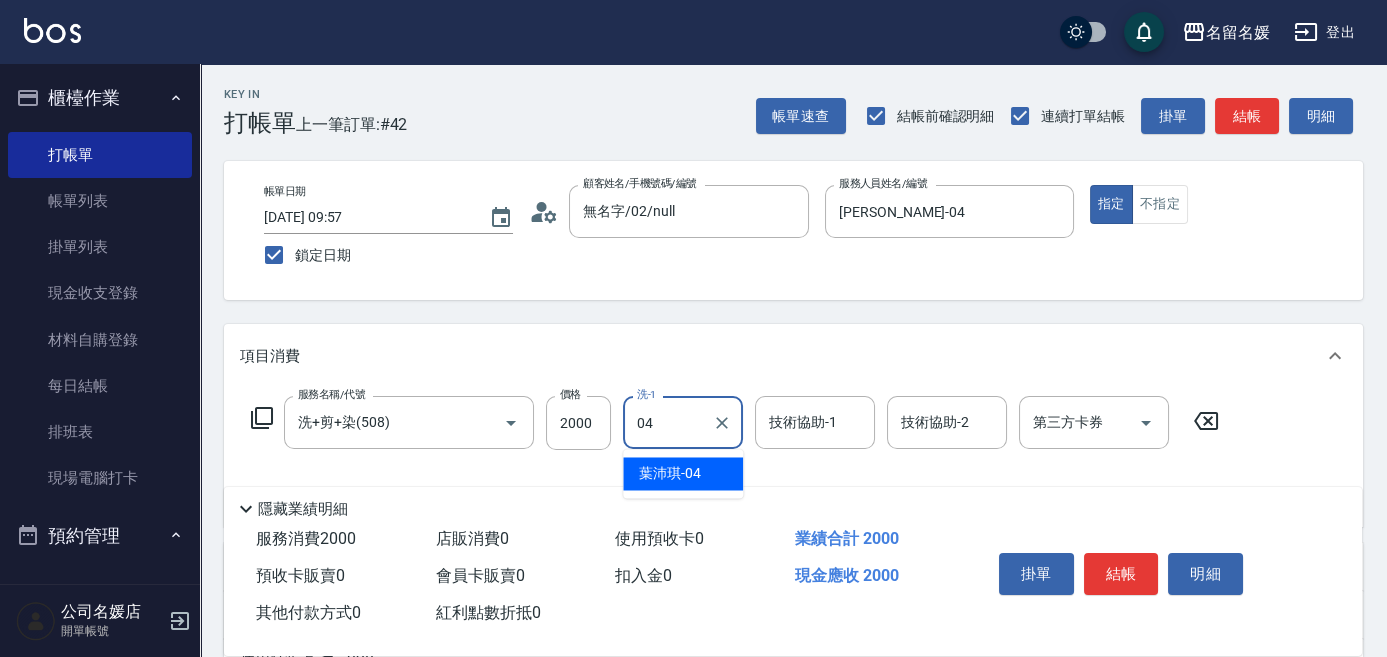 drag, startPoint x: 701, startPoint y: 478, endPoint x: 769, endPoint y: 435, distance: 80.454956 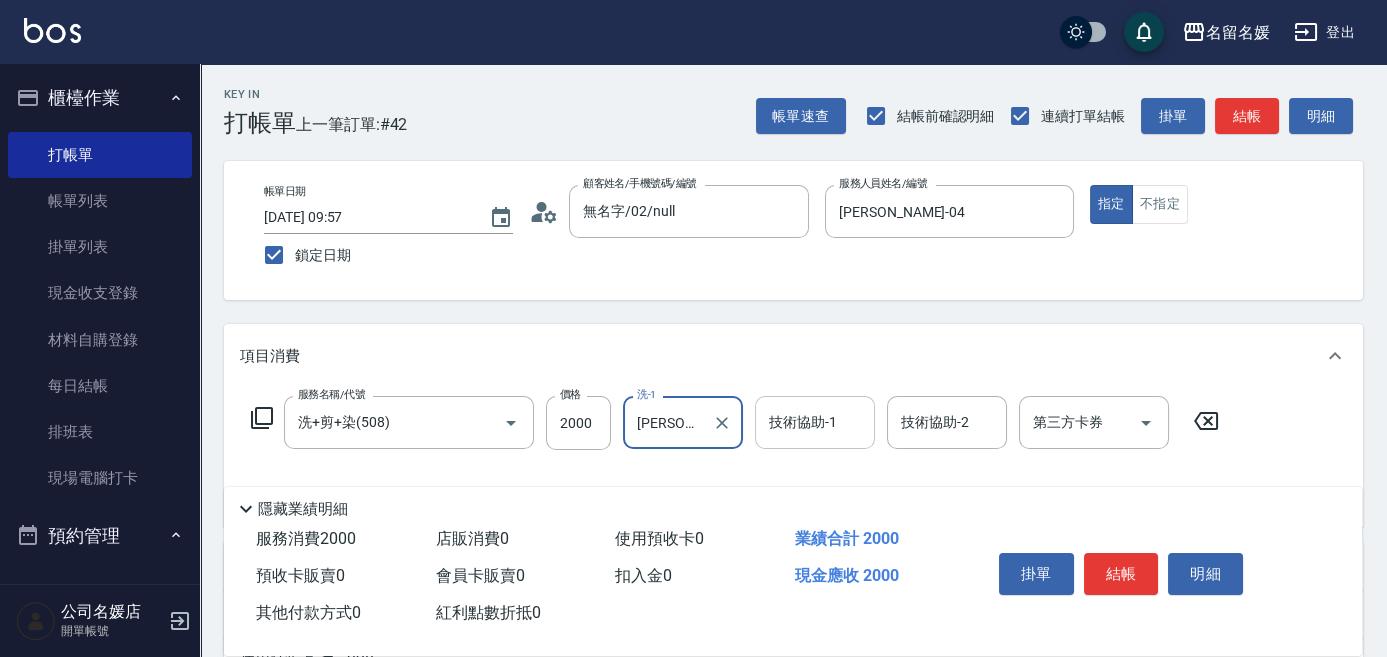 type on "[PERSON_NAME]-04" 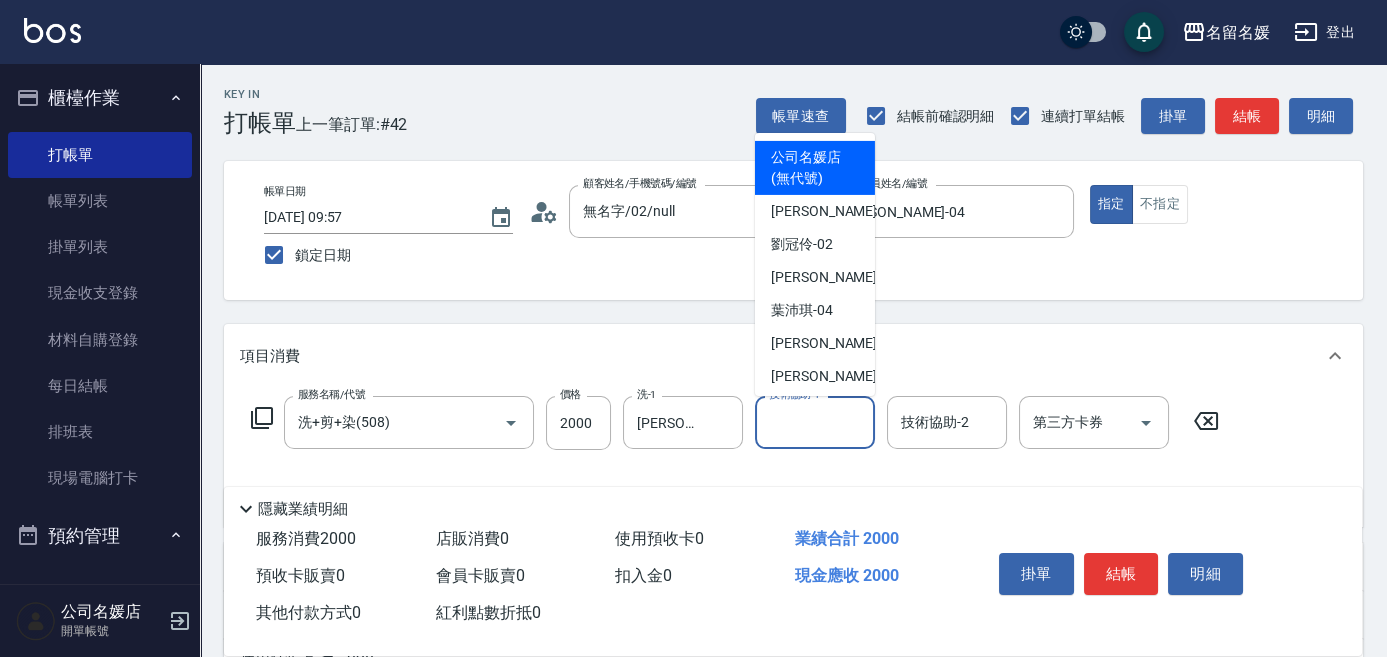 click on "技術協助-1" at bounding box center (815, 422) 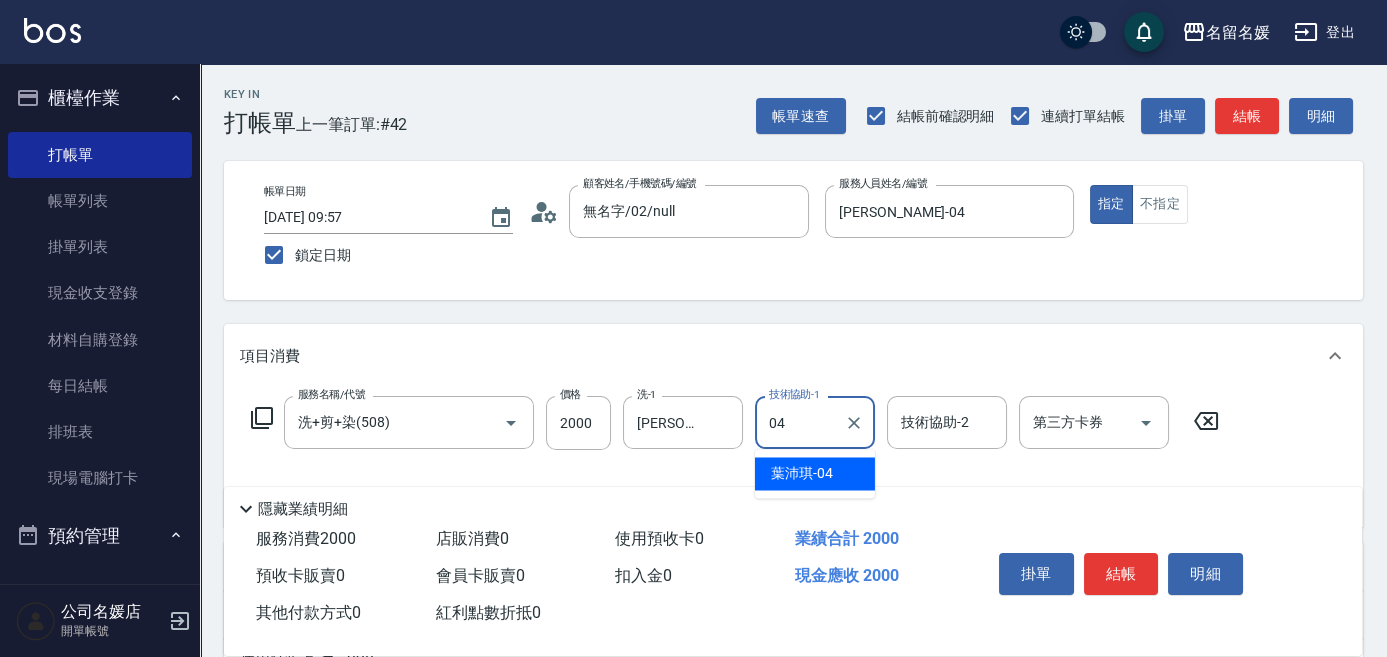 click on "[PERSON_NAME]-04" at bounding box center (815, 473) 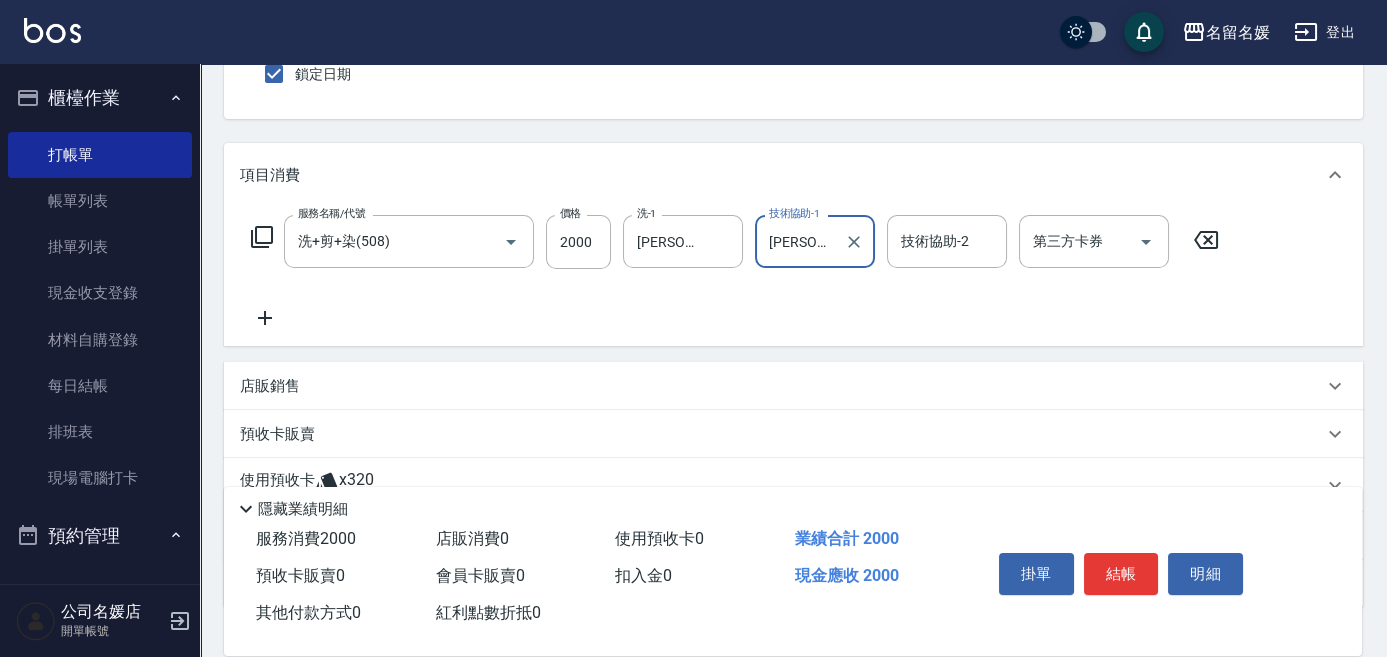 scroll, scrollTop: 181, scrollLeft: 0, axis: vertical 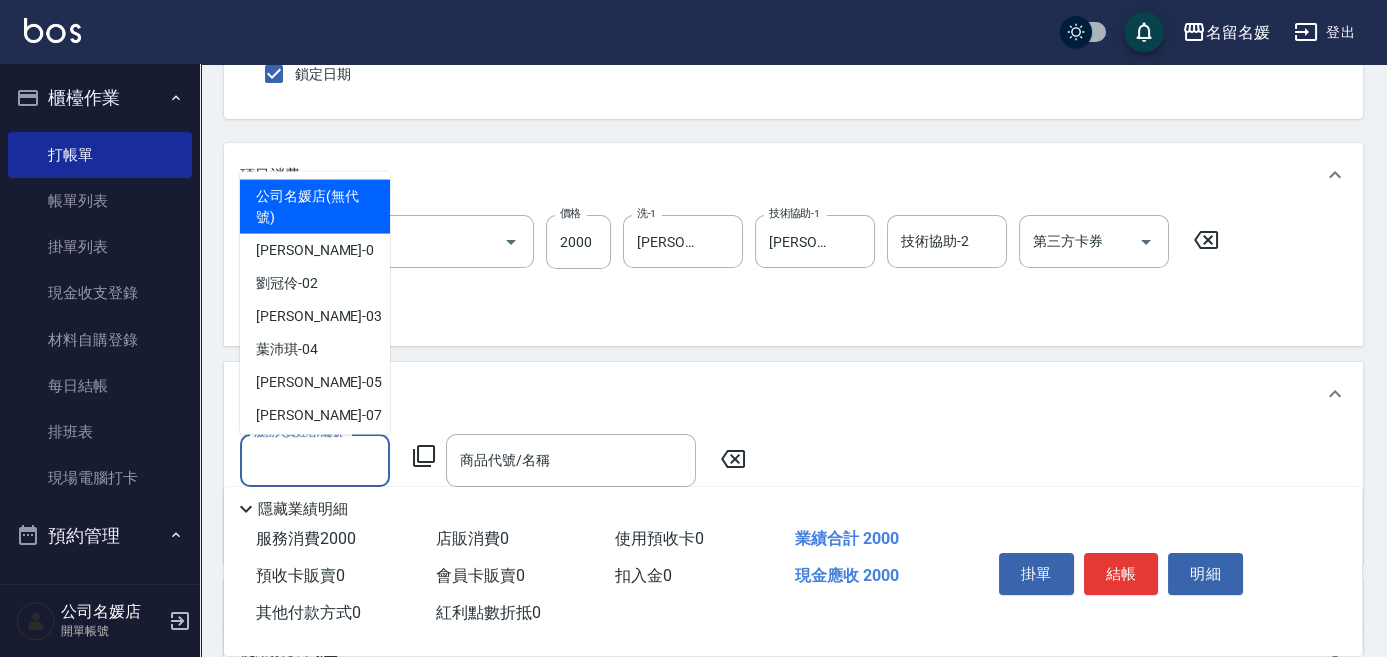 click on "服務人員姓名/編號" at bounding box center [315, 460] 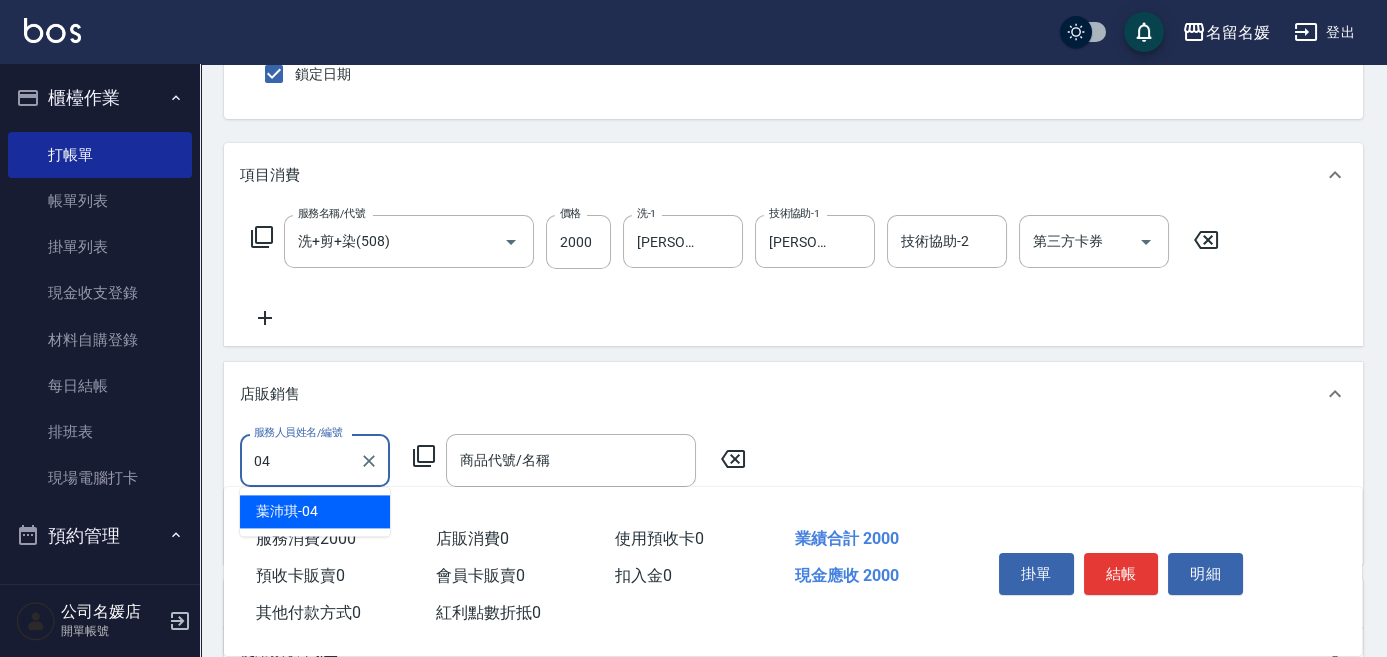 click on "[PERSON_NAME]-04" at bounding box center (315, 511) 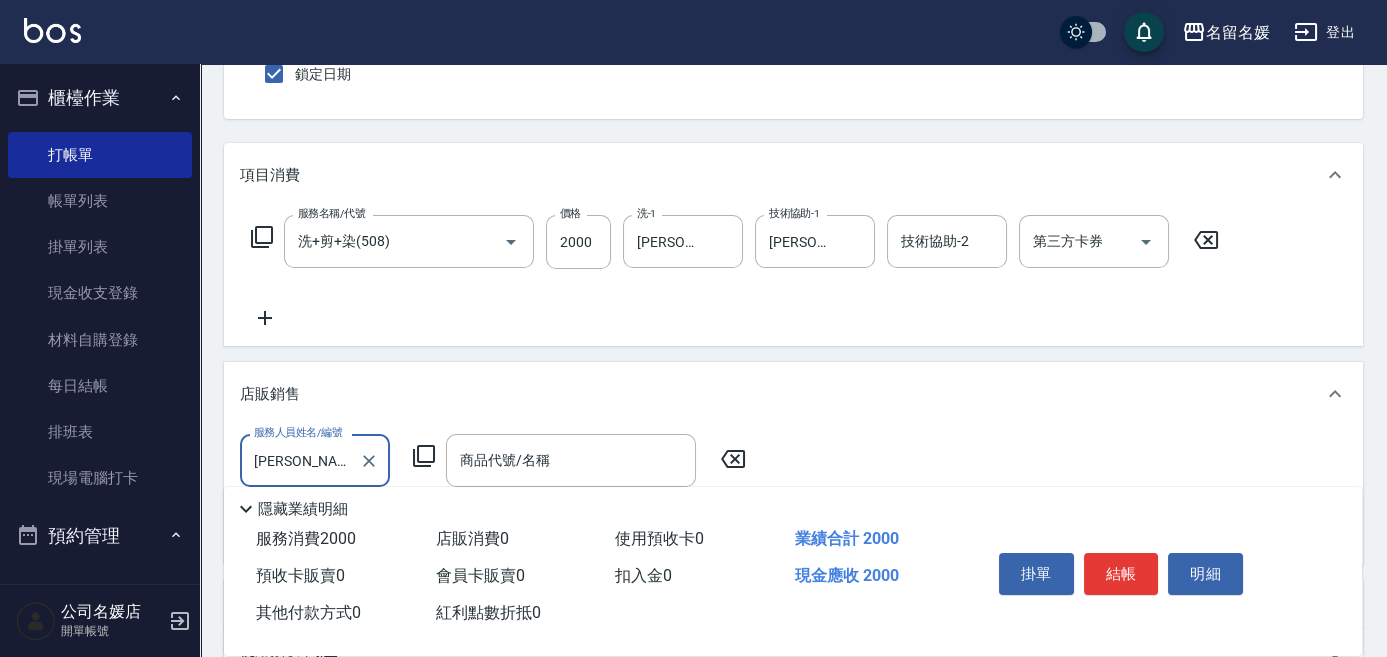 type on "[PERSON_NAME]-04" 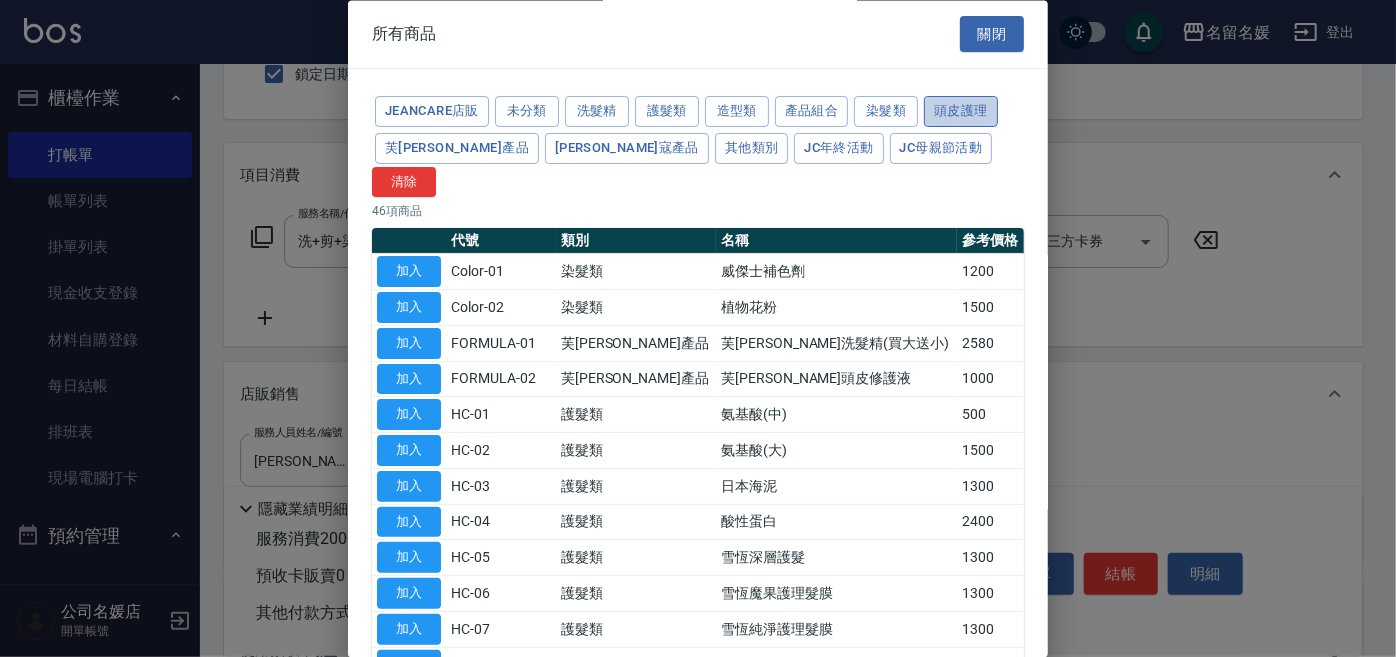 click on "頭皮護理" at bounding box center (961, 112) 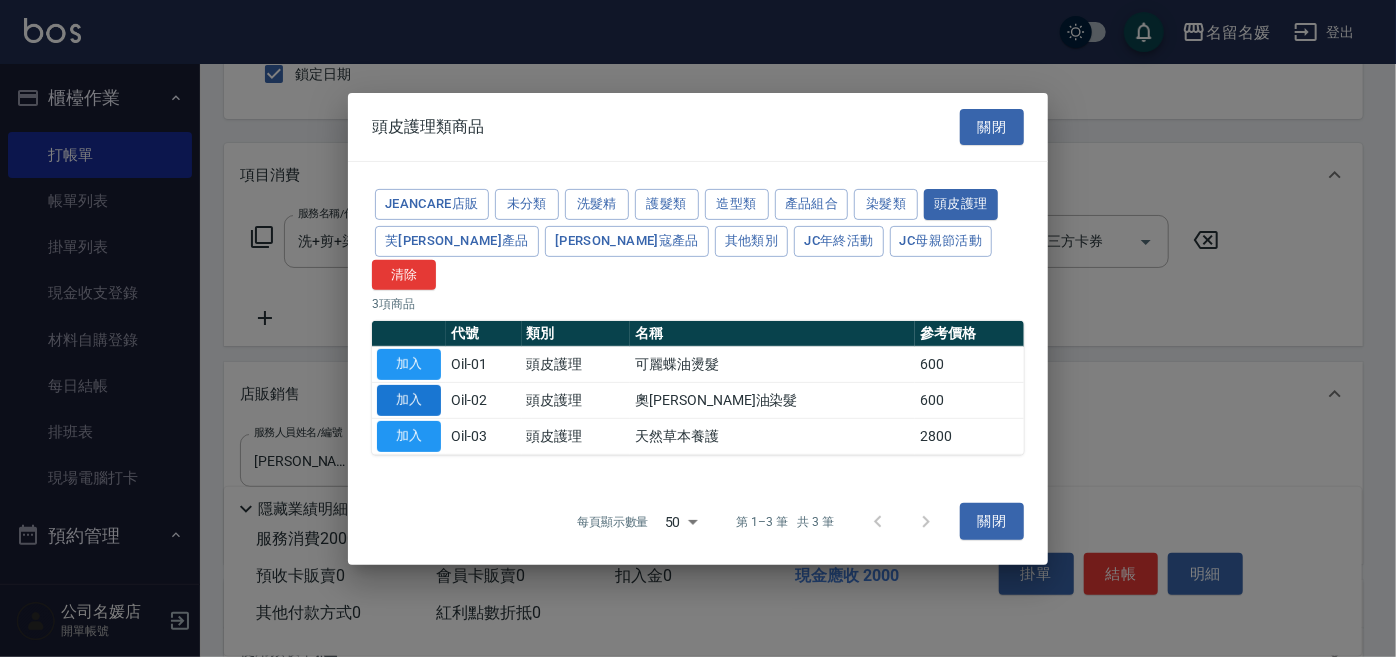 click on "加入" at bounding box center (409, 400) 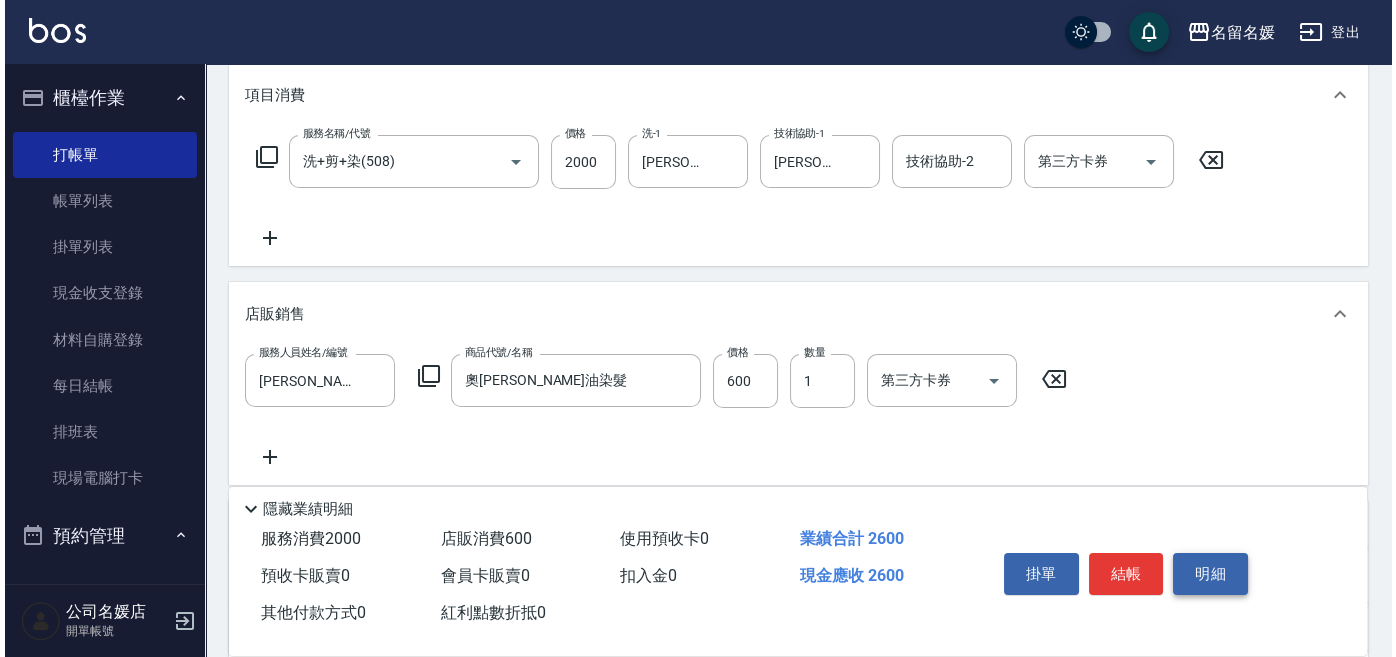 scroll, scrollTop: 272, scrollLeft: 0, axis: vertical 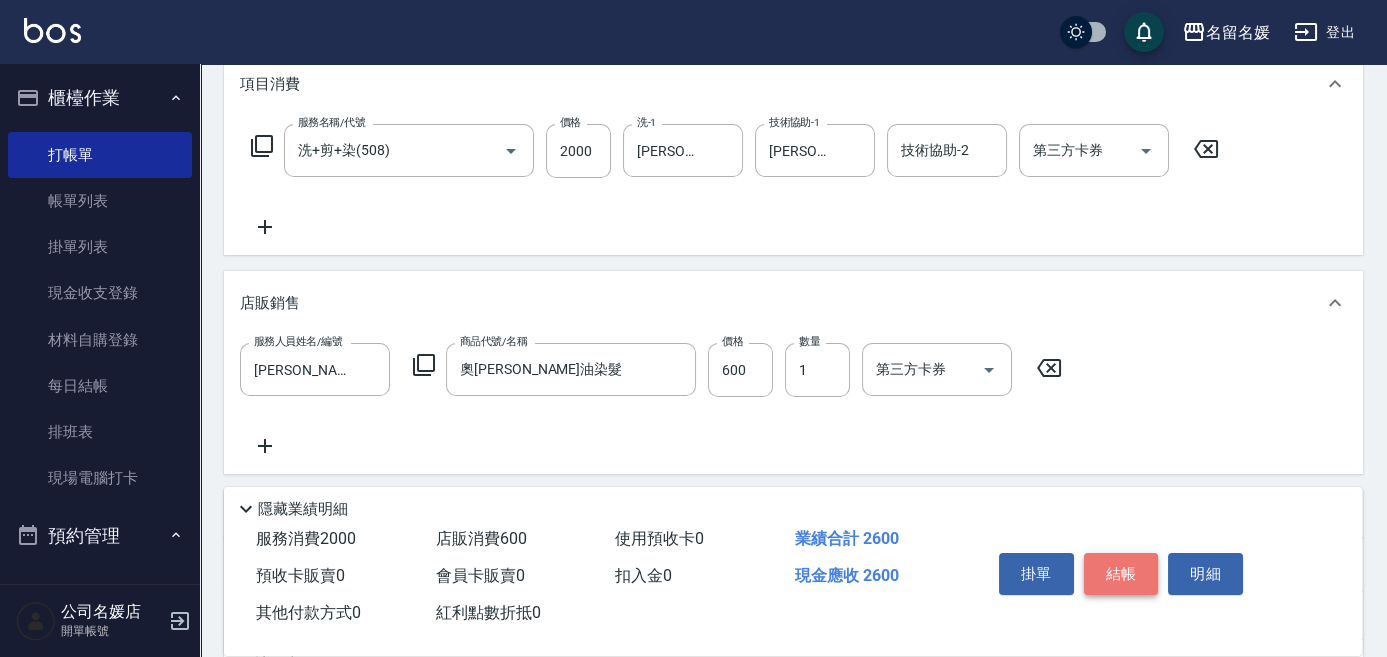 click on "結帳" at bounding box center (1121, 574) 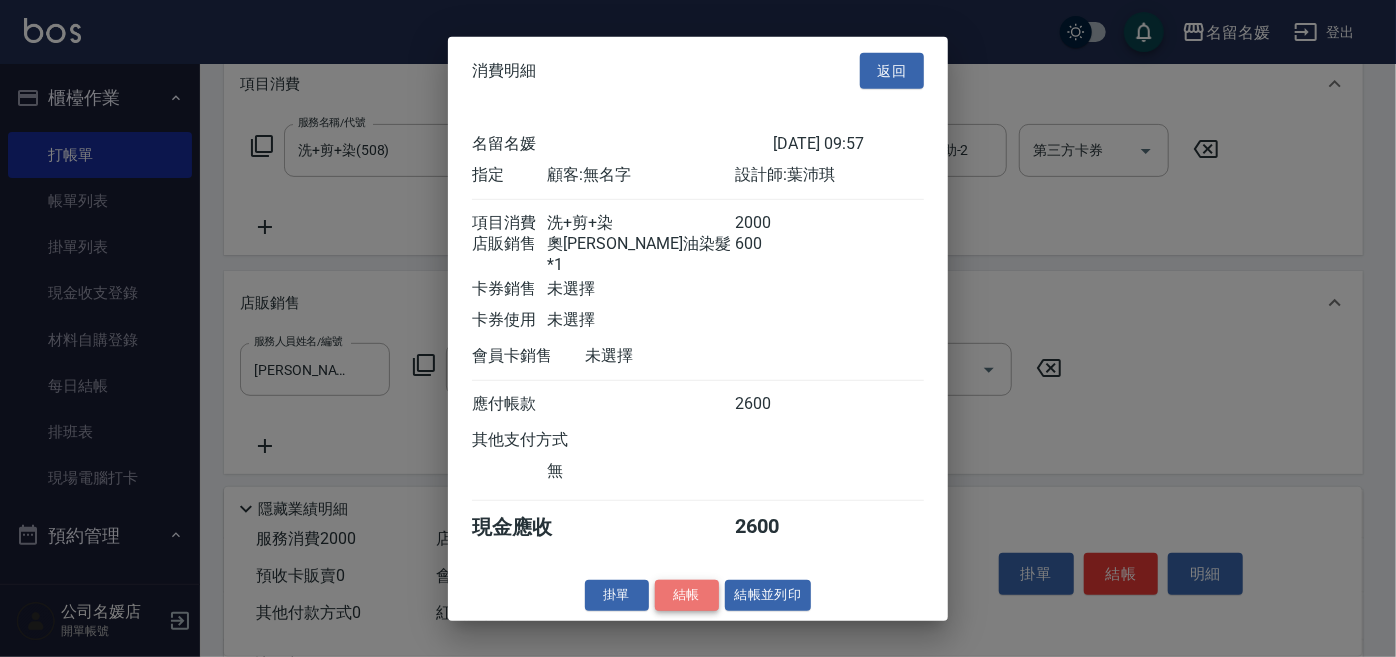 click on "結帳" at bounding box center (687, 595) 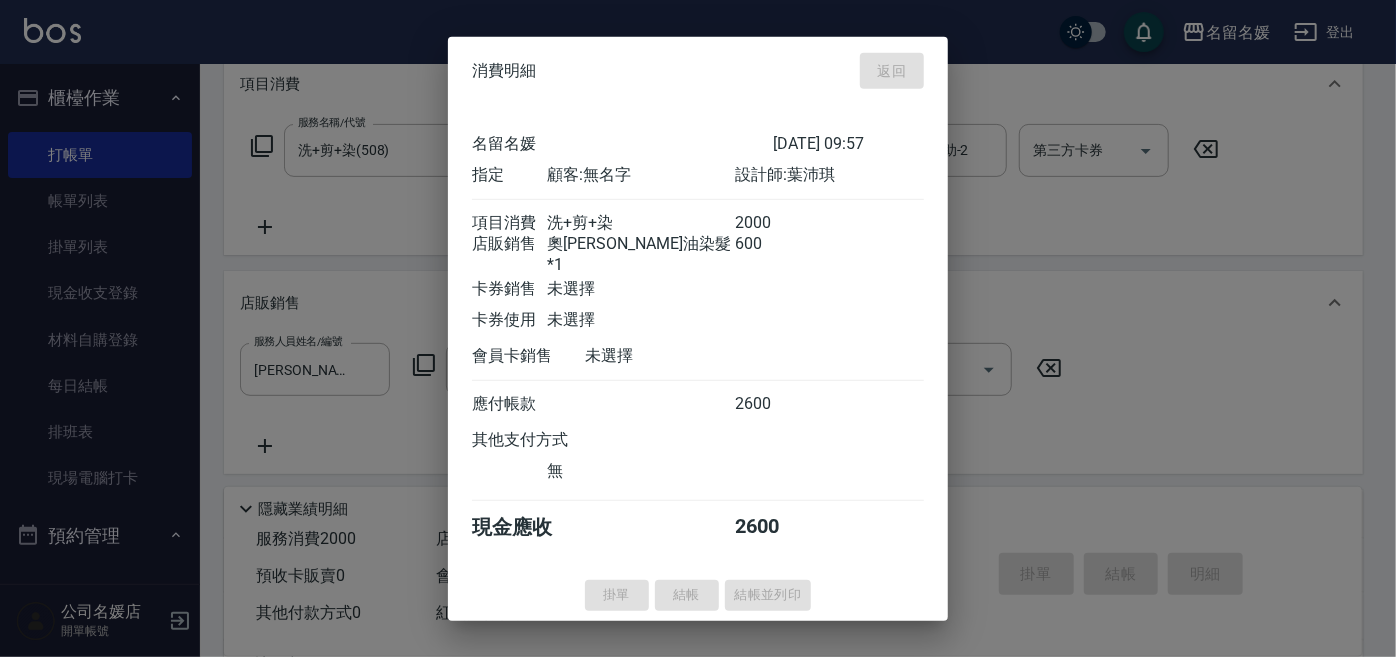 type 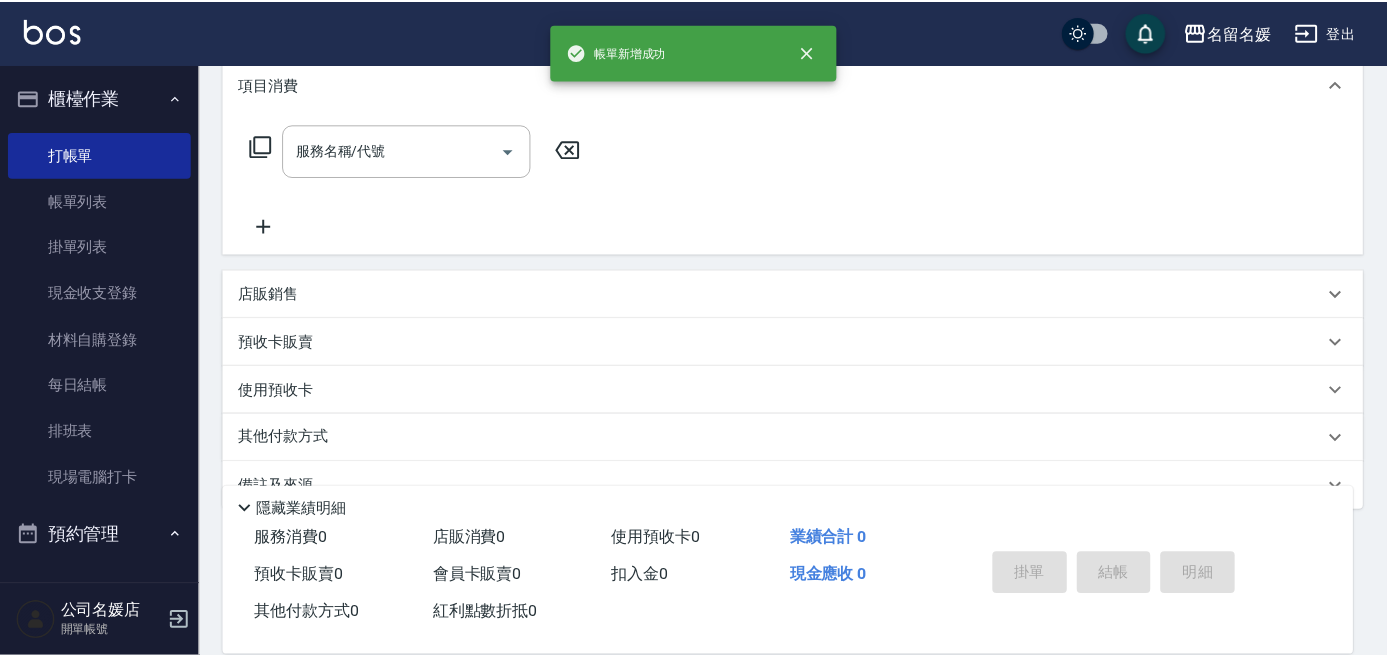 scroll, scrollTop: 0, scrollLeft: 0, axis: both 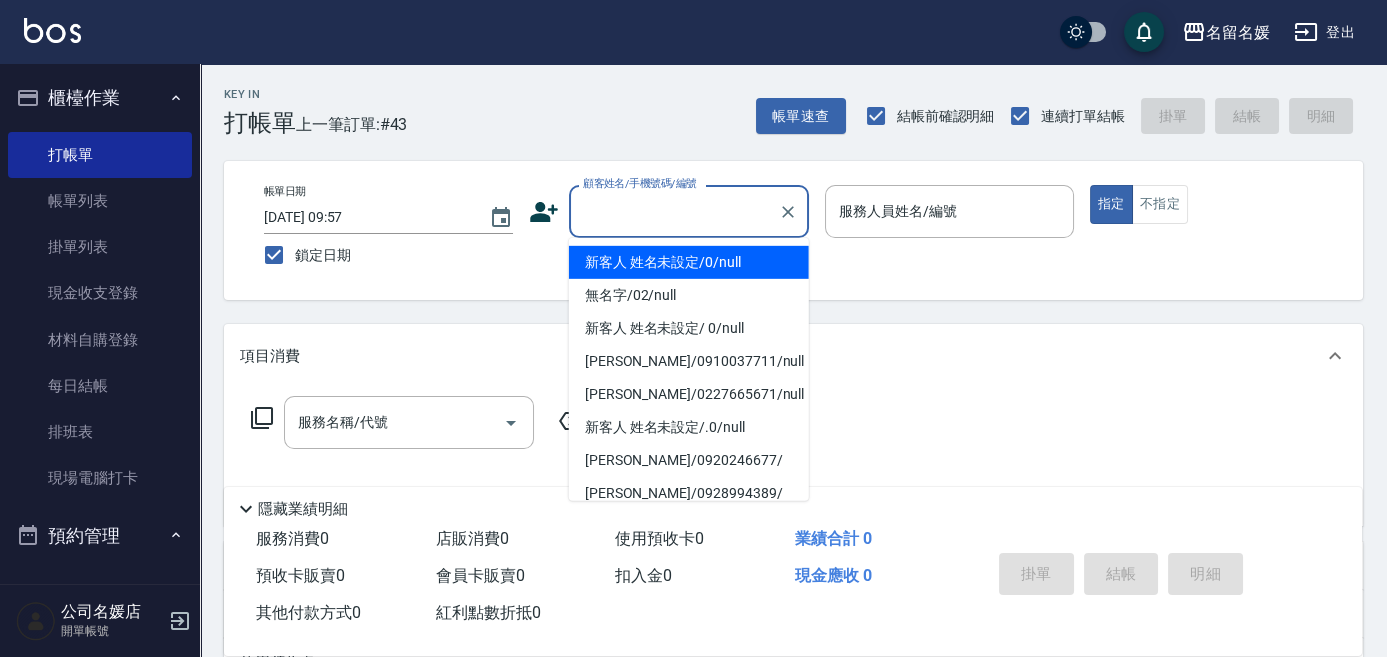 click on "顧客姓名/手機號碼/編號" at bounding box center (674, 211) 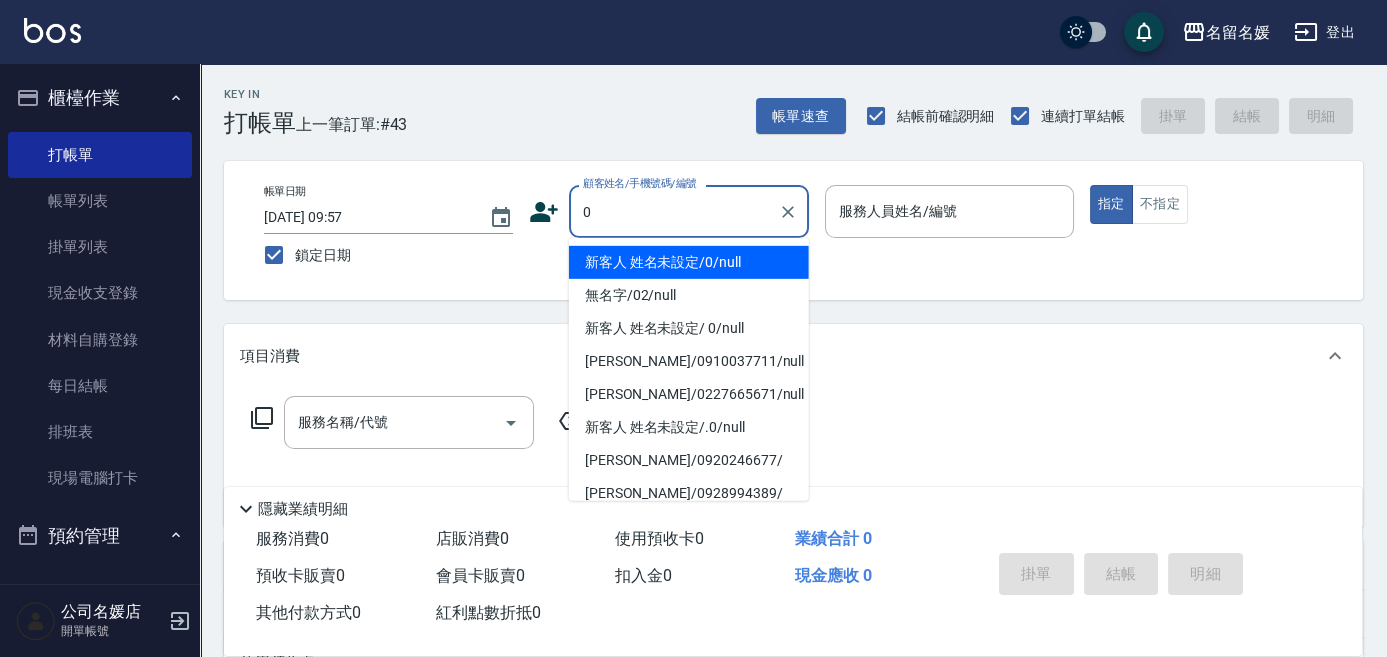 type on "新客人 姓名未設定/0/null" 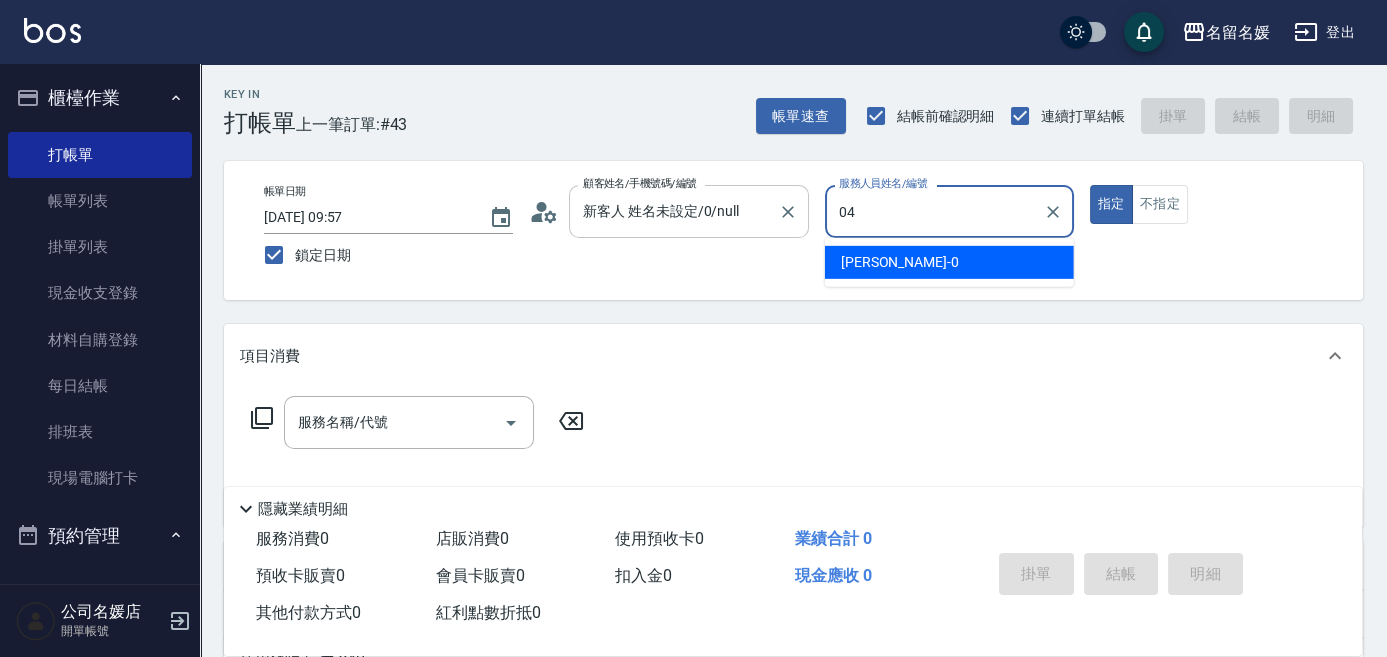 type on "[PERSON_NAME]-04" 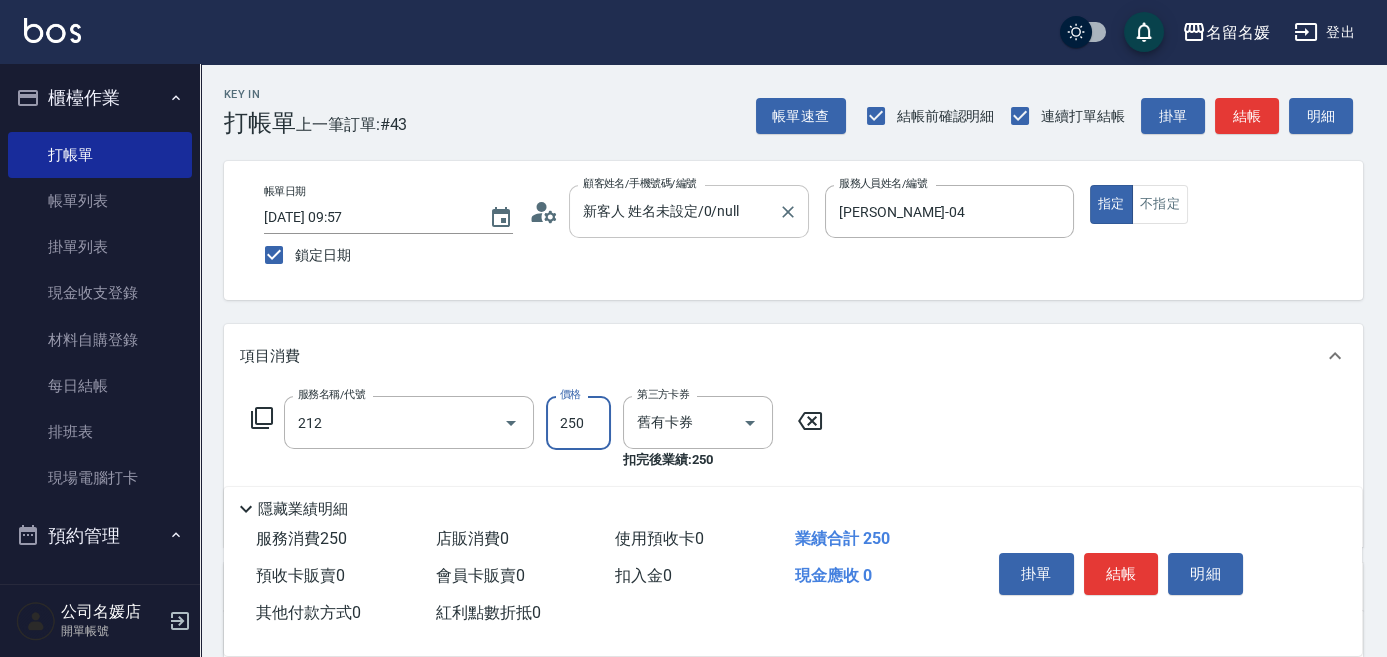 type on "洗髮券-(卡)250(212)" 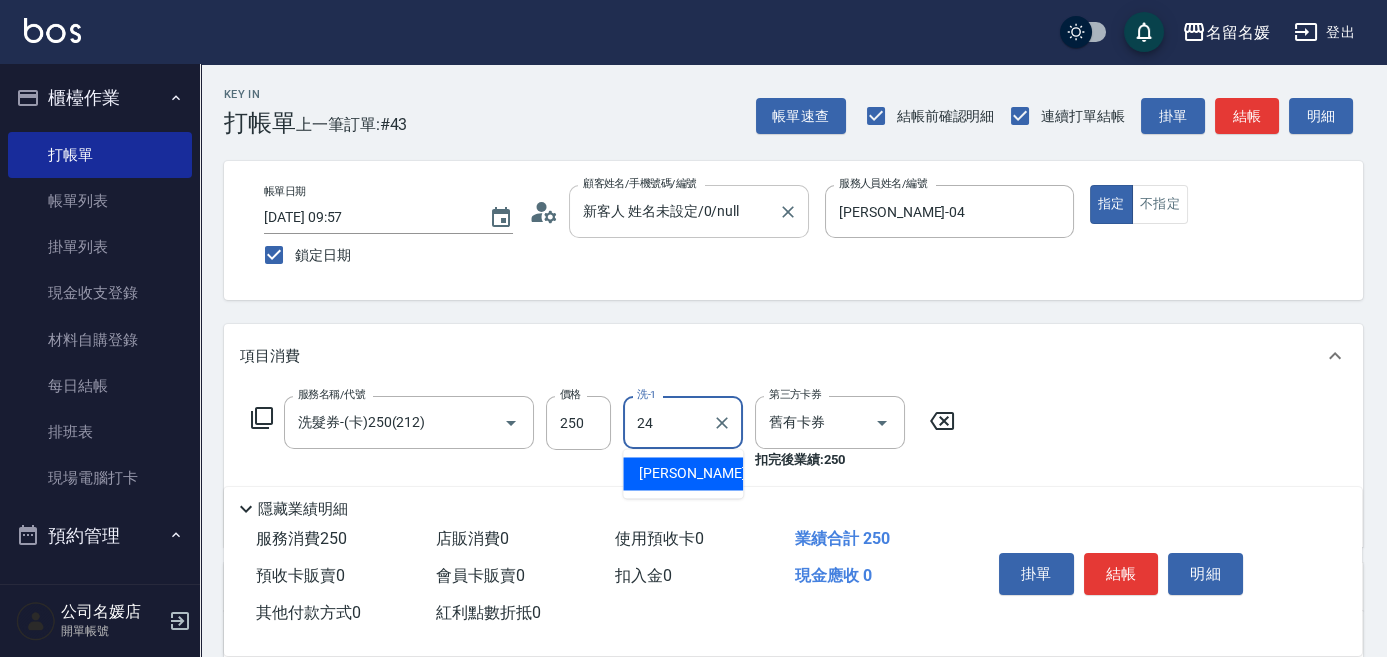 type on "[PERSON_NAME]-24" 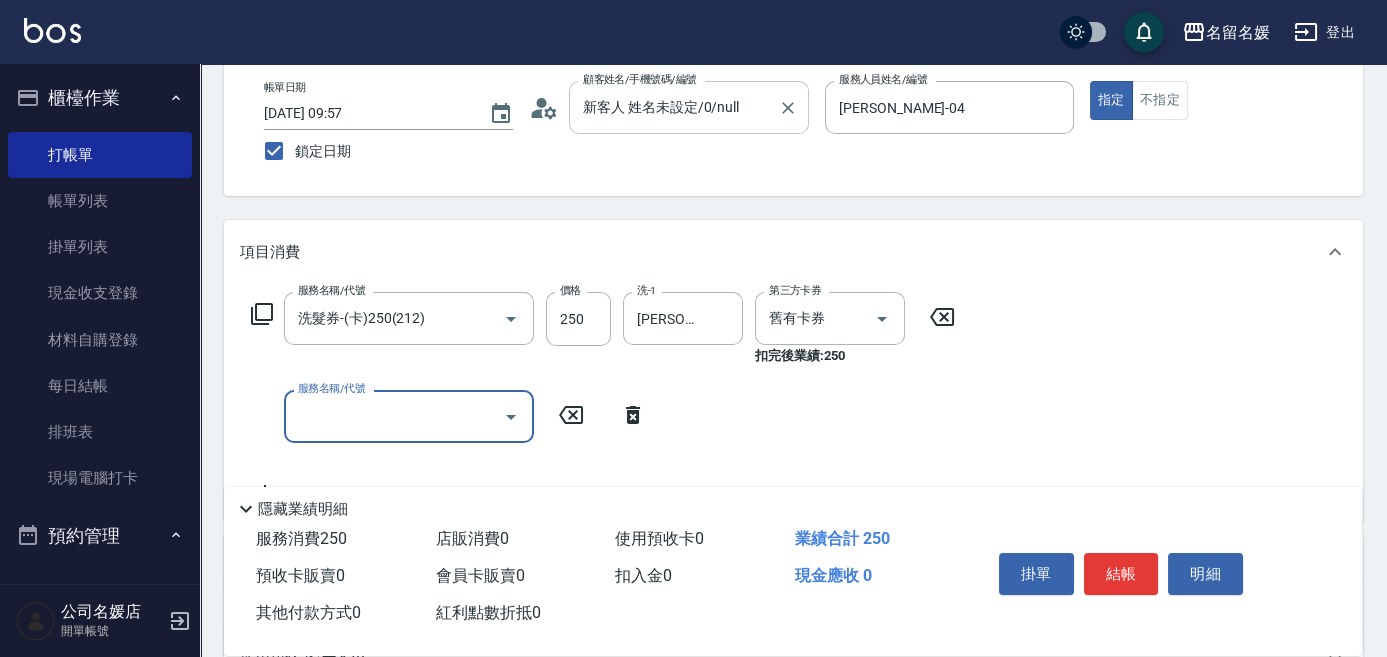 scroll, scrollTop: 181, scrollLeft: 0, axis: vertical 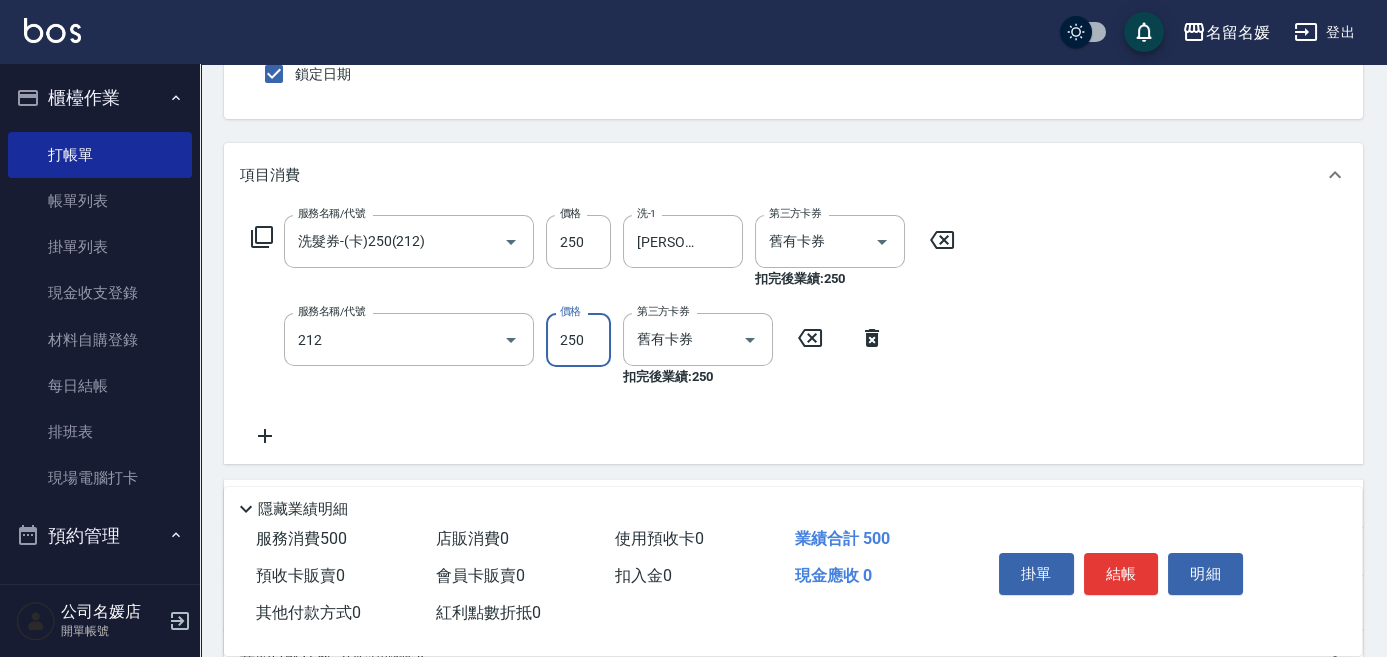 type on "洗髮券-(卡)250(212)" 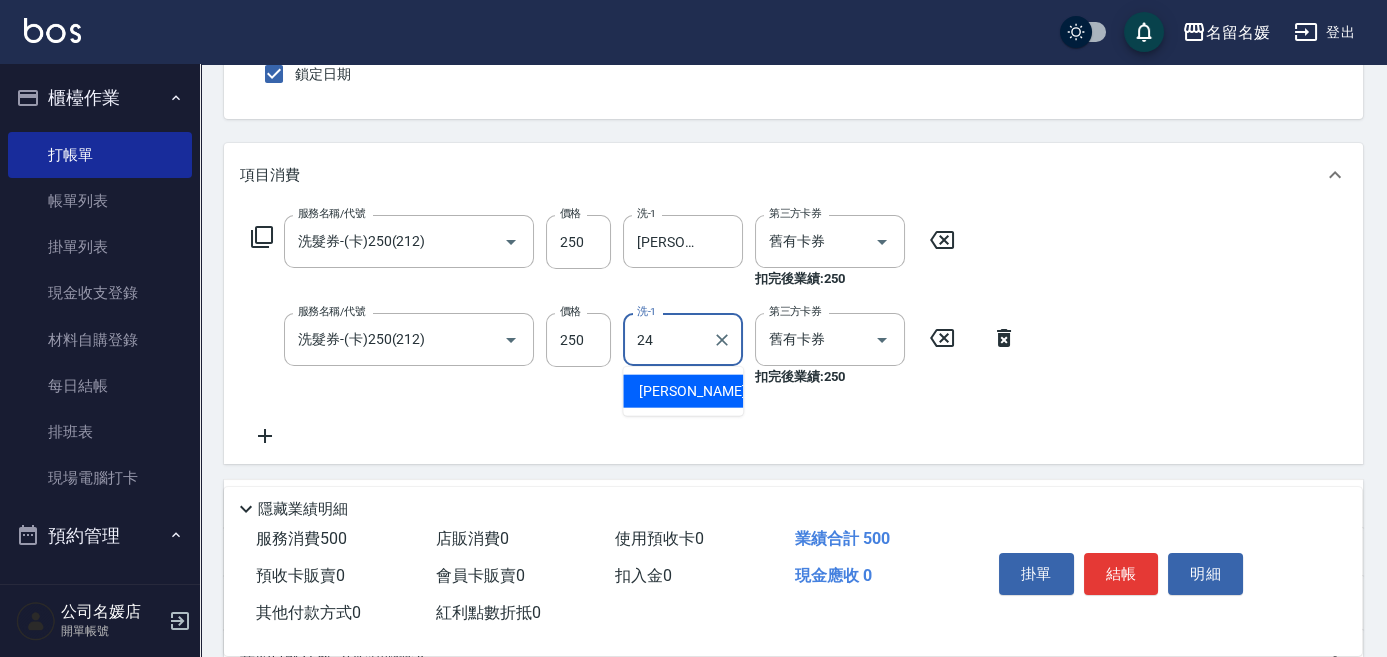 type on "[PERSON_NAME]-24" 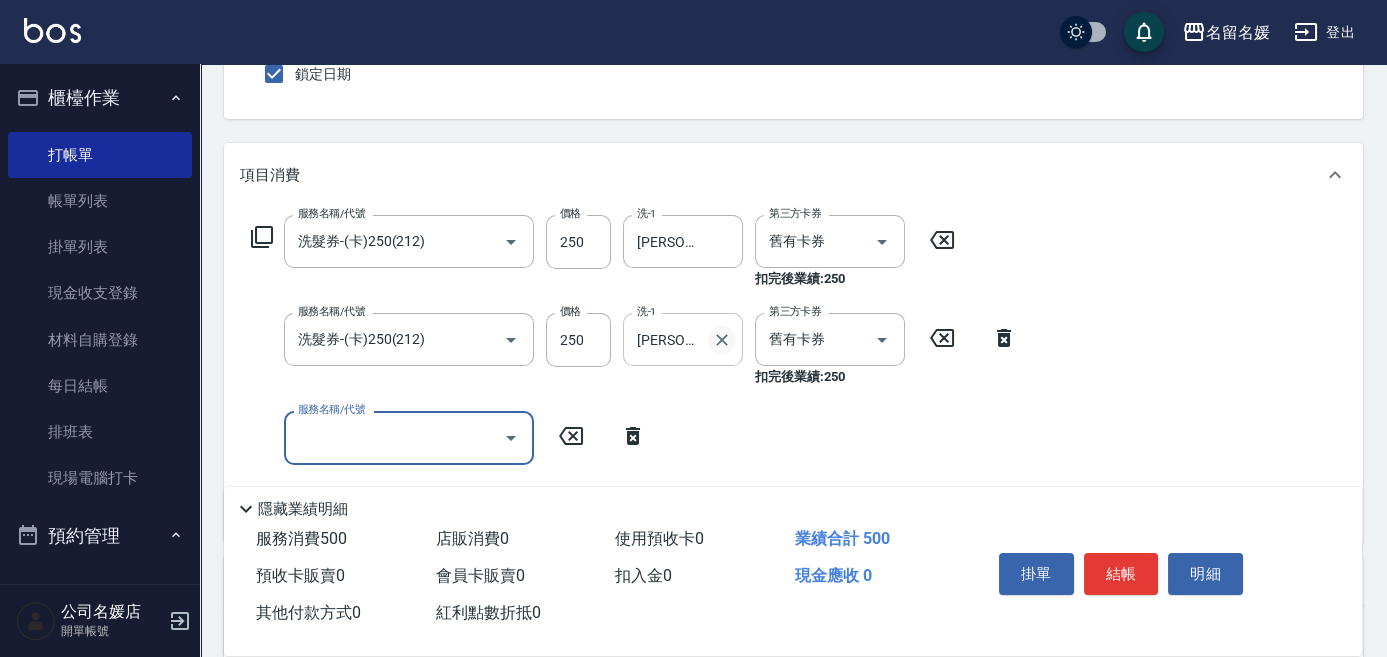 click 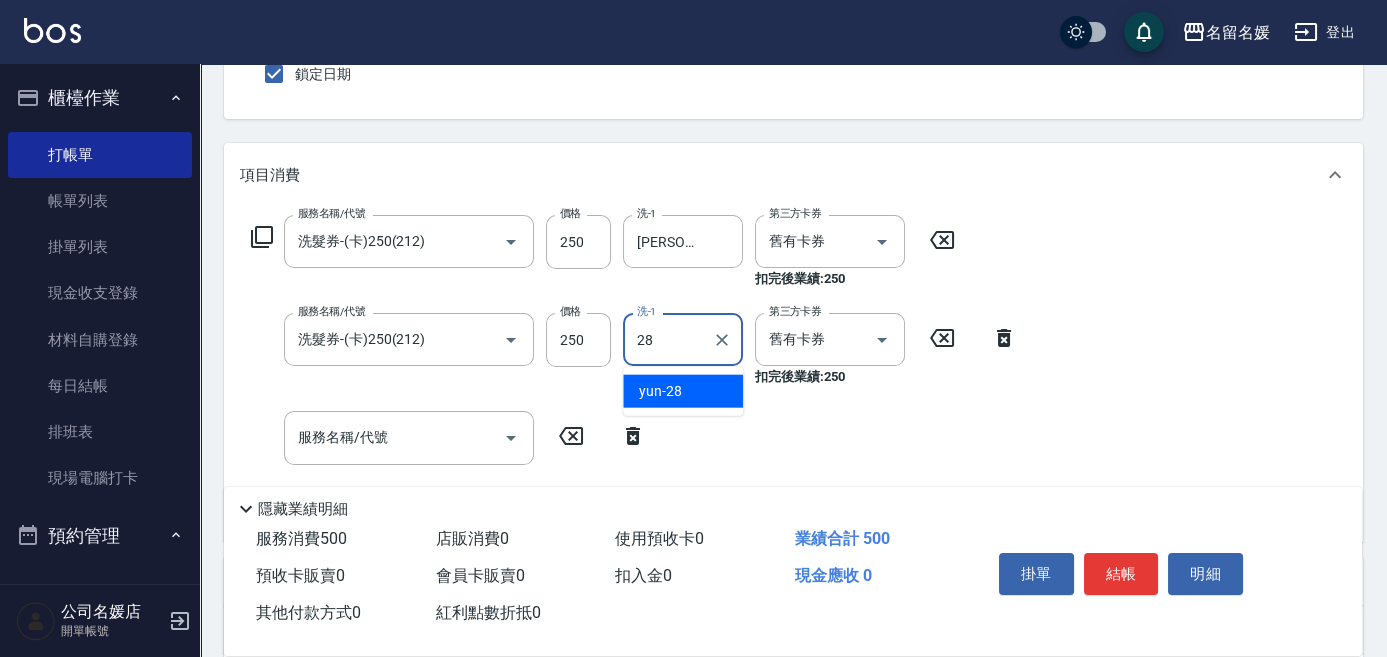 type on "yun-28" 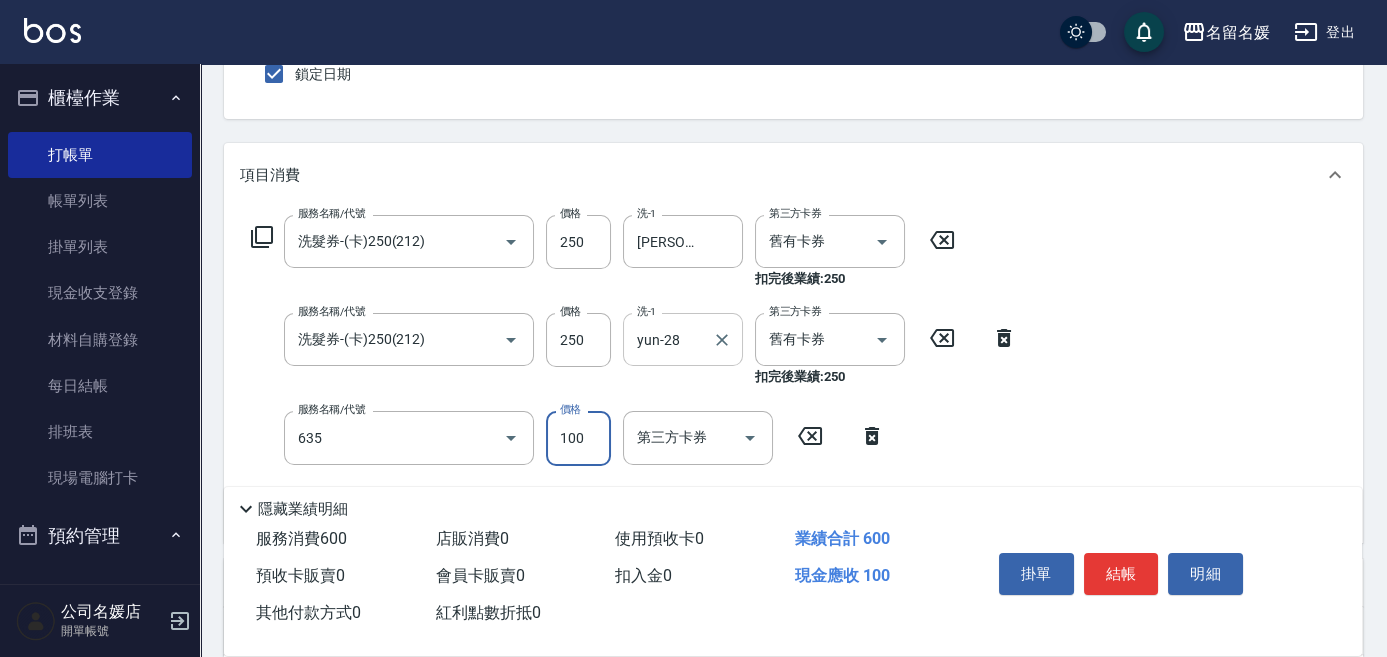 type on "[PERSON_NAME].玻酸.晶膜.水療(635)" 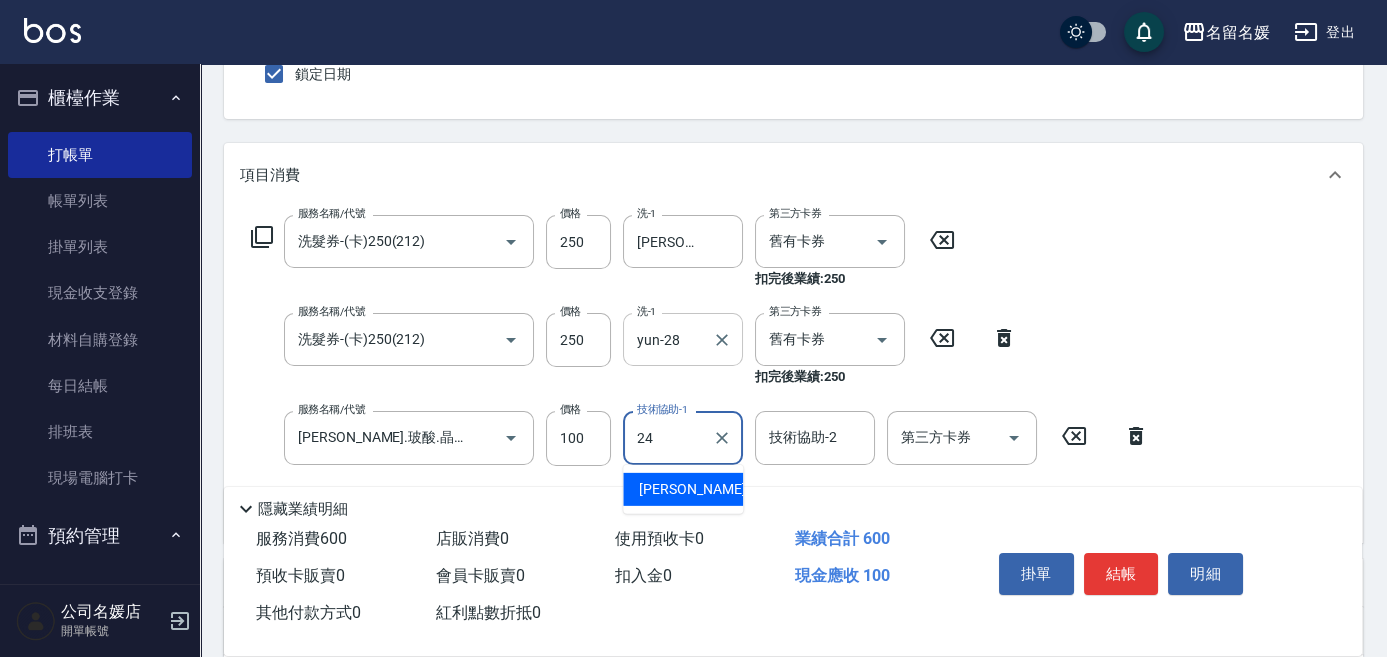 type on "[PERSON_NAME]-24" 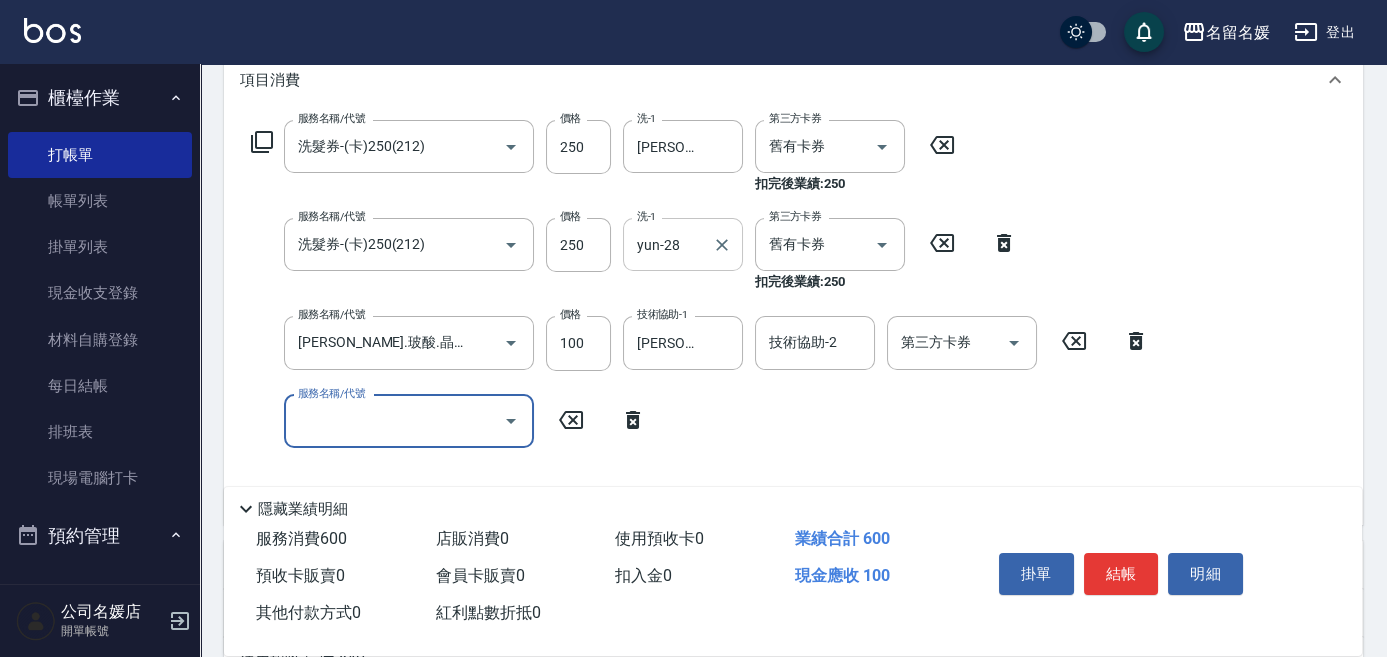 scroll, scrollTop: 363, scrollLeft: 0, axis: vertical 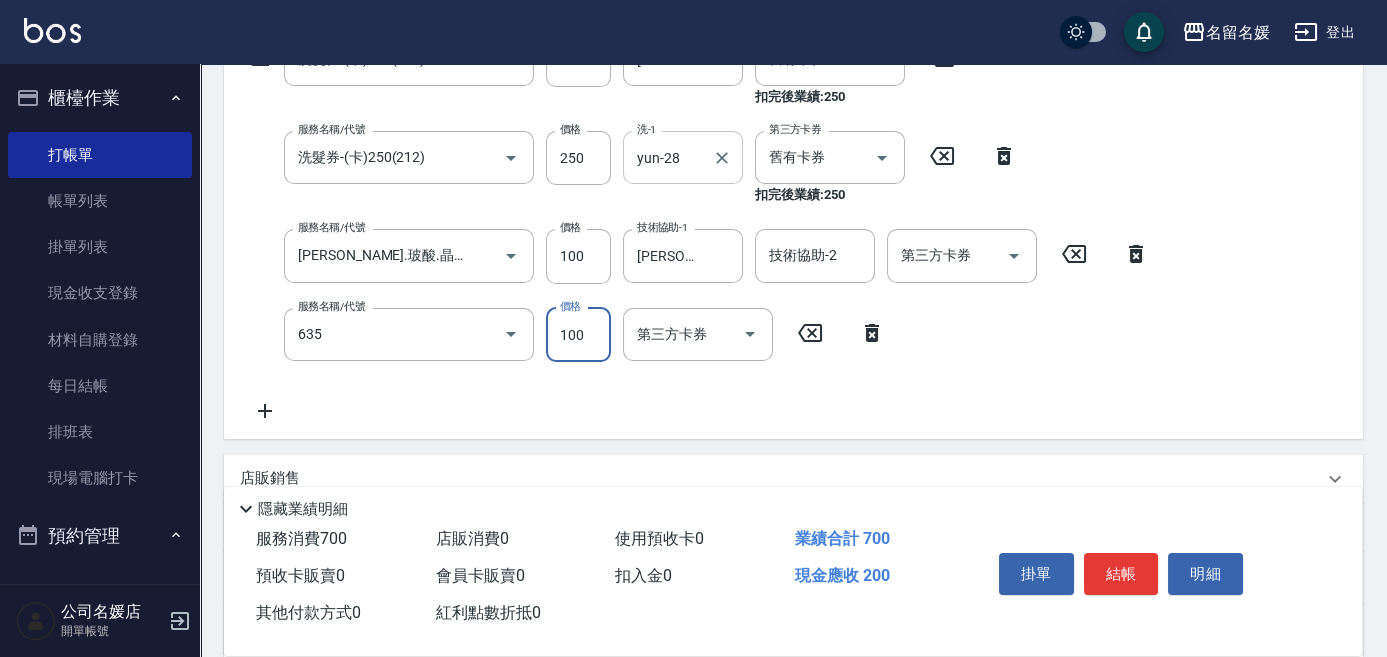 type on "[PERSON_NAME].玻酸.晶膜.水療(635)" 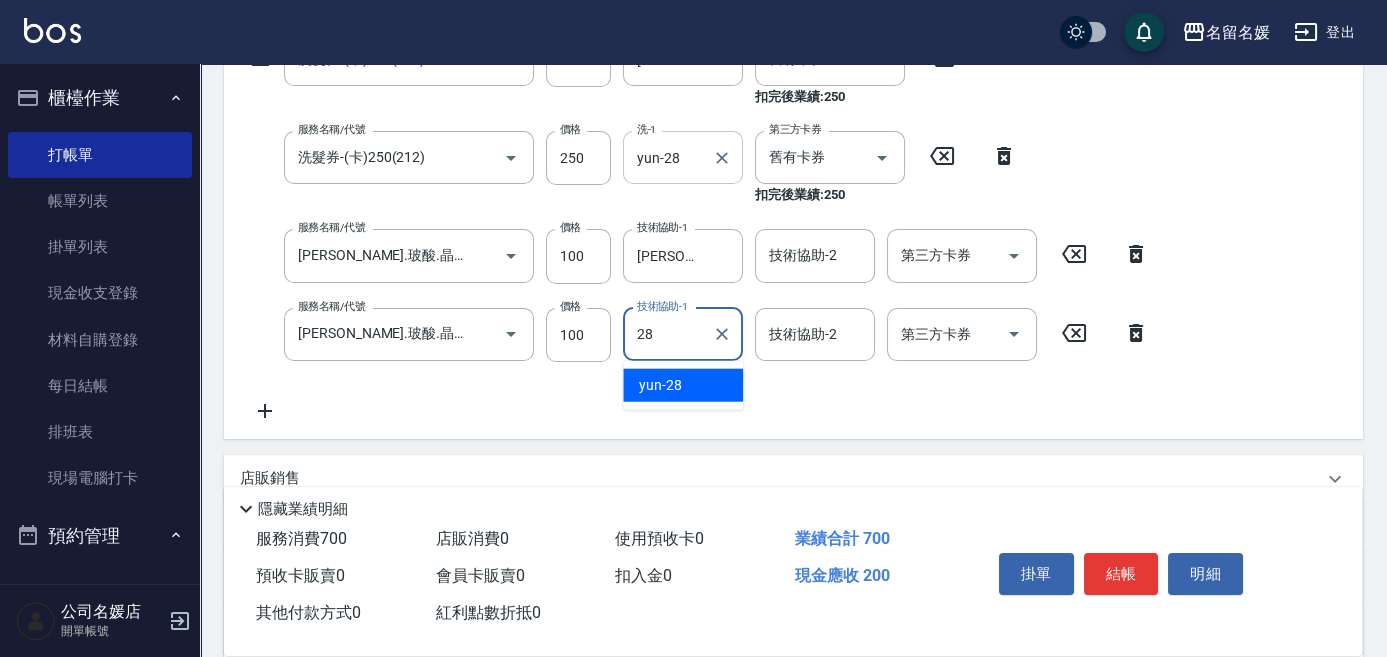 type on "yun-28" 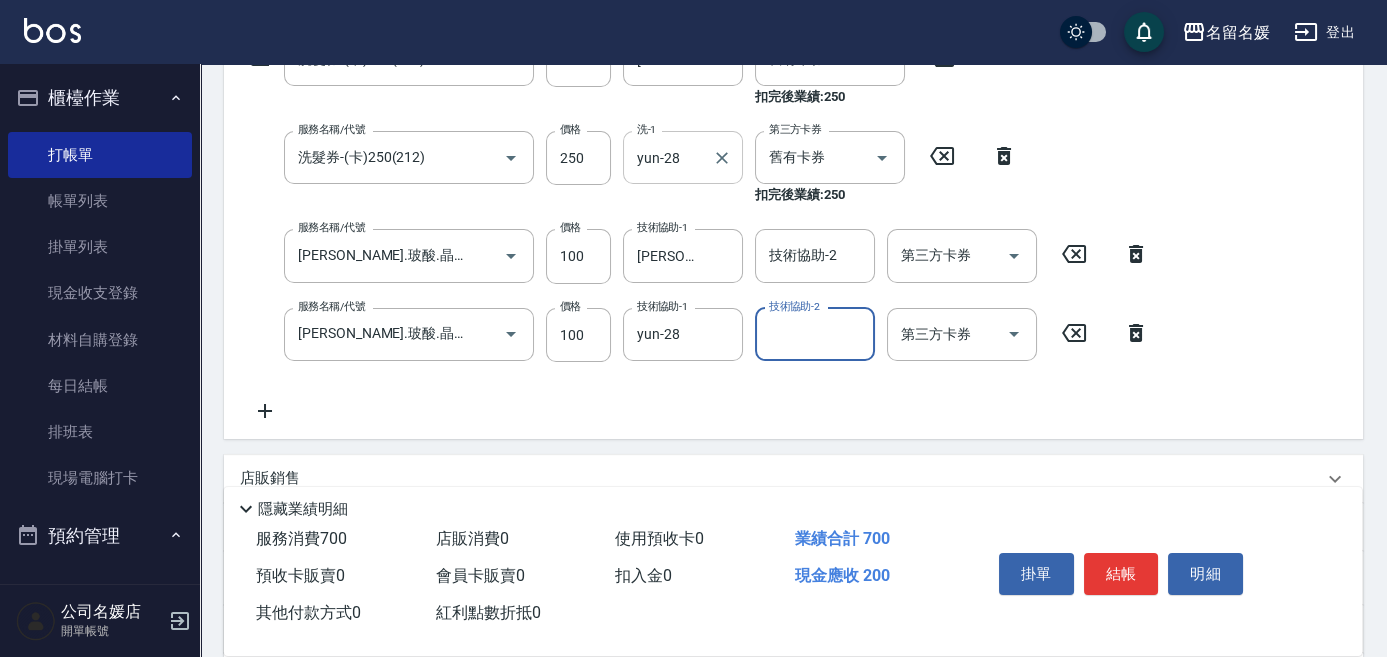scroll, scrollTop: 0, scrollLeft: 0, axis: both 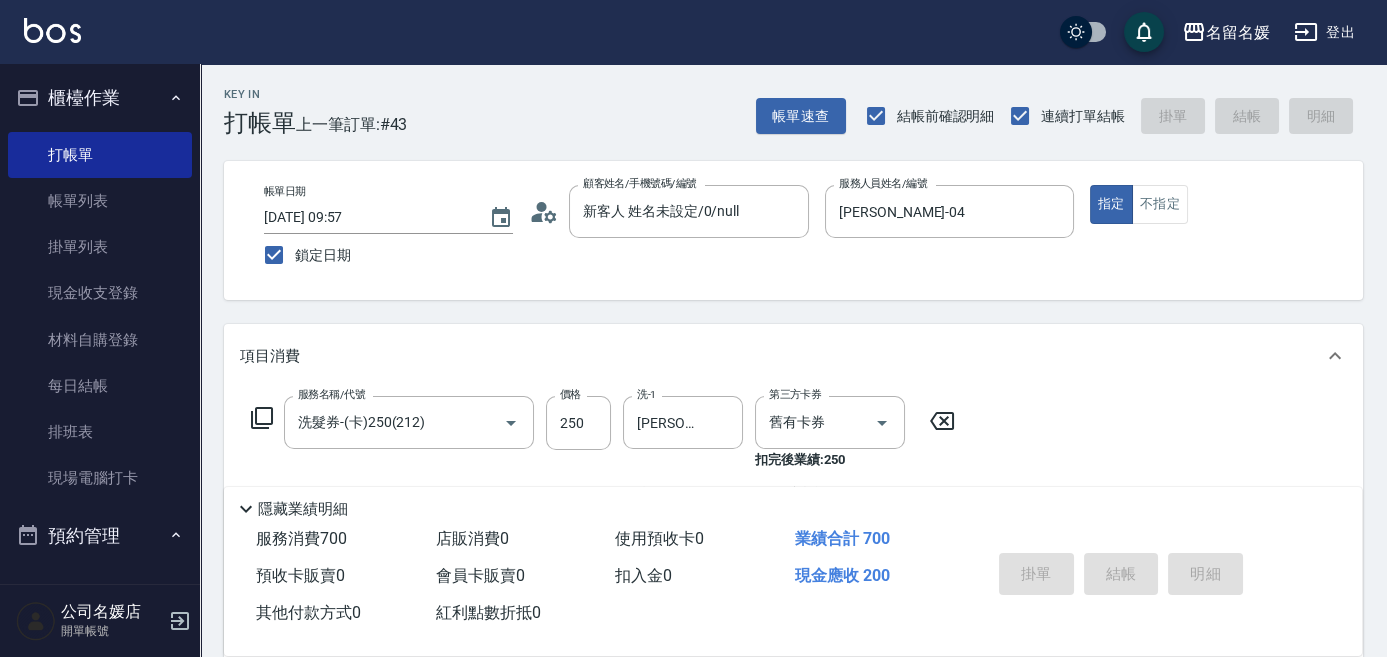 type 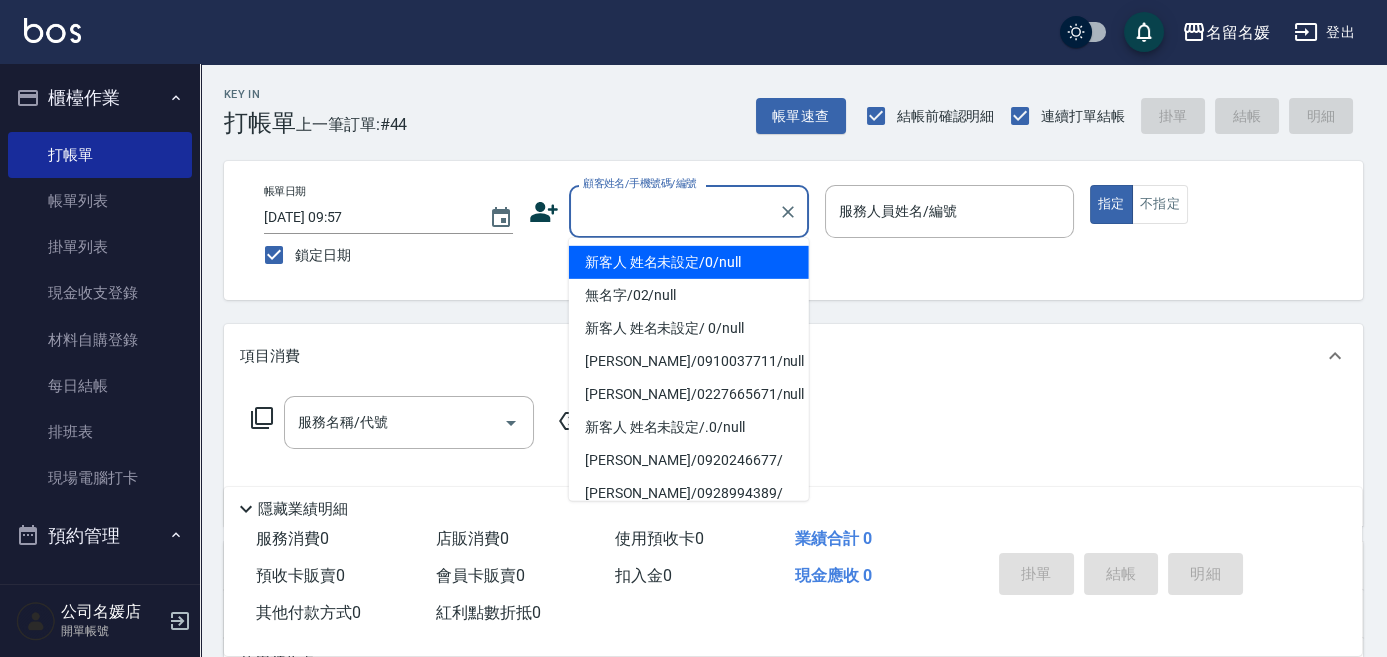 click on "顧客姓名/手機號碼/編號" at bounding box center [674, 211] 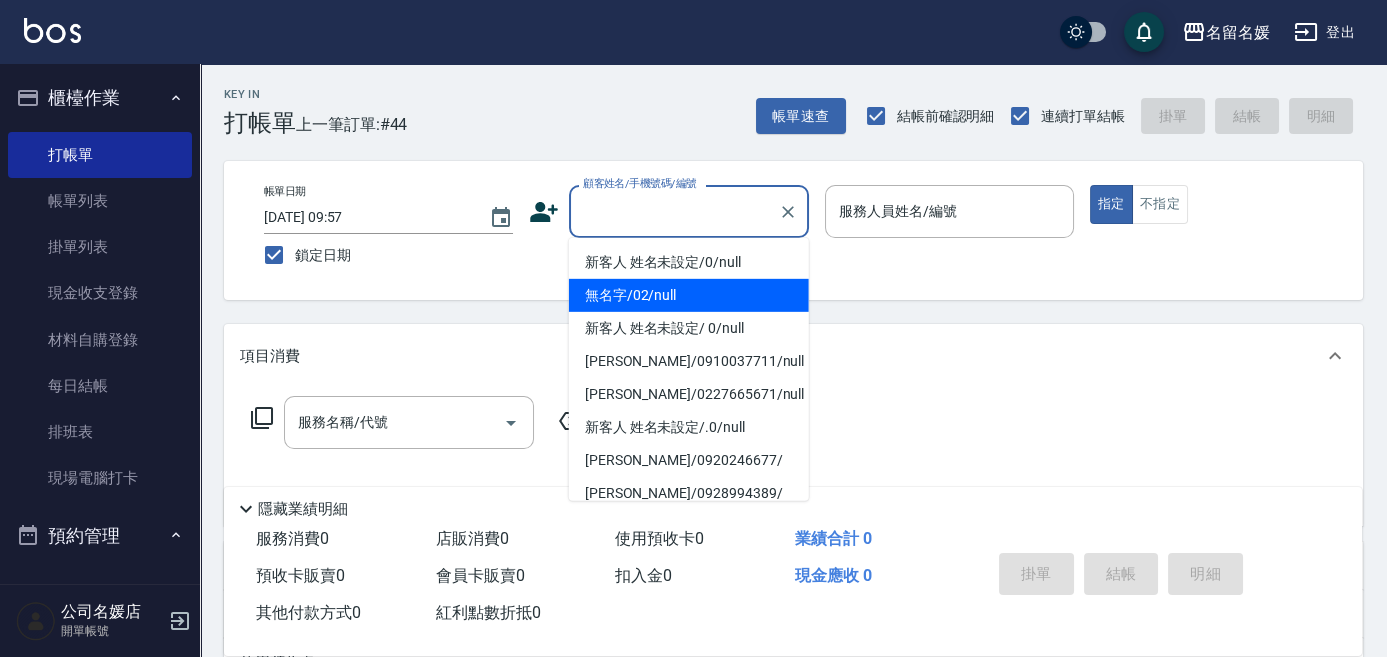 click on "無名字/02/null" at bounding box center [689, 295] 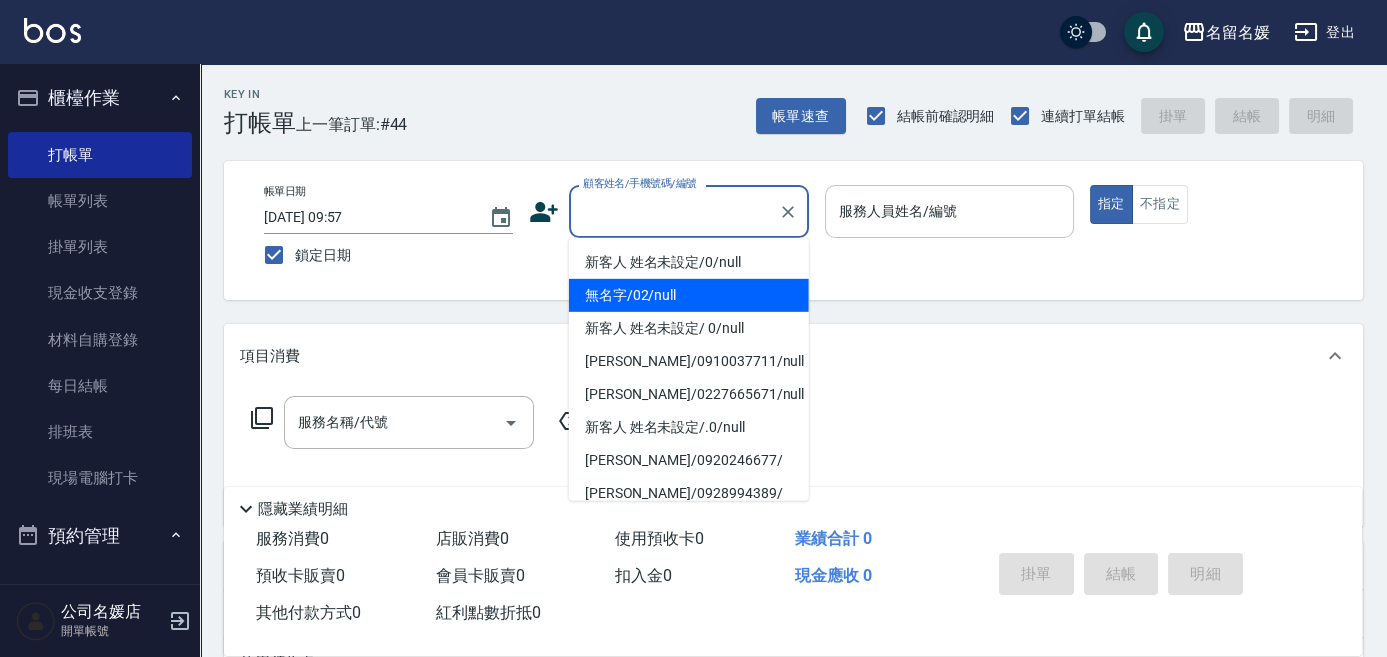 type on "無名字/02/null" 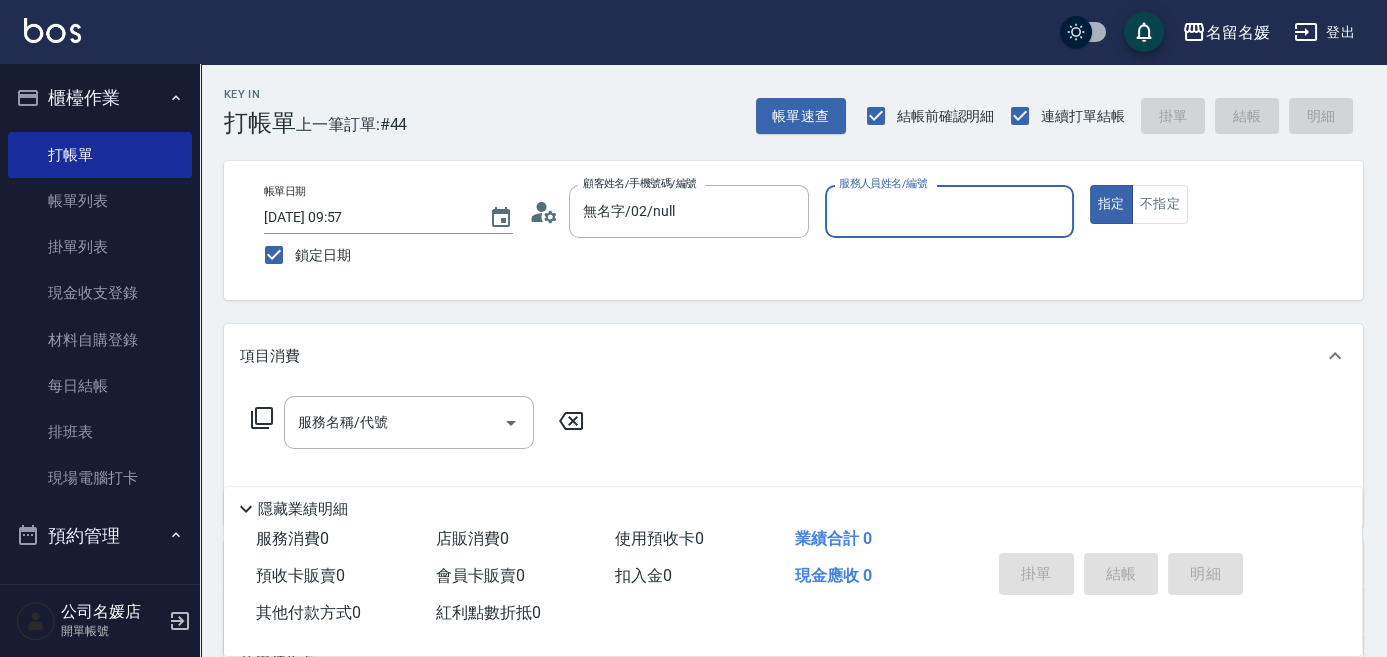 click on "服務人員姓名/編號" at bounding box center [949, 211] 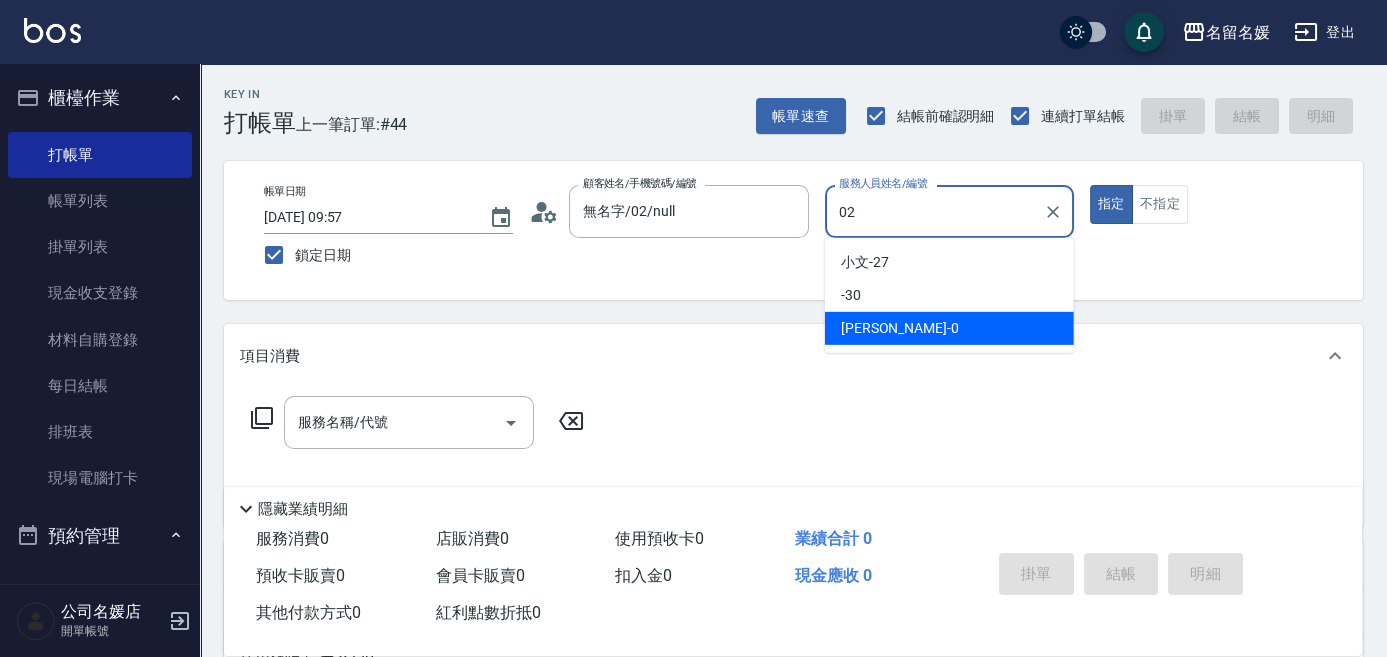 type on "[PERSON_NAME]-02" 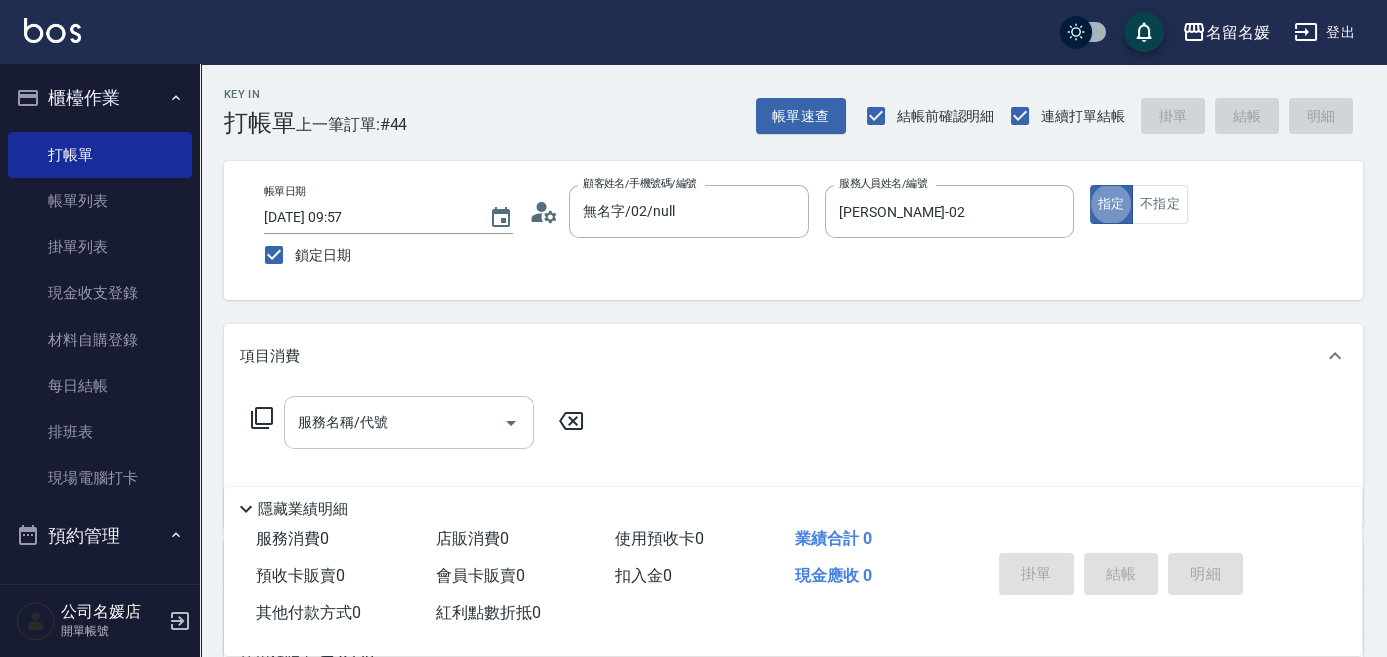 click on "服務名稱/代號" at bounding box center (394, 422) 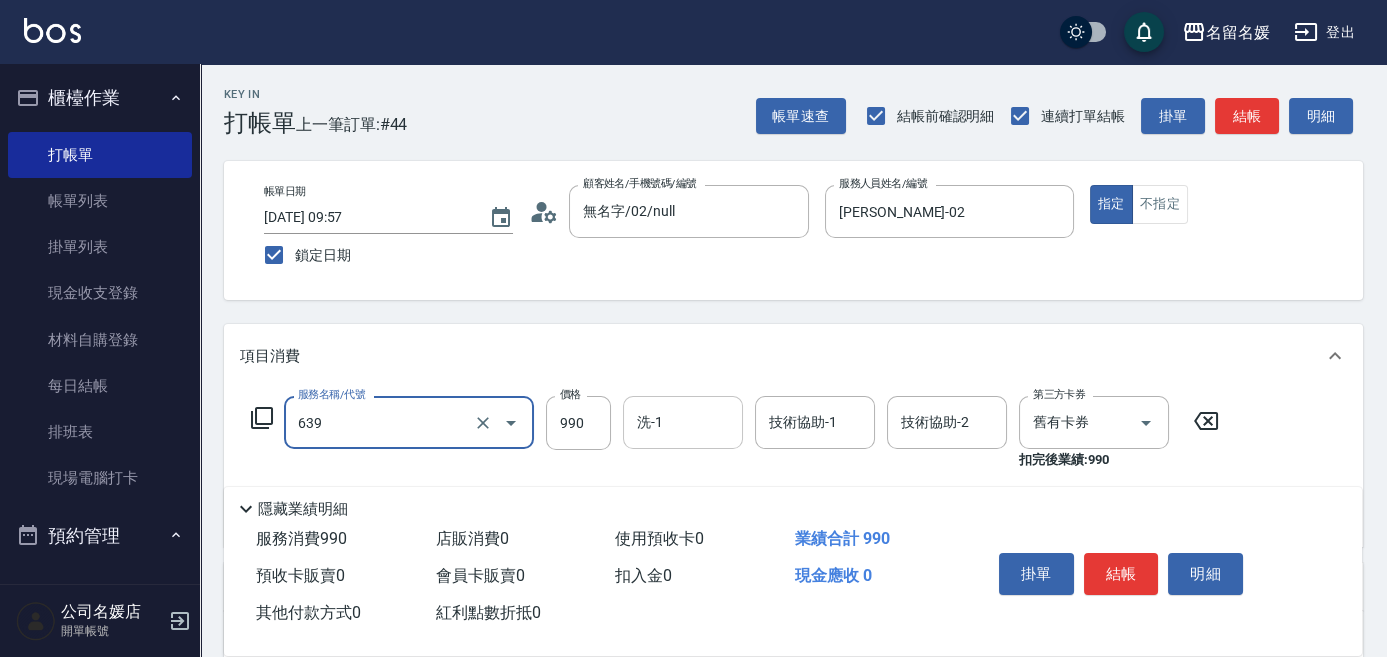 type on "(芙)蘆薈髮膜套卡(自材)(639)" 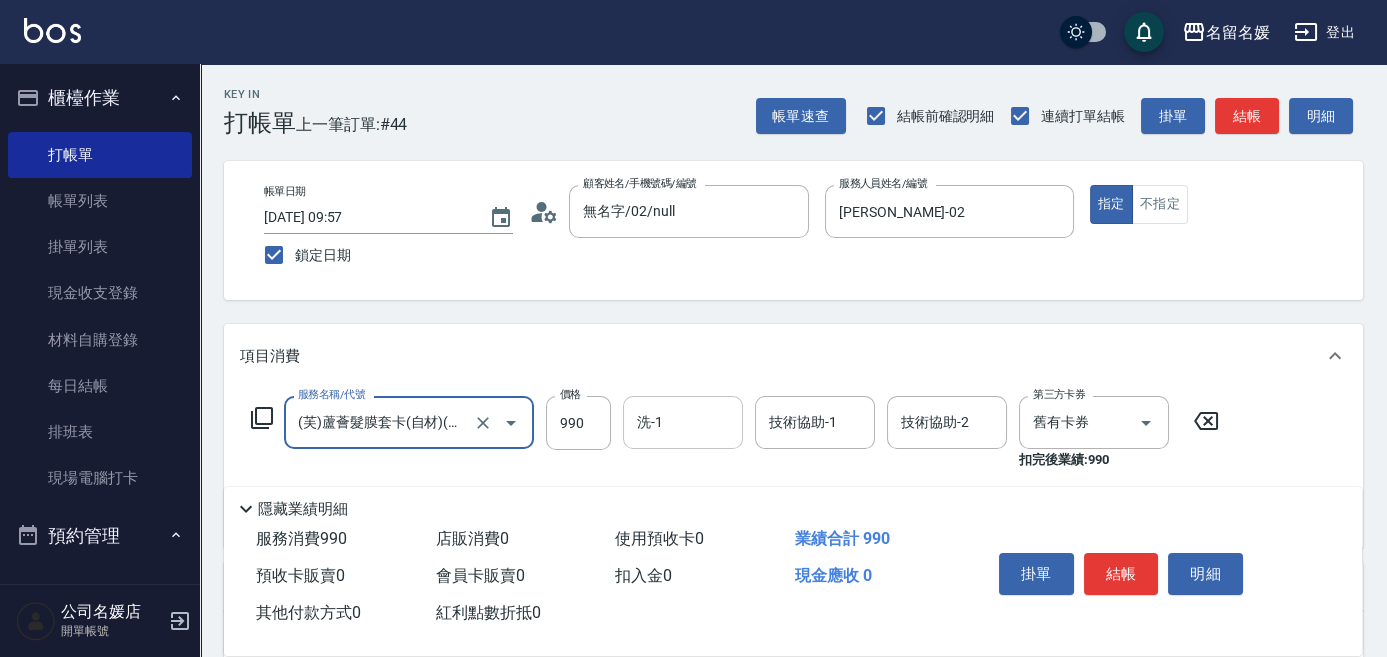 click on "洗-1" at bounding box center (683, 422) 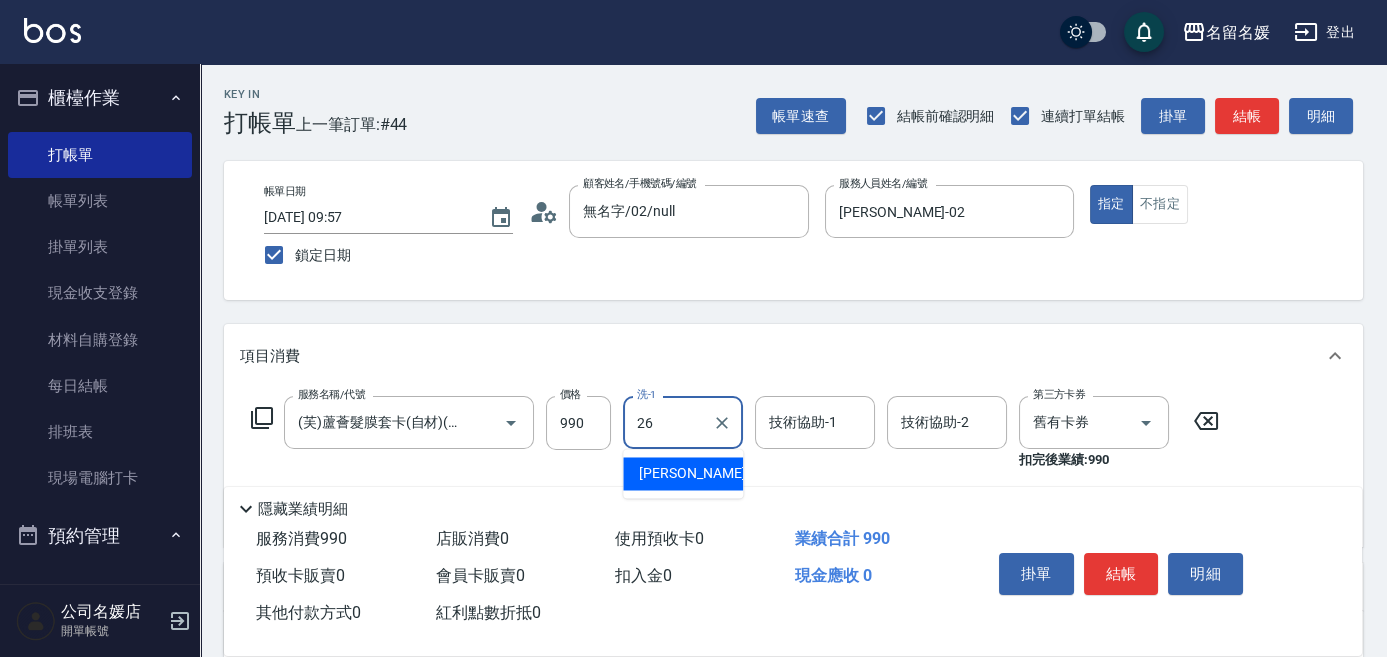 type on "[PERSON_NAME]-26" 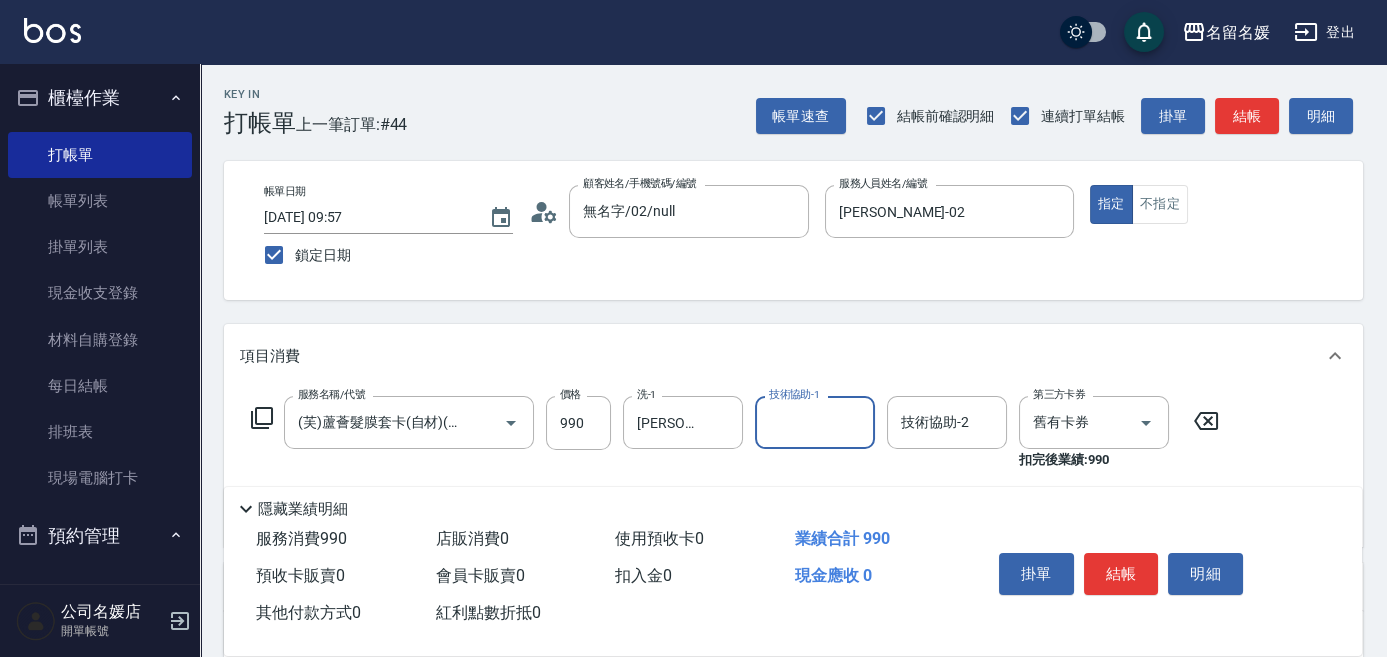 click on "技術協助-1" at bounding box center [815, 422] 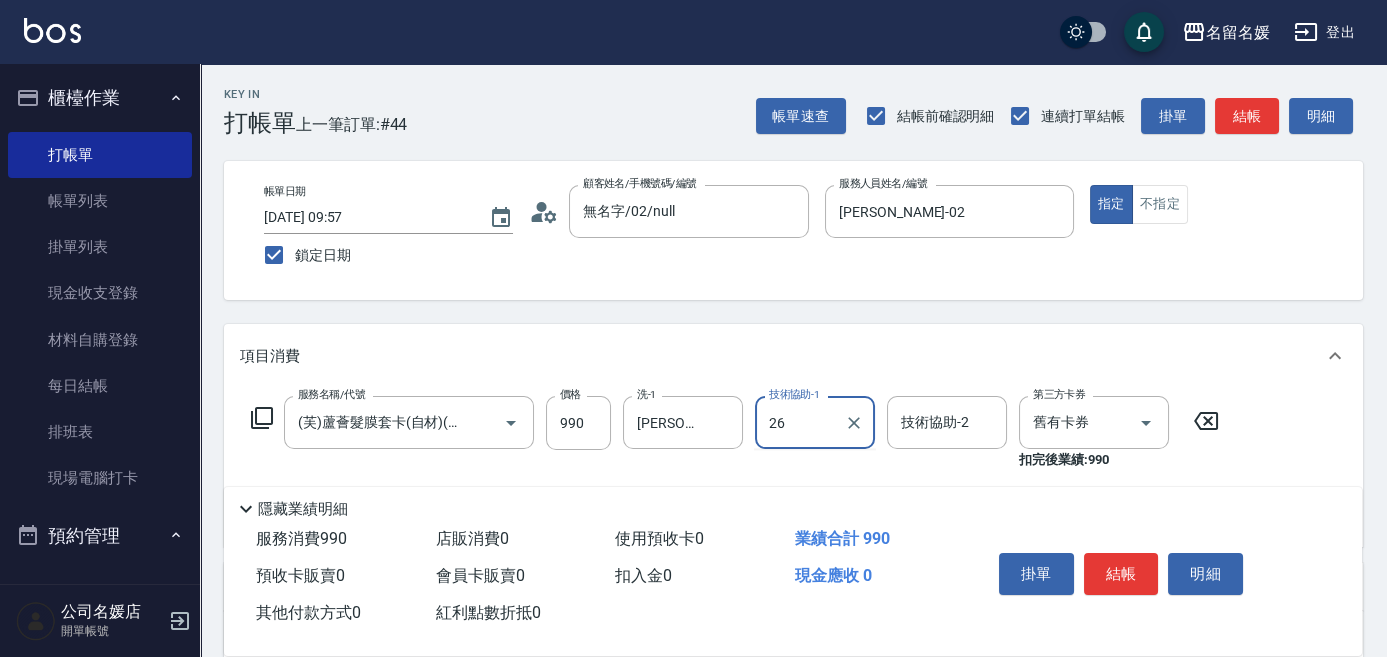type on "[PERSON_NAME]-26" 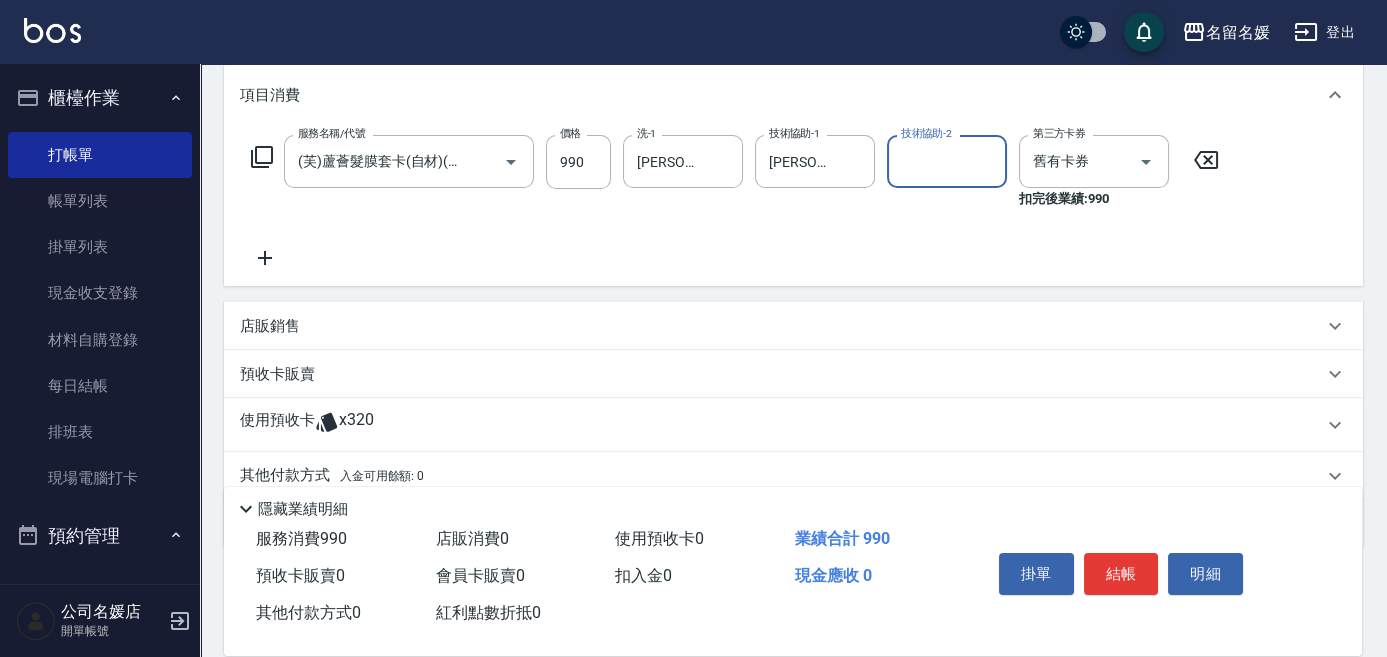 scroll, scrollTop: 250, scrollLeft: 0, axis: vertical 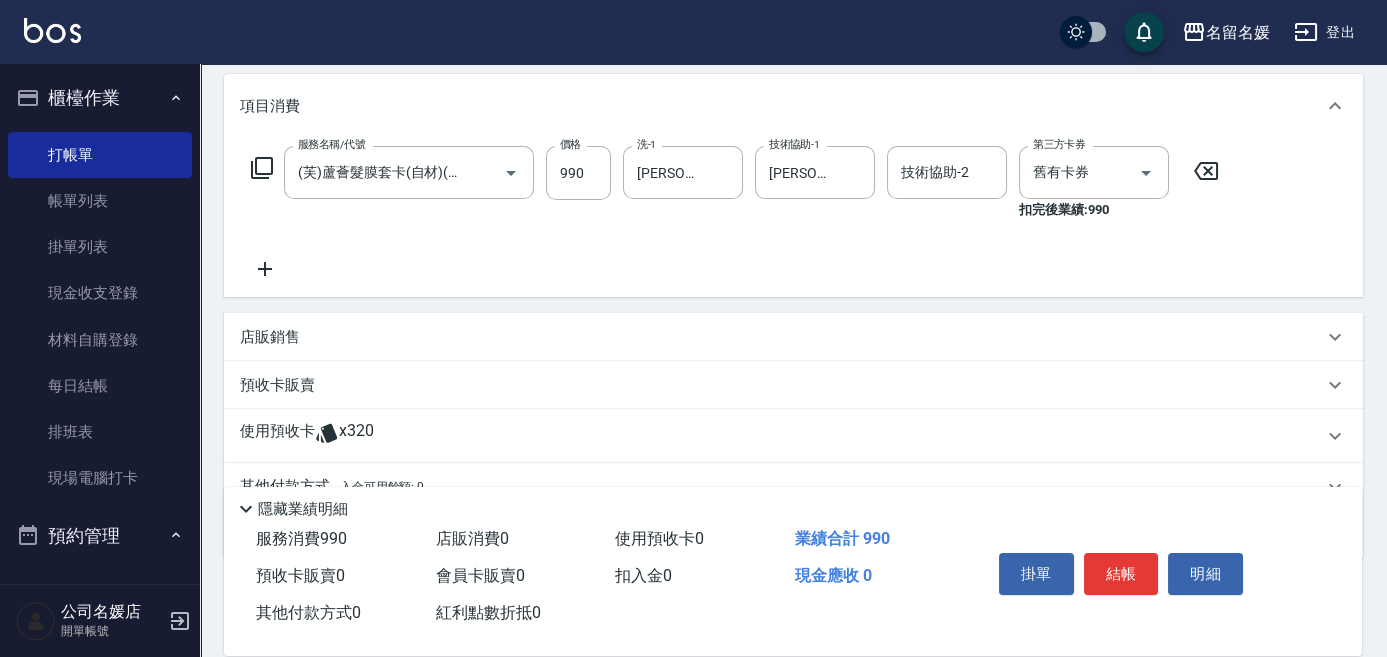 click 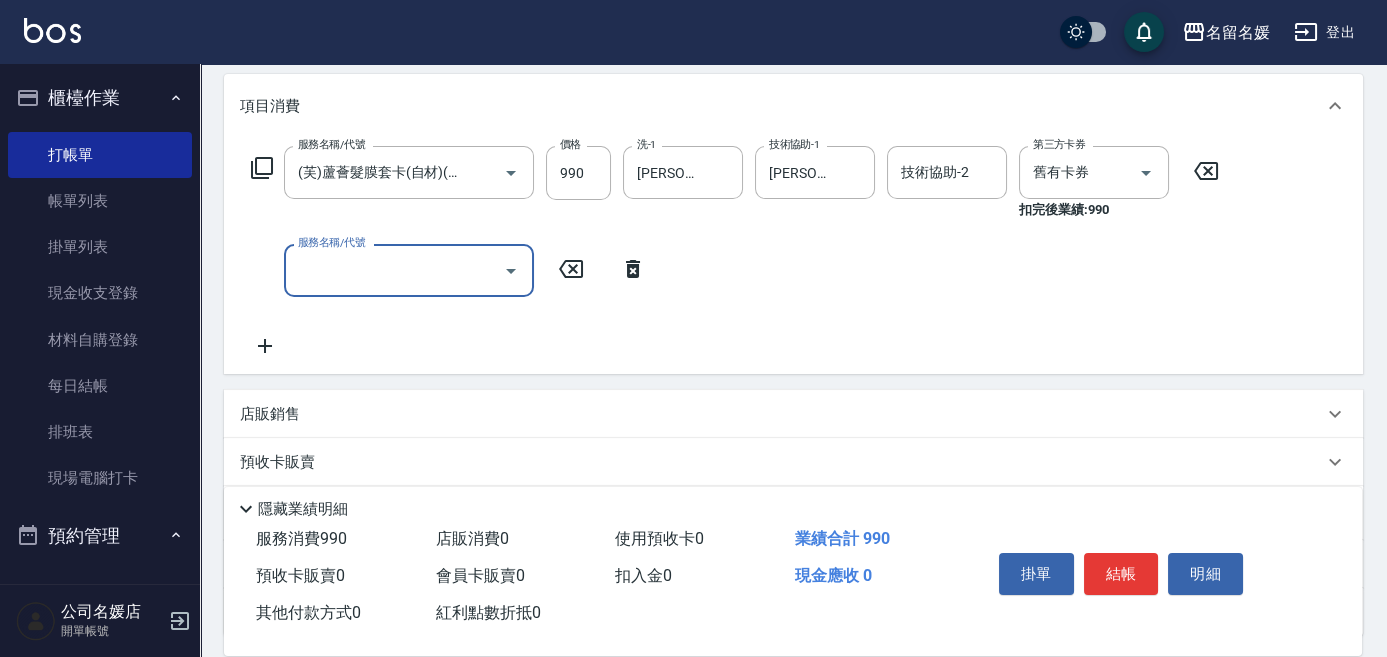 scroll, scrollTop: 0, scrollLeft: 0, axis: both 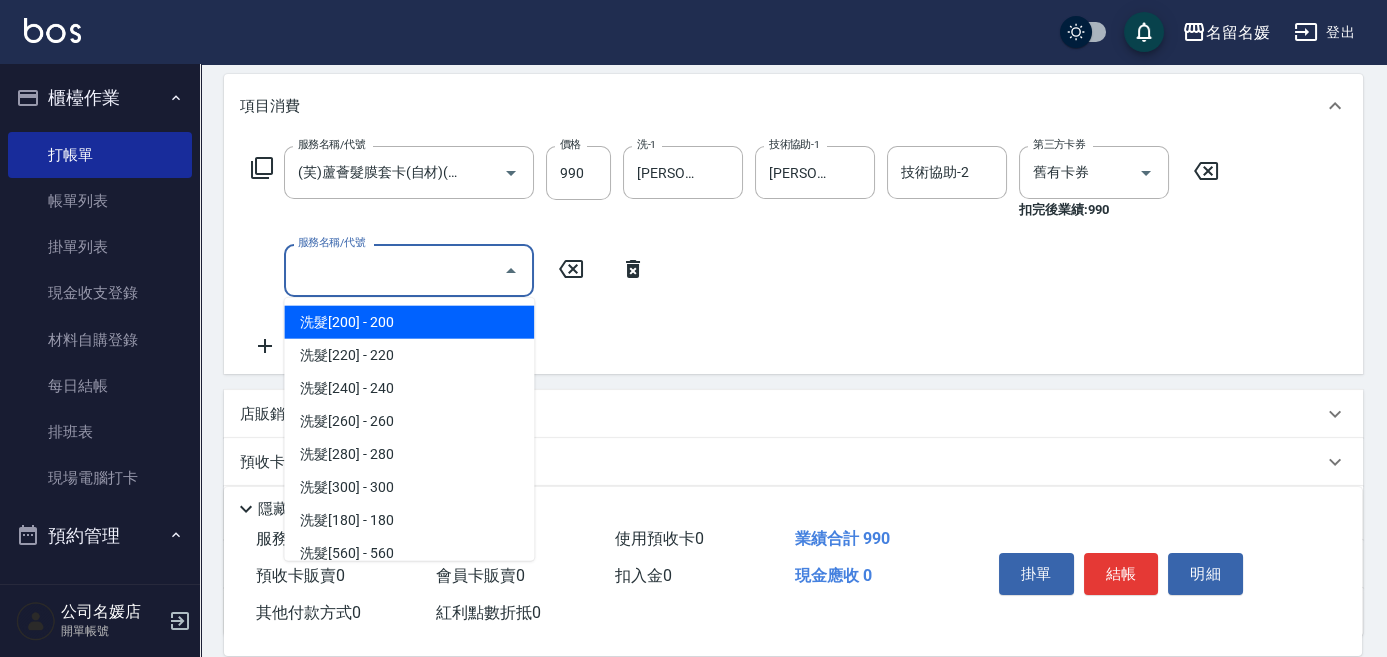 click on "服務名稱/代號" at bounding box center [394, 270] 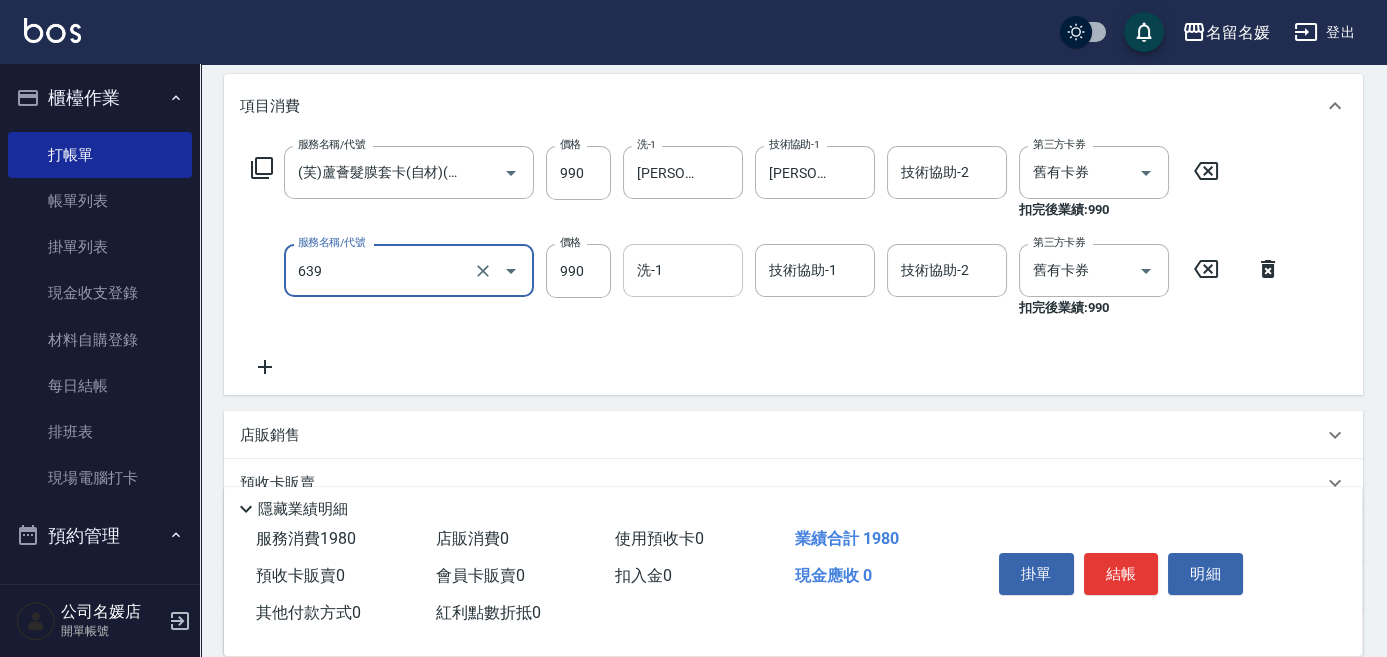 click on "洗-1" at bounding box center [683, 270] 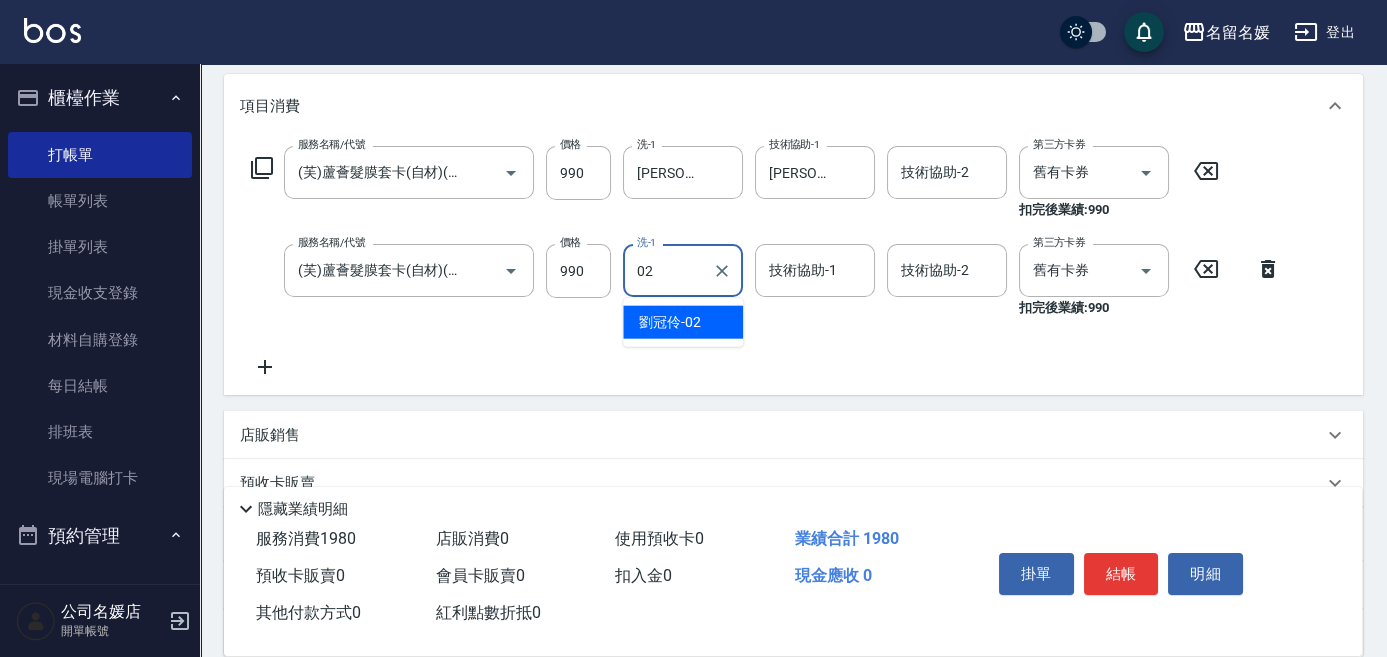type on "[PERSON_NAME]-02" 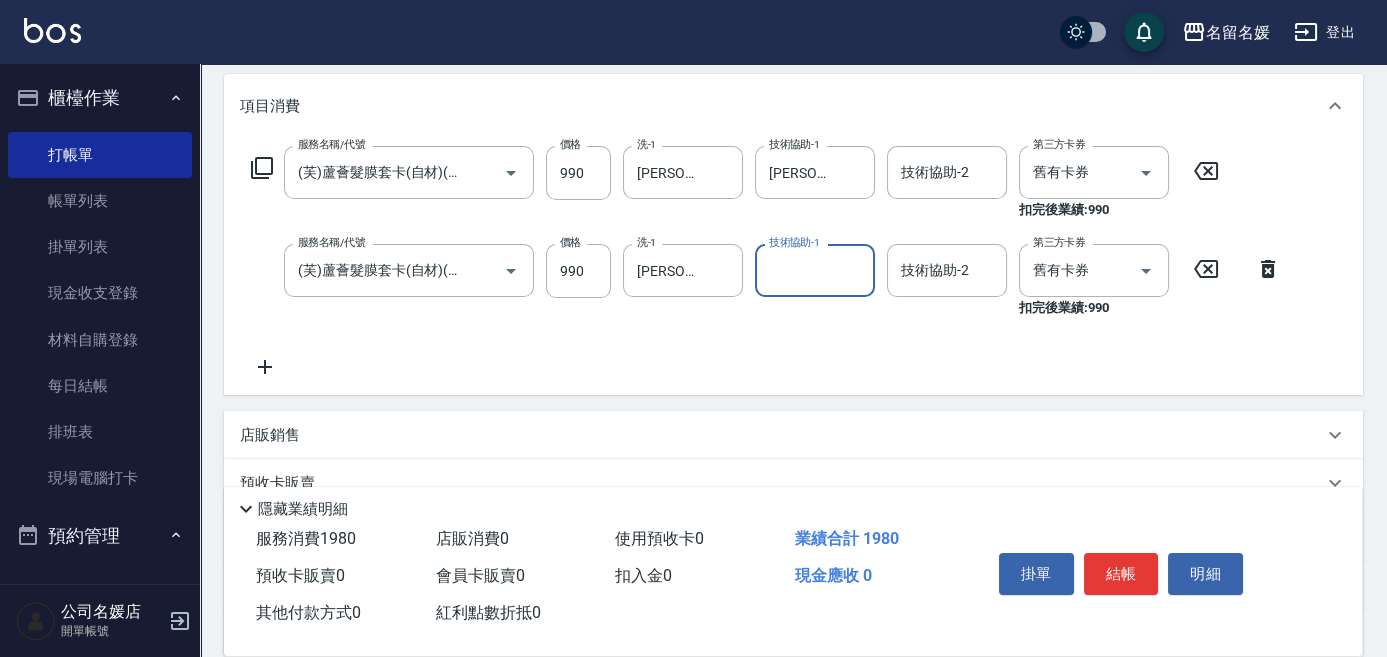 click on "技術協助-1" at bounding box center (815, 270) 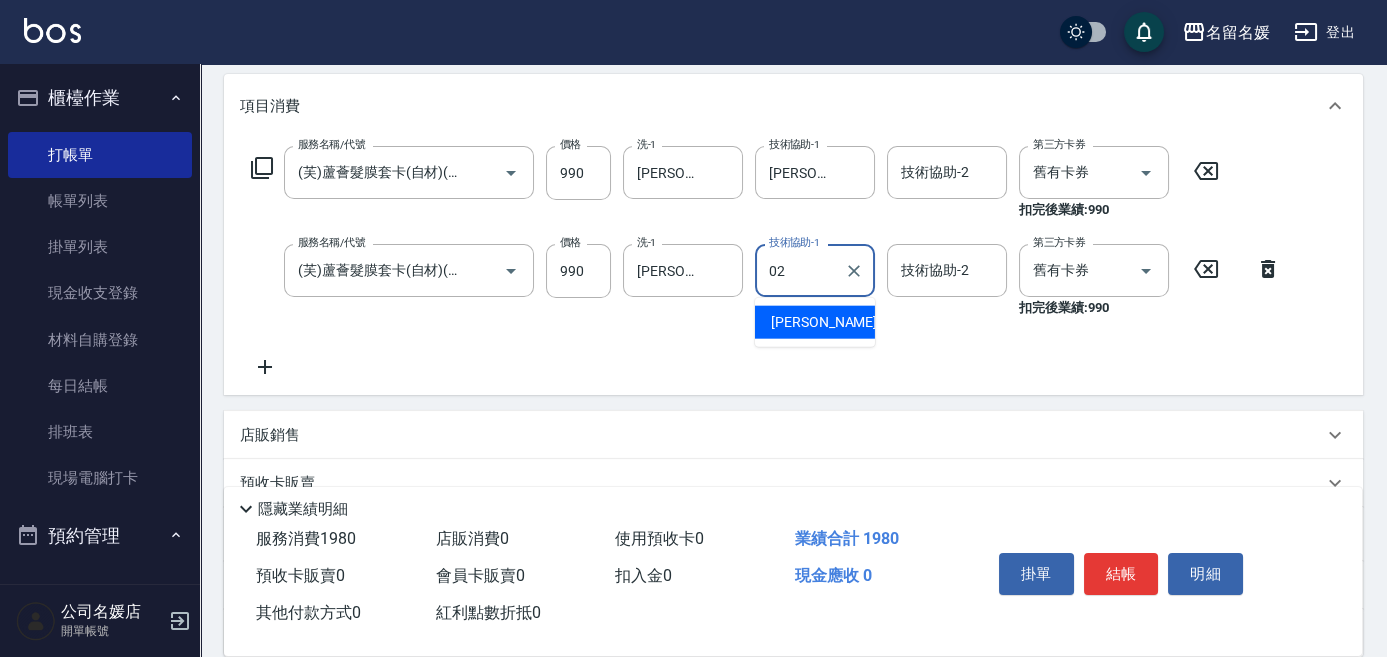 type on "[PERSON_NAME]-02" 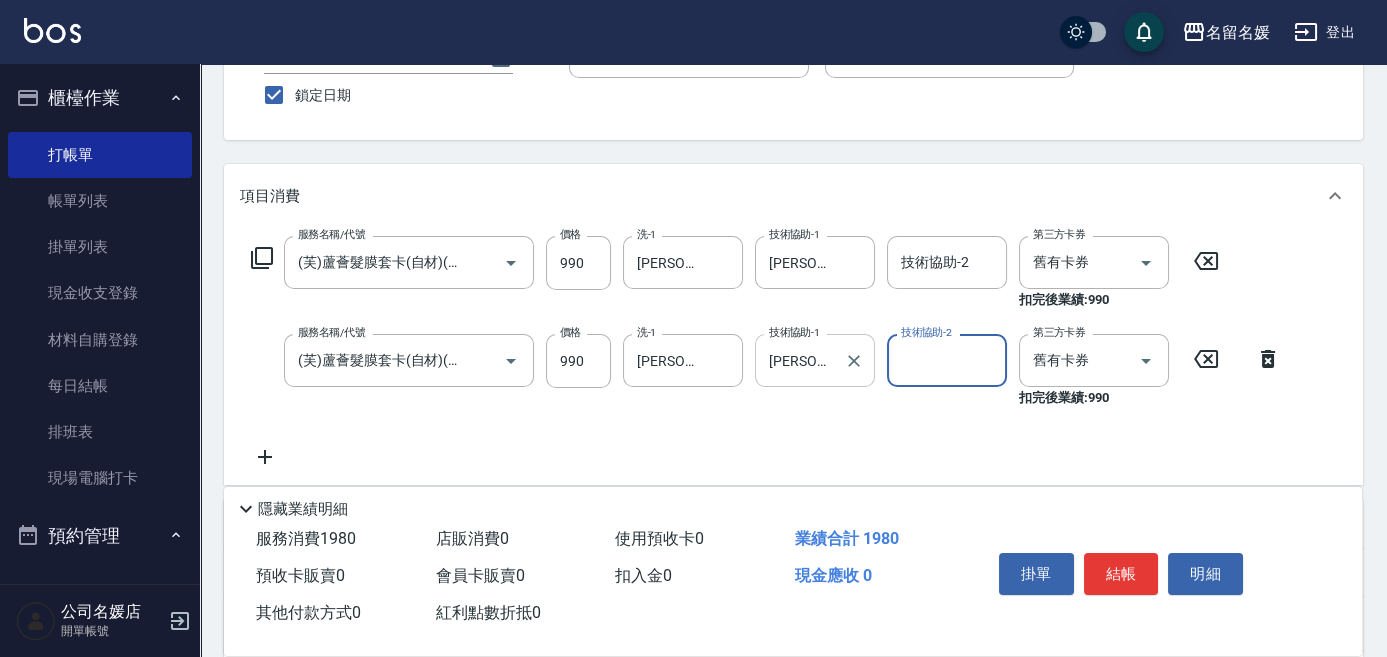 scroll, scrollTop: 69, scrollLeft: 0, axis: vertical 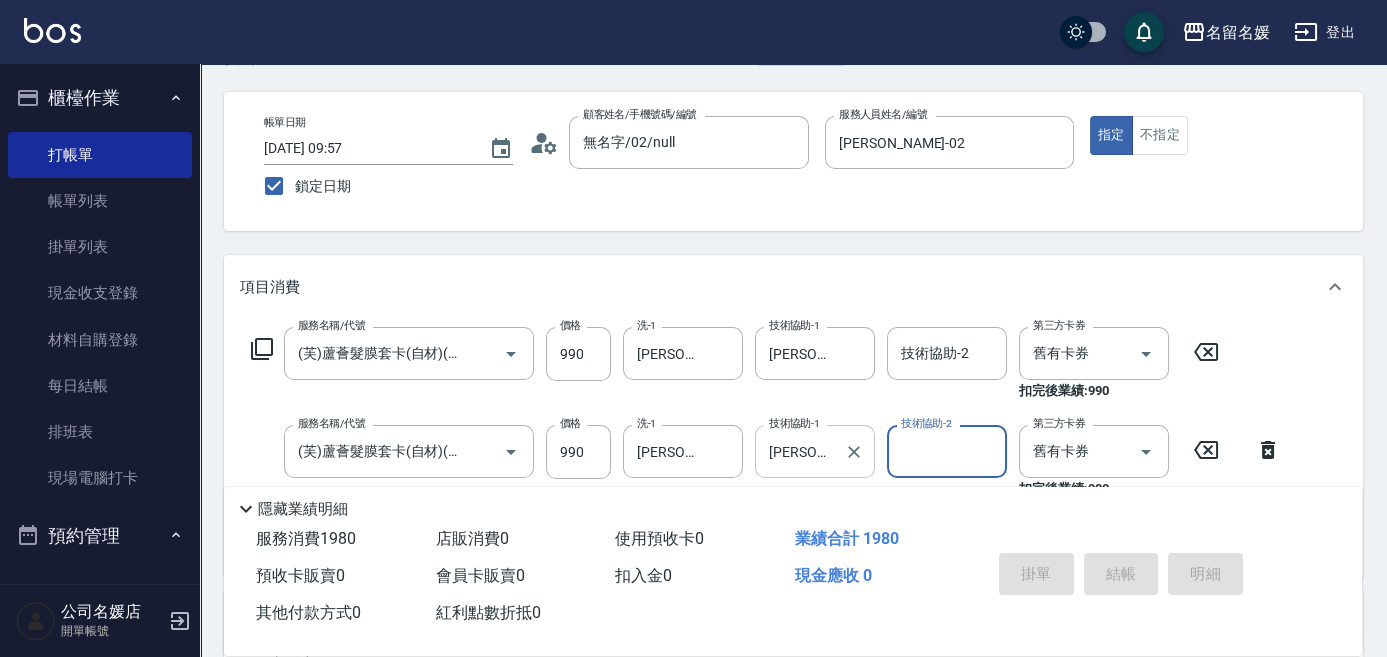 type 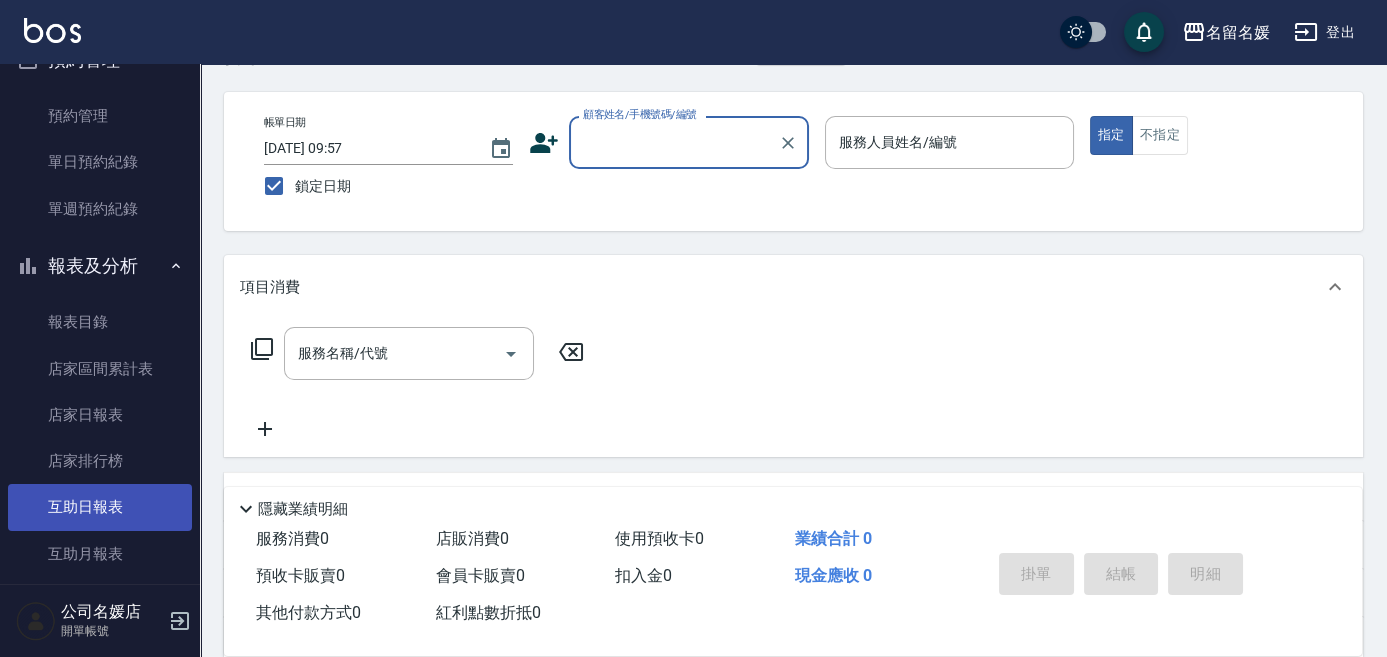 scroll, scrollTop: 545, scrollLeft: 0, axis: vertical 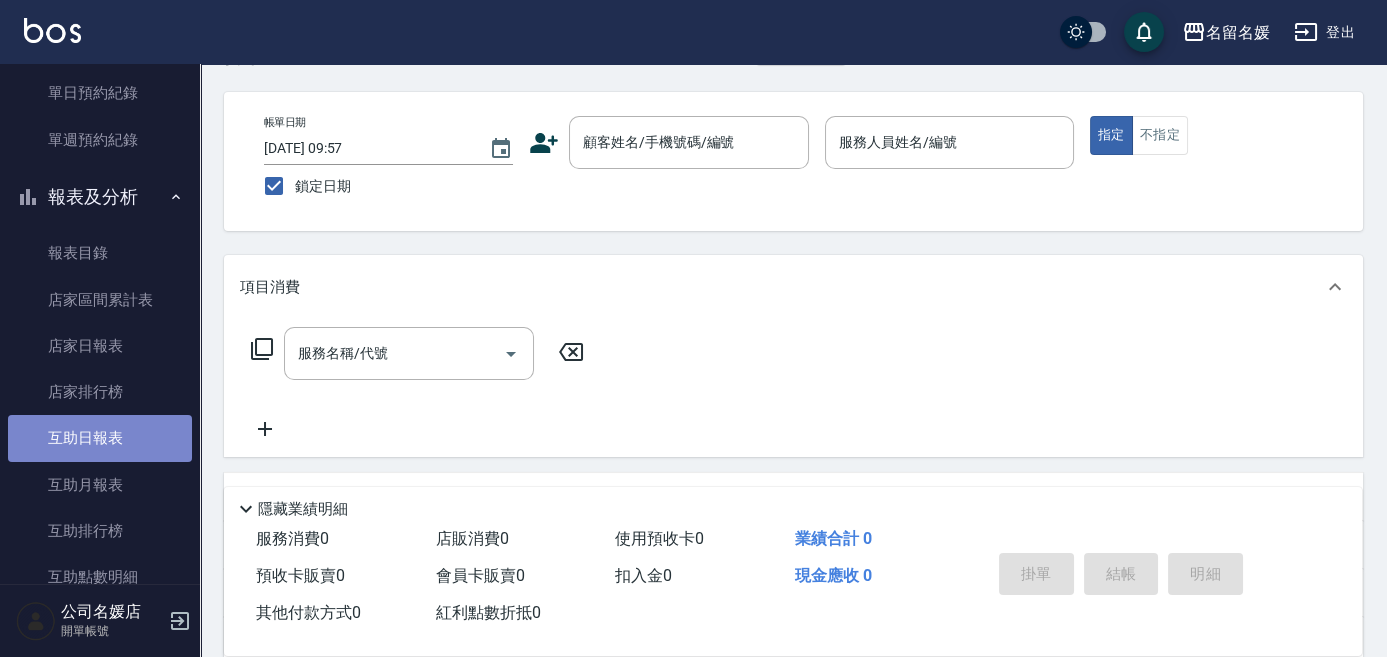 click on "互助日報表" at bounding box center (100, 438) 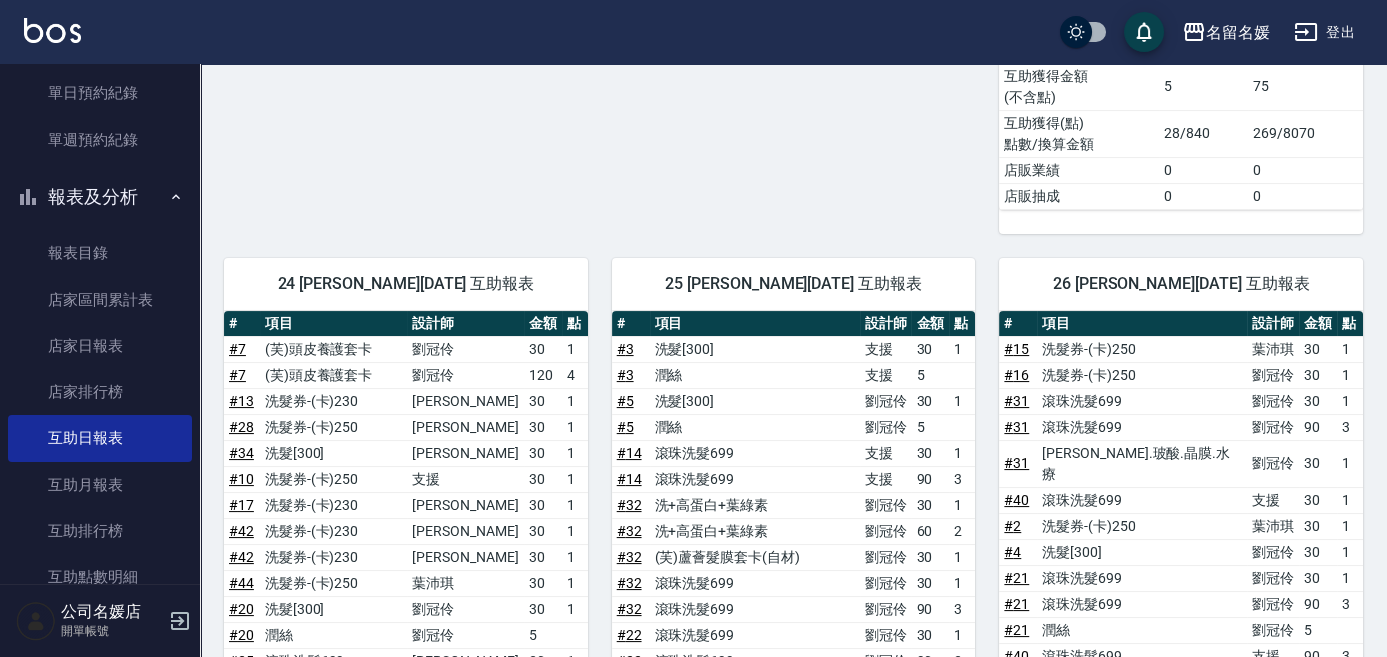 scroll, scrollTop: 1000, scrollLeft: 0, axis: vertical 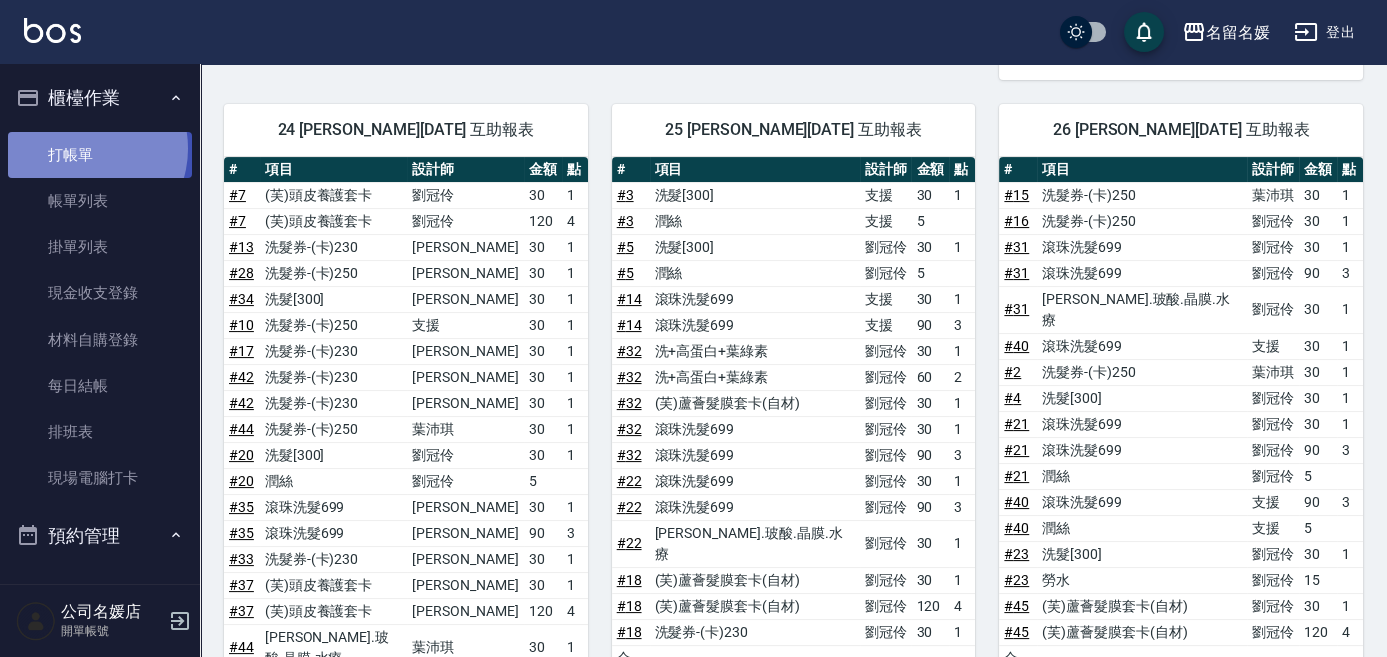 click on "打帳單" at bounding box center (100, 155) 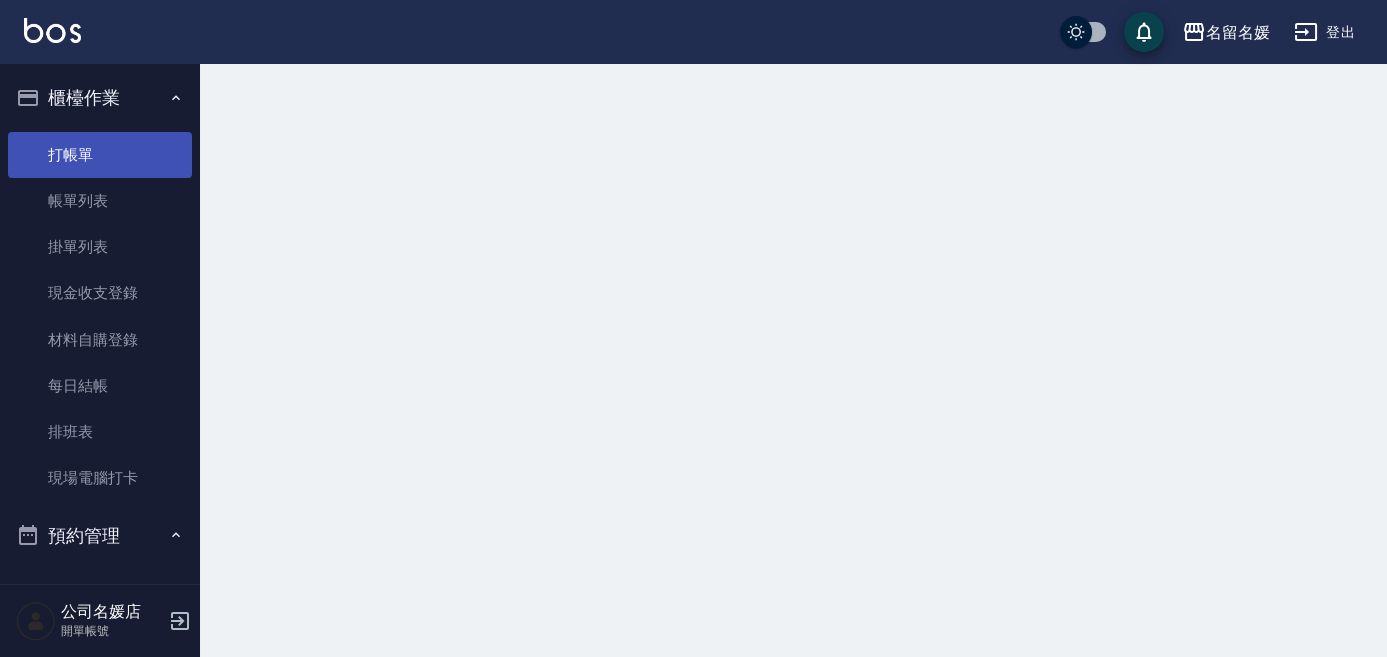 scroll, scrollTop: 0, scrollLeft: 0, axis: both 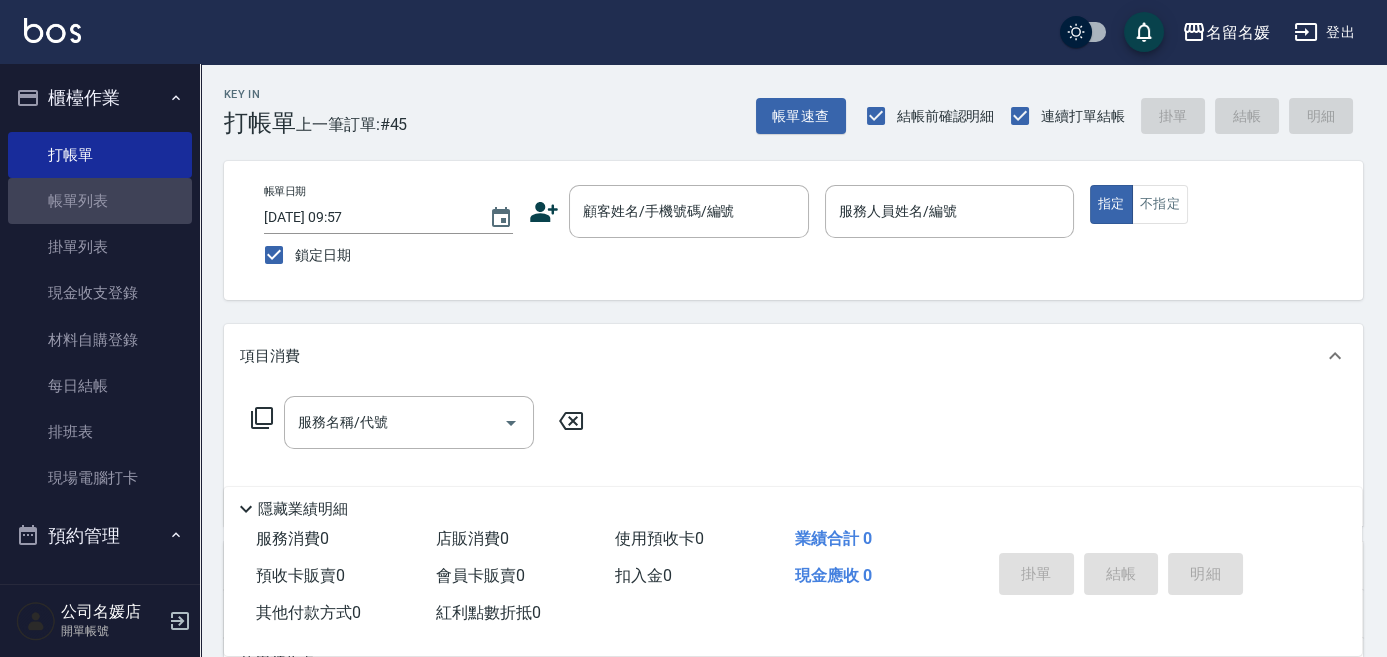 drag, startPoint x: 129, startPoint y: 206, endPoint x: 156, endPoint y: 49, distance: 159.30473 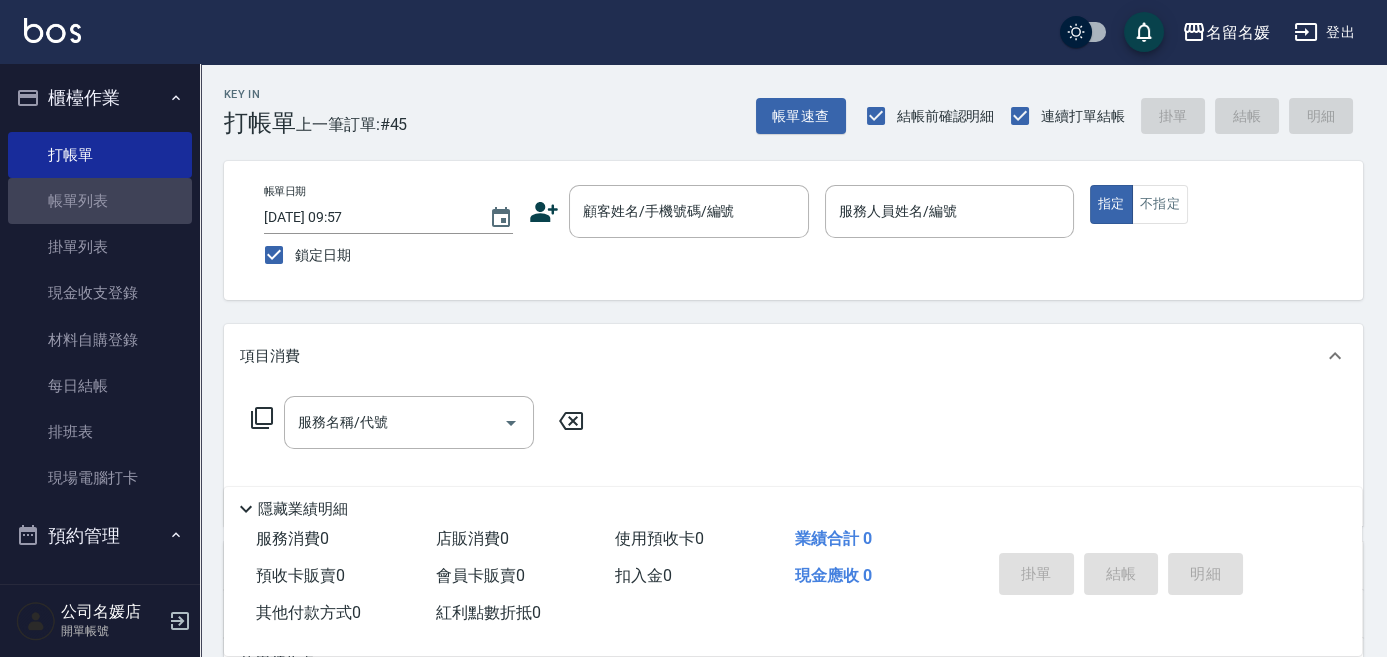 click on "帳單列表" at bounding box center (100, 201) 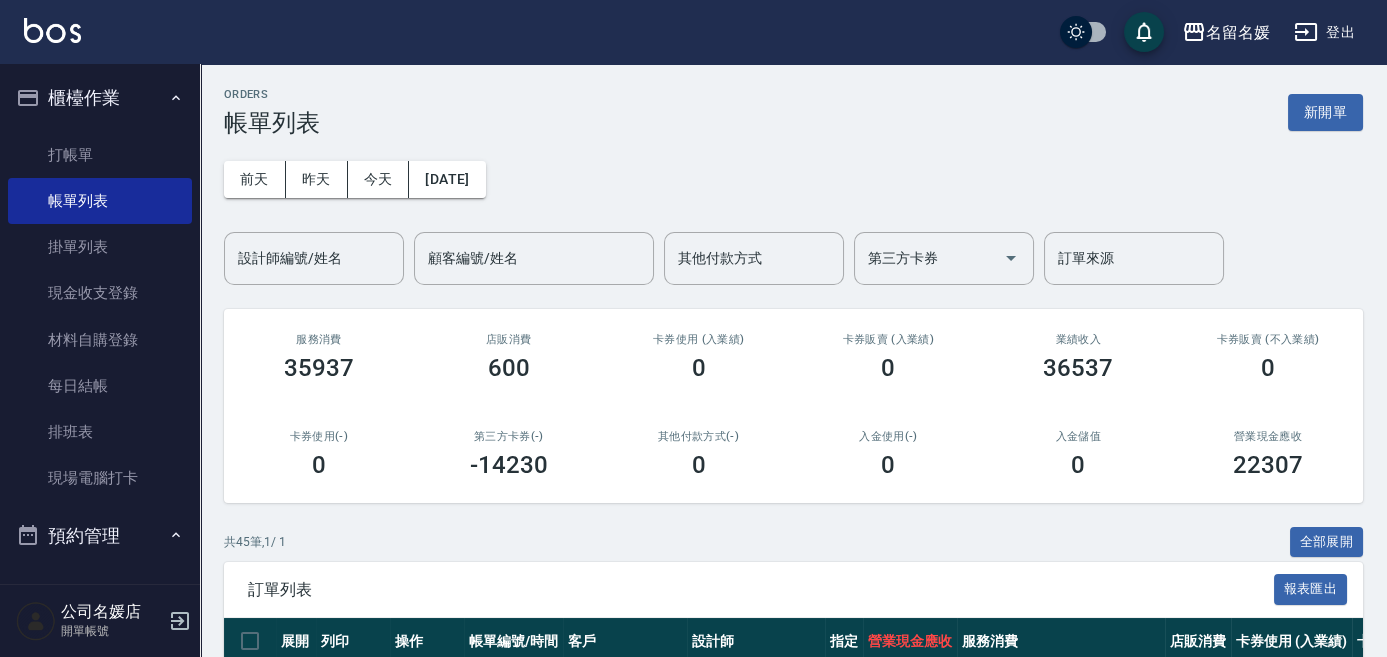 scroll, scrollTop: 181, scrollLeft: 0, axis: vertical 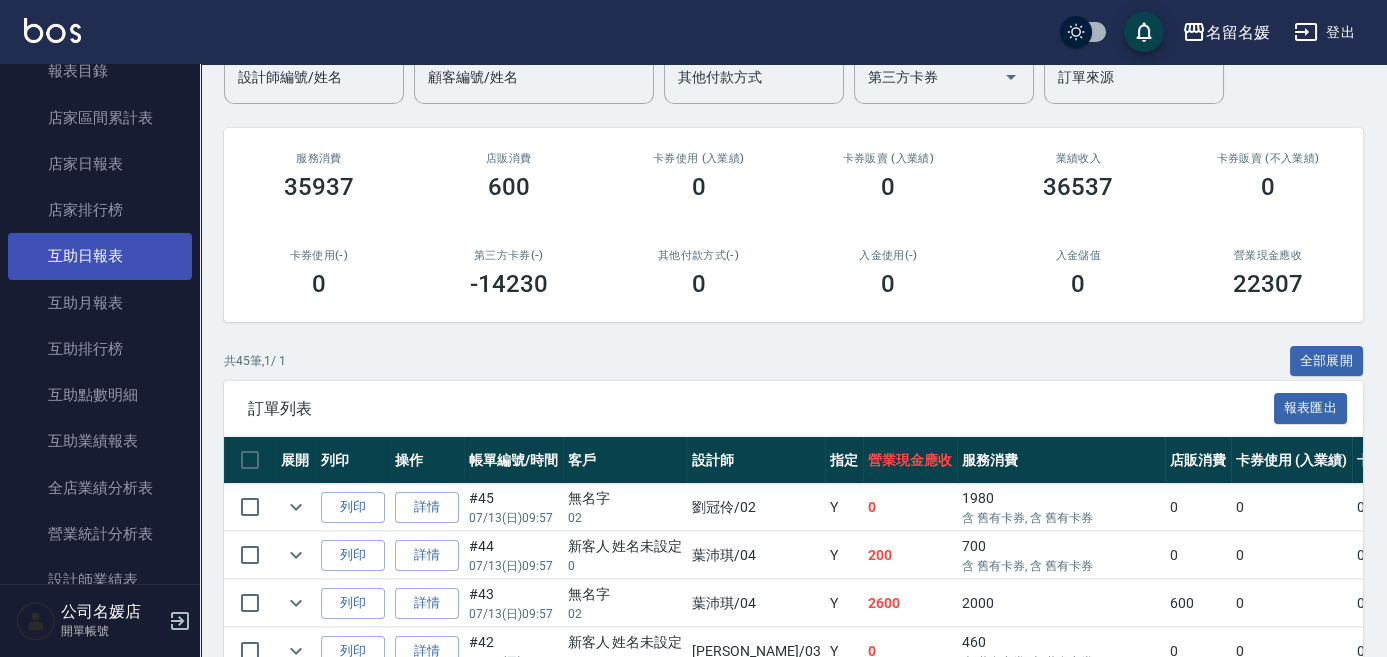 click on "互助日報表" at bounding box center [100, 256] 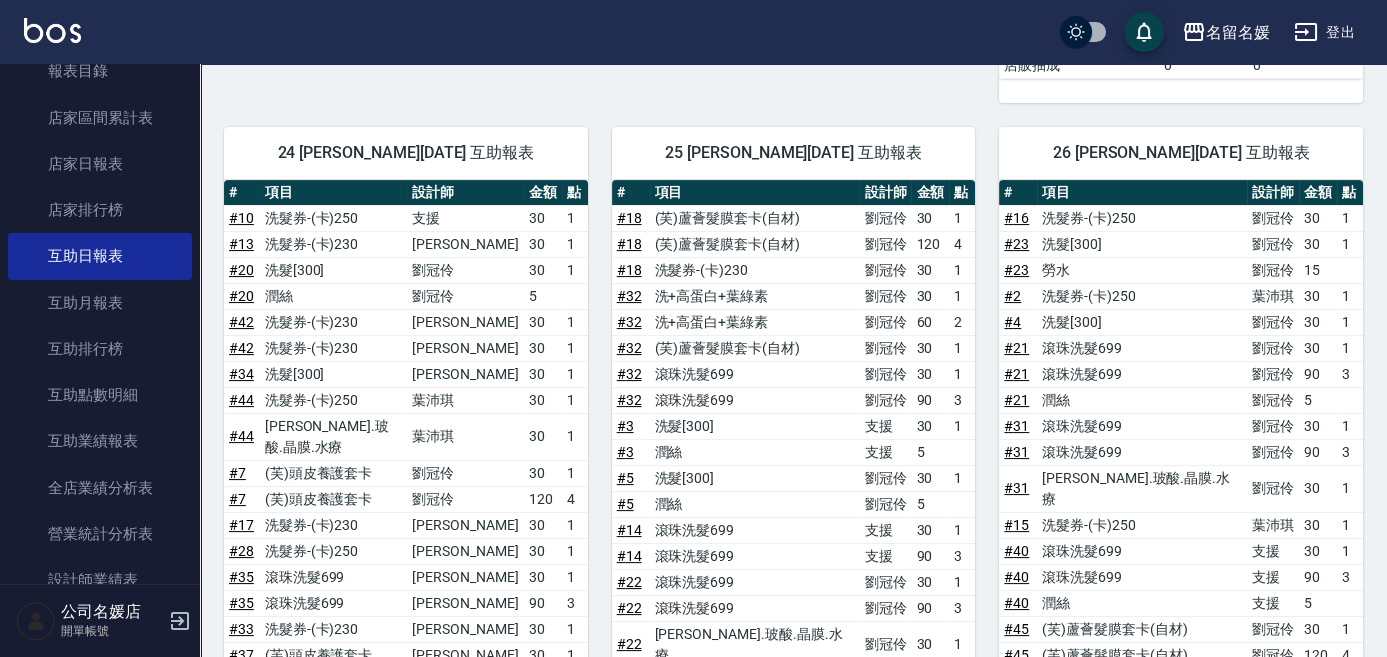 scroll, scrollTop: 982, scrollLeft: 0, axis: vertical 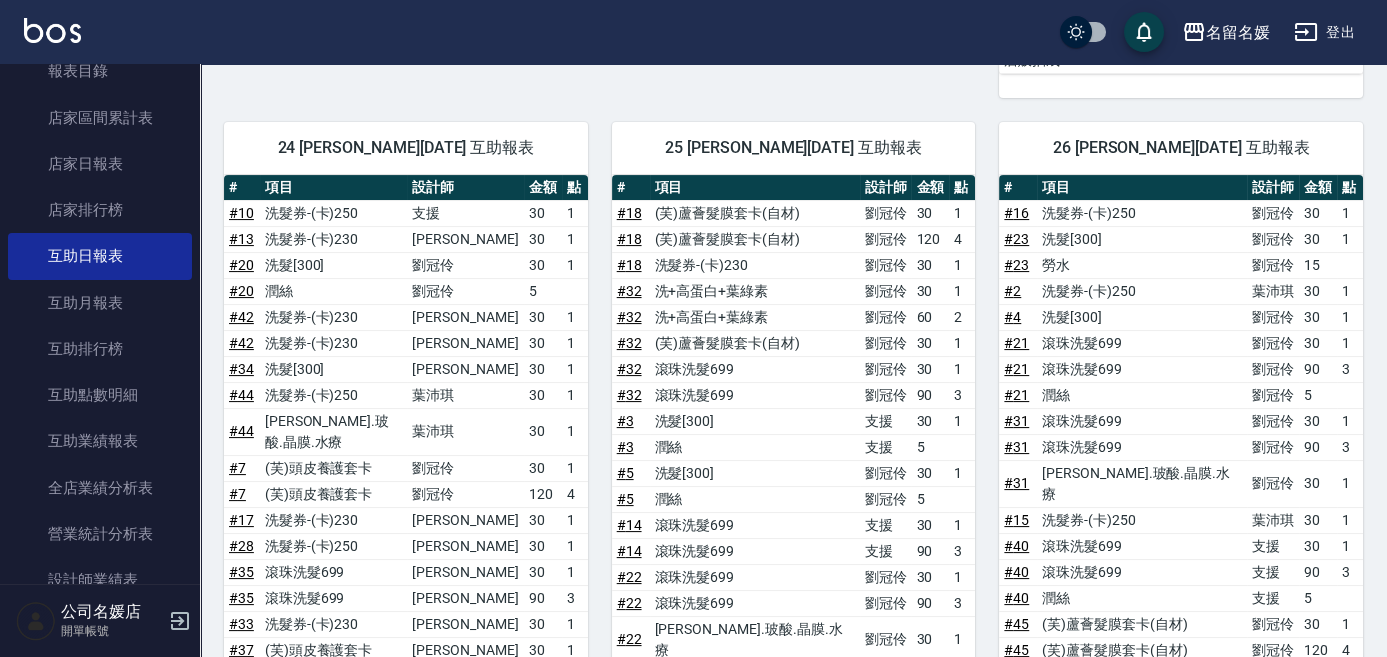 click on "互助日報表" at bounding box center (100, 256) 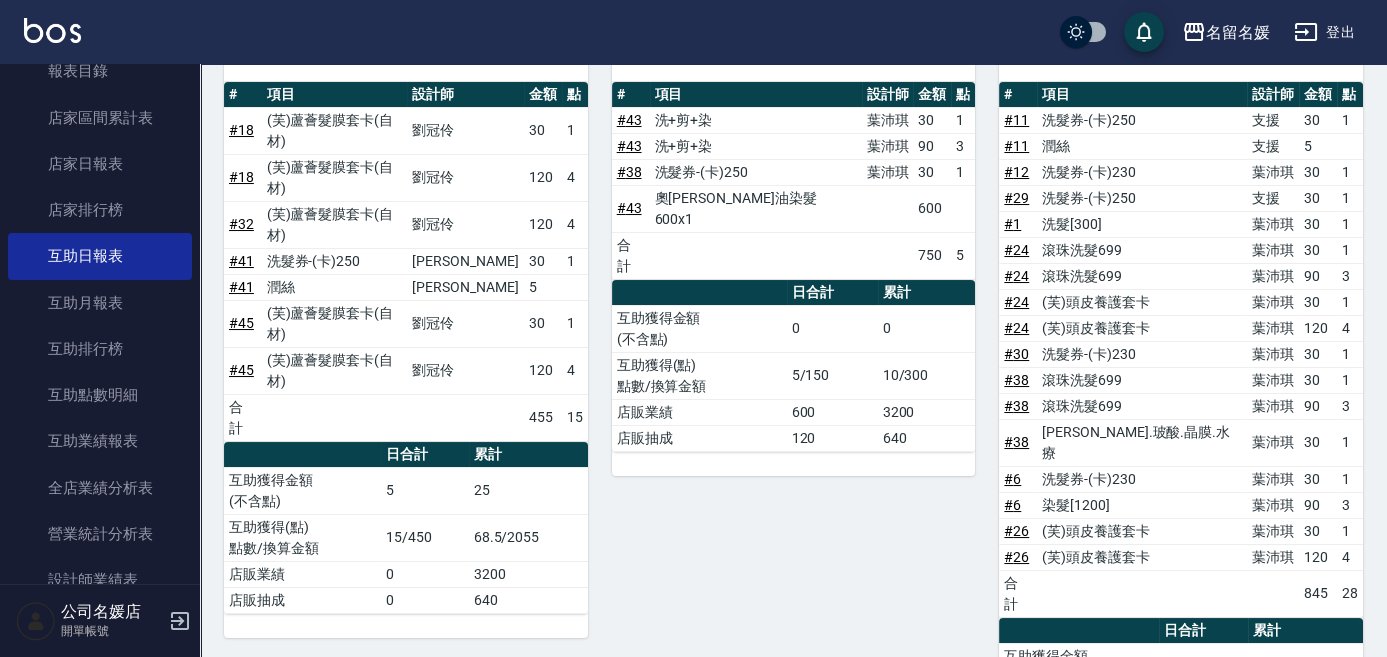 scroll, scrollTop: 255, scrollLeft: 0, axis: vertical 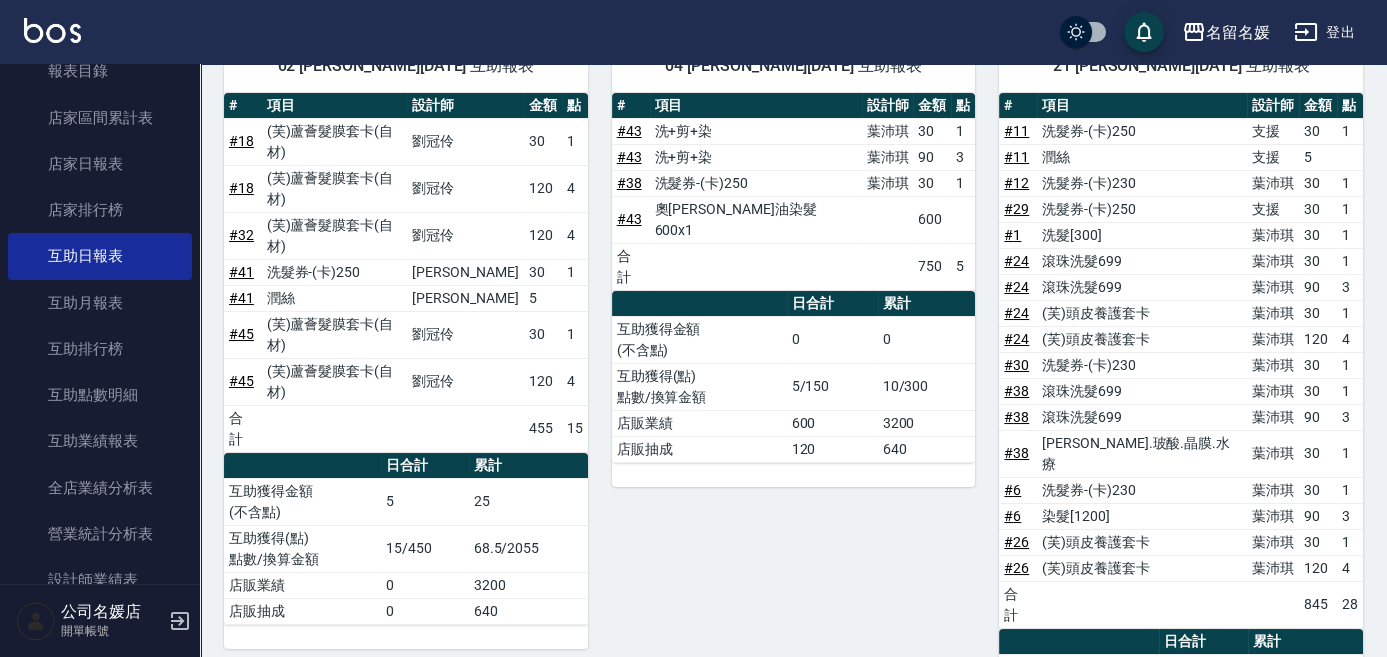 click on "互助日報表" at bounding box center (100, 256) 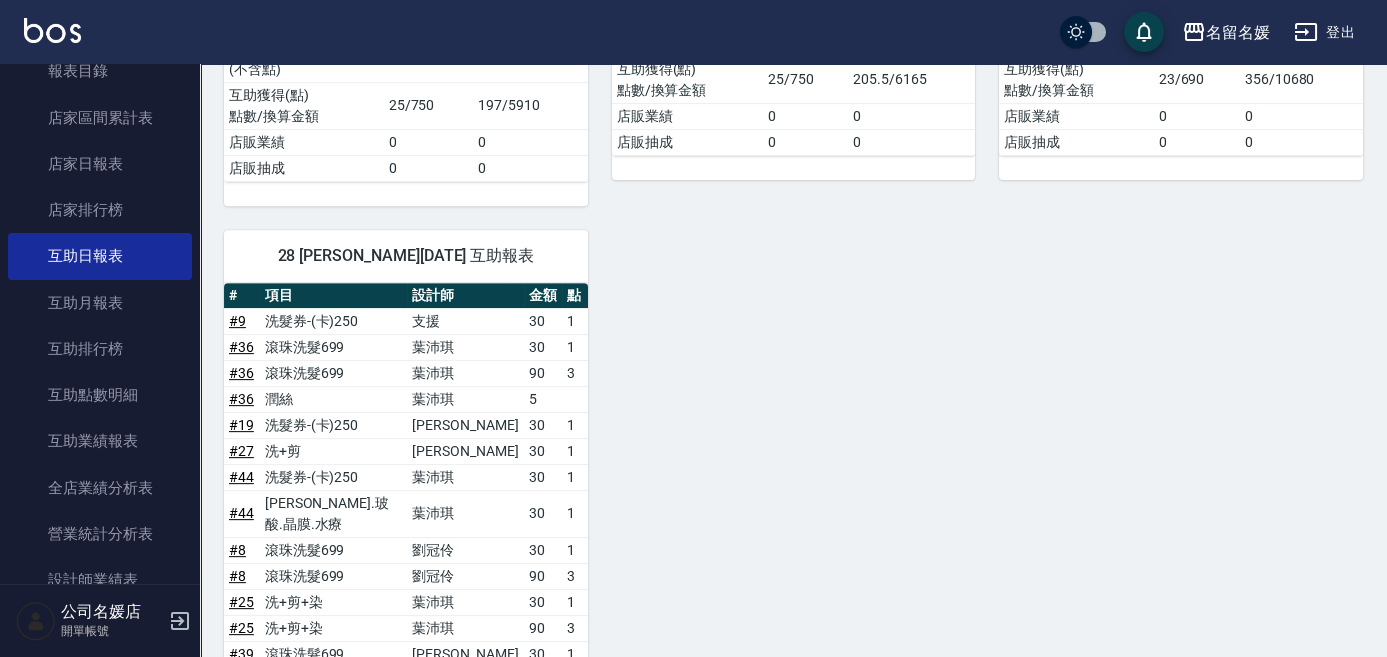 scroll, scrollTop: 1891, scrollLeft: 0, axis: vertical 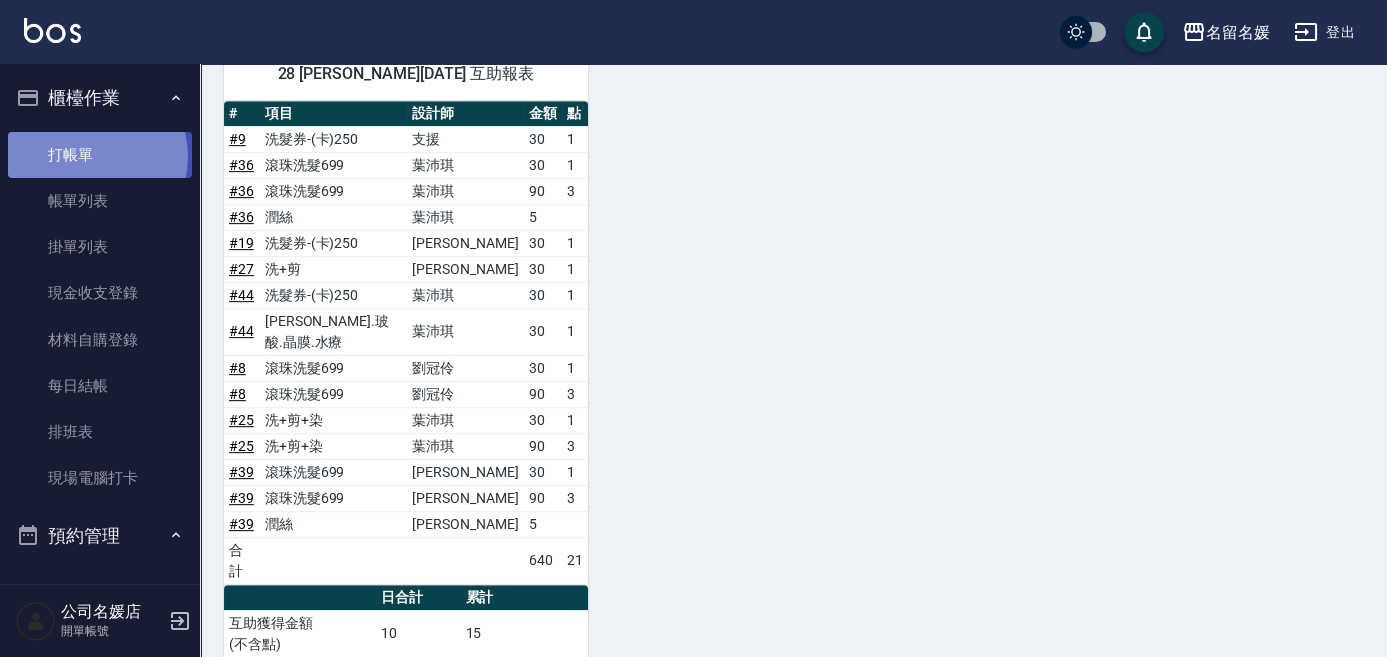 click on "打帳單" at bounding box center (100, 155) 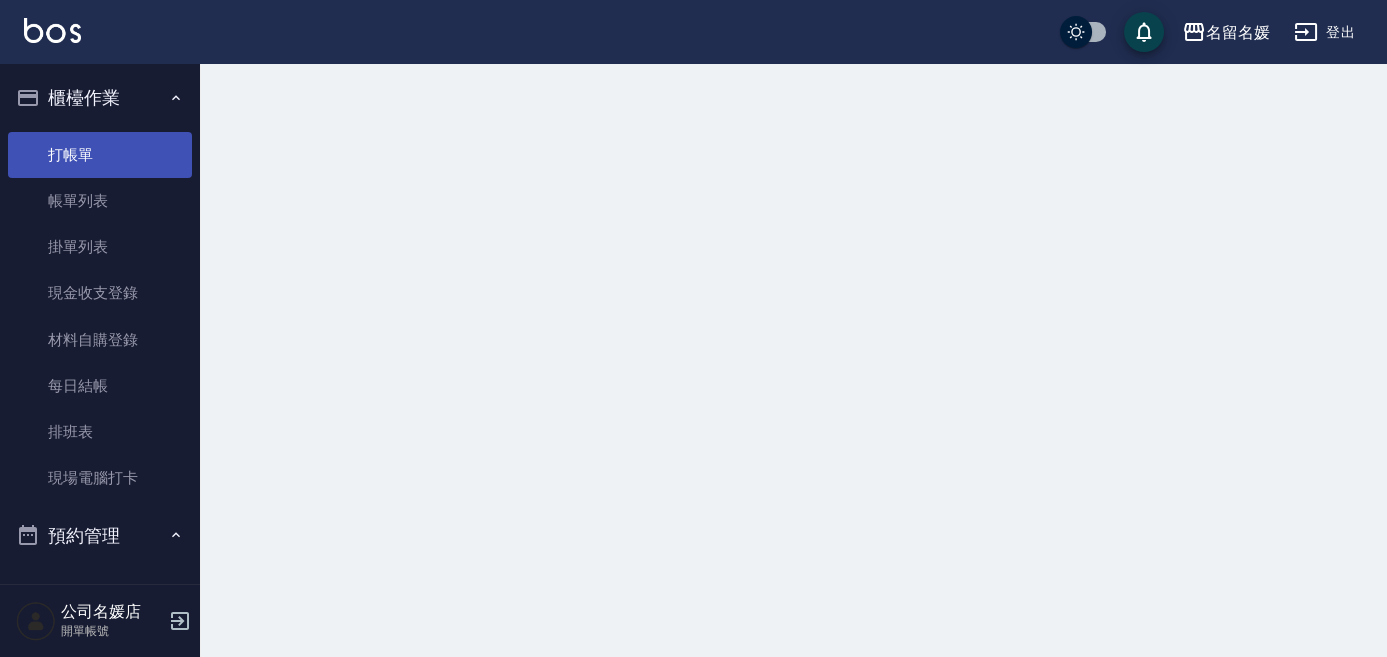 scroll, scrollTop: 0, scrollLeft: 0, axis: both 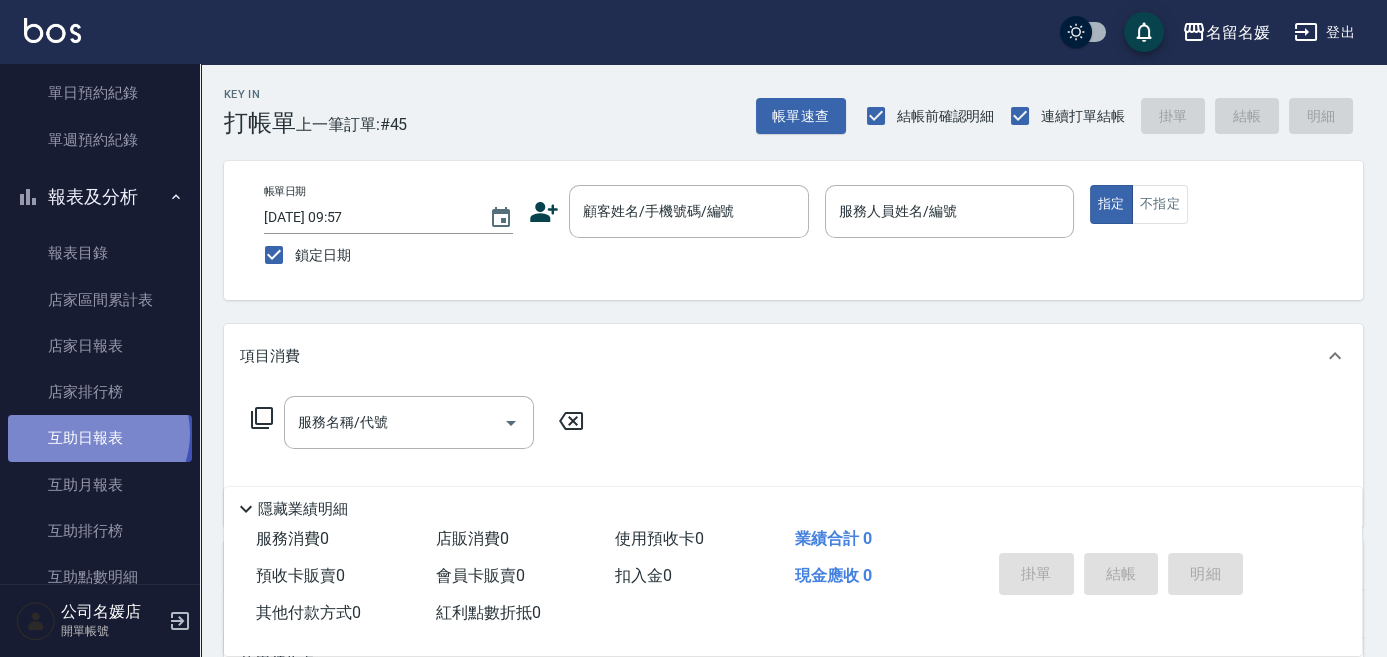 click on "互助日報表" at bounding box center (100, 438) 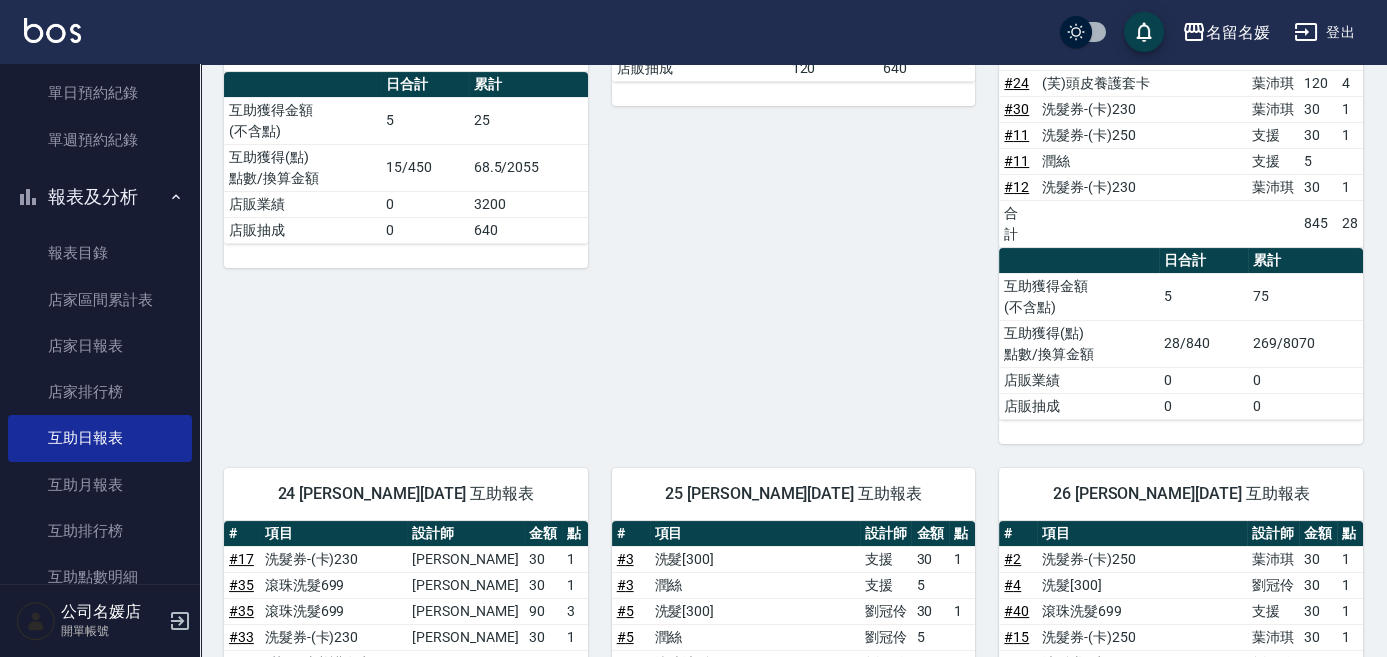 scroll, scrollTop: 454, scrollLeft: 0, axis: vertical 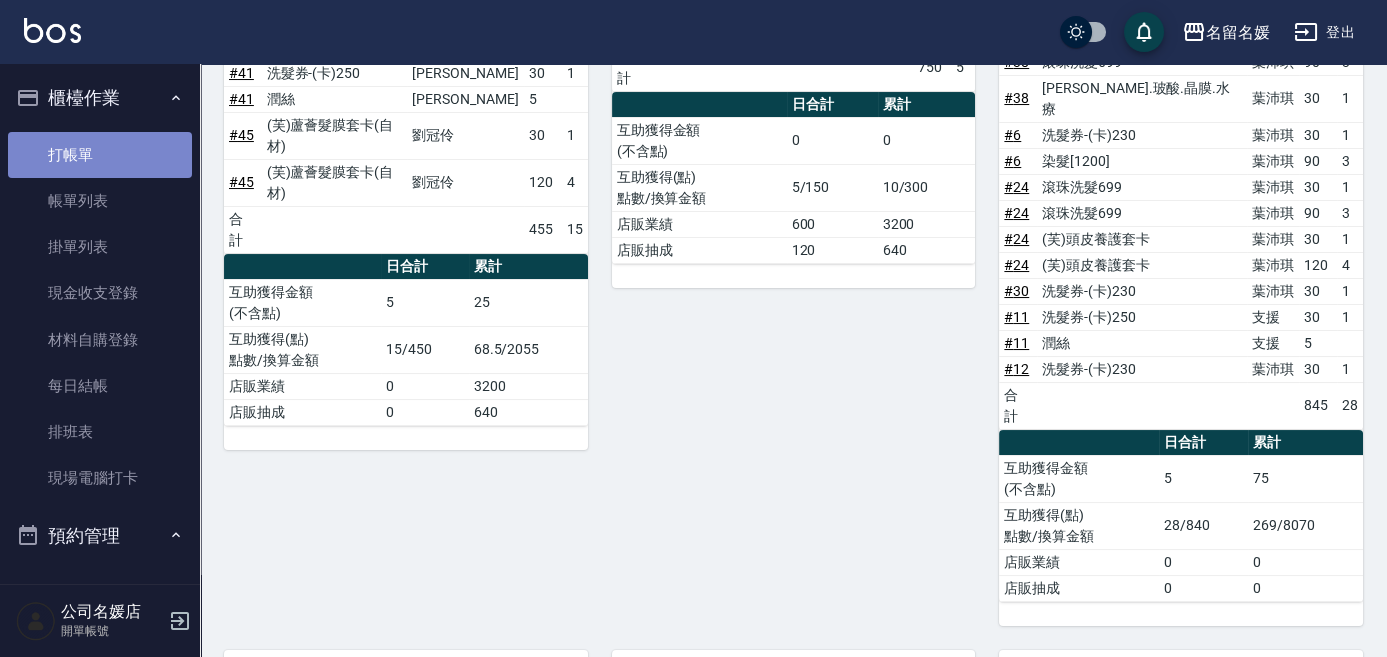 click on "打帳單" at bounding box center [100, 155] 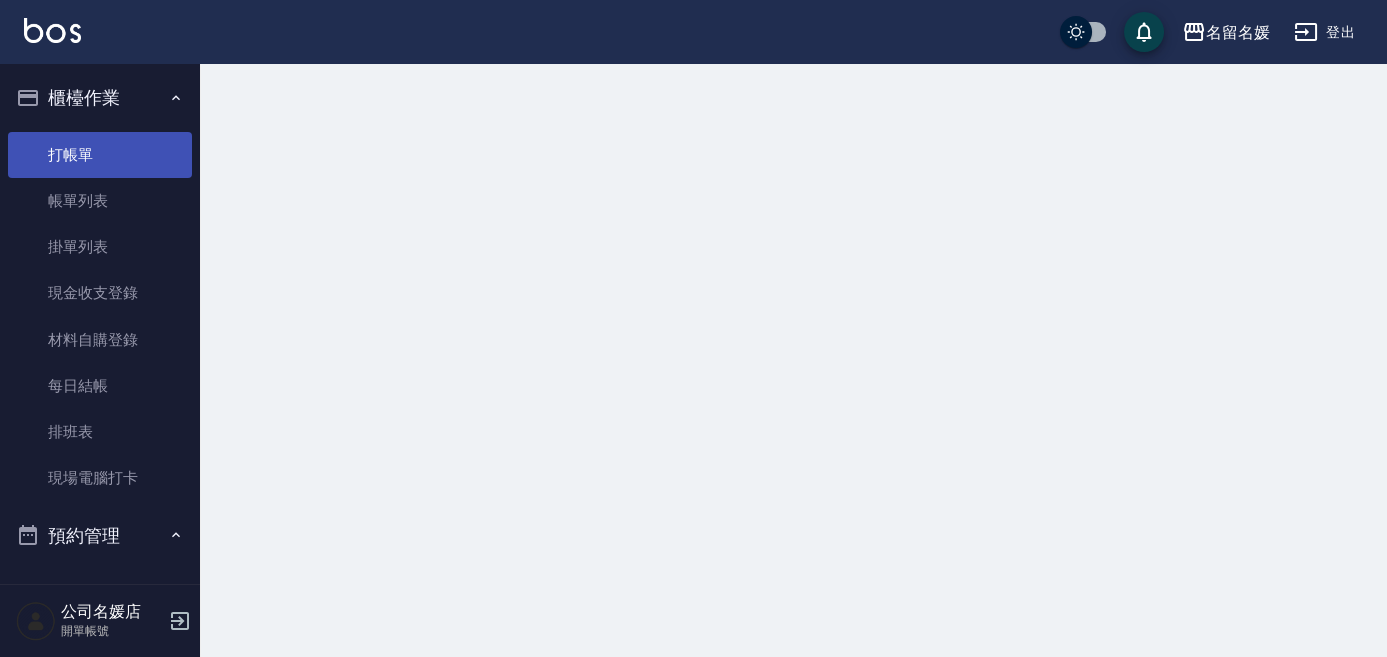 scroll, scrollTop: 0, scrollLeft: 0, axis: both 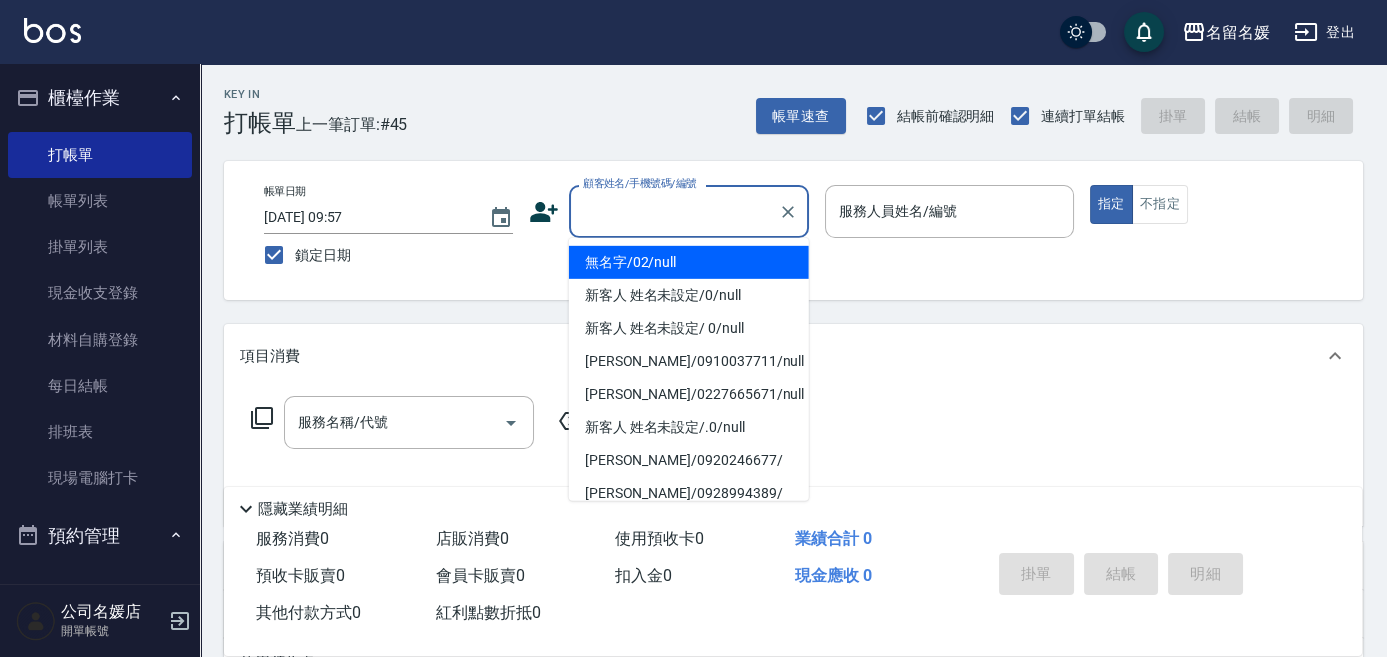 type on "無名字/02/null" 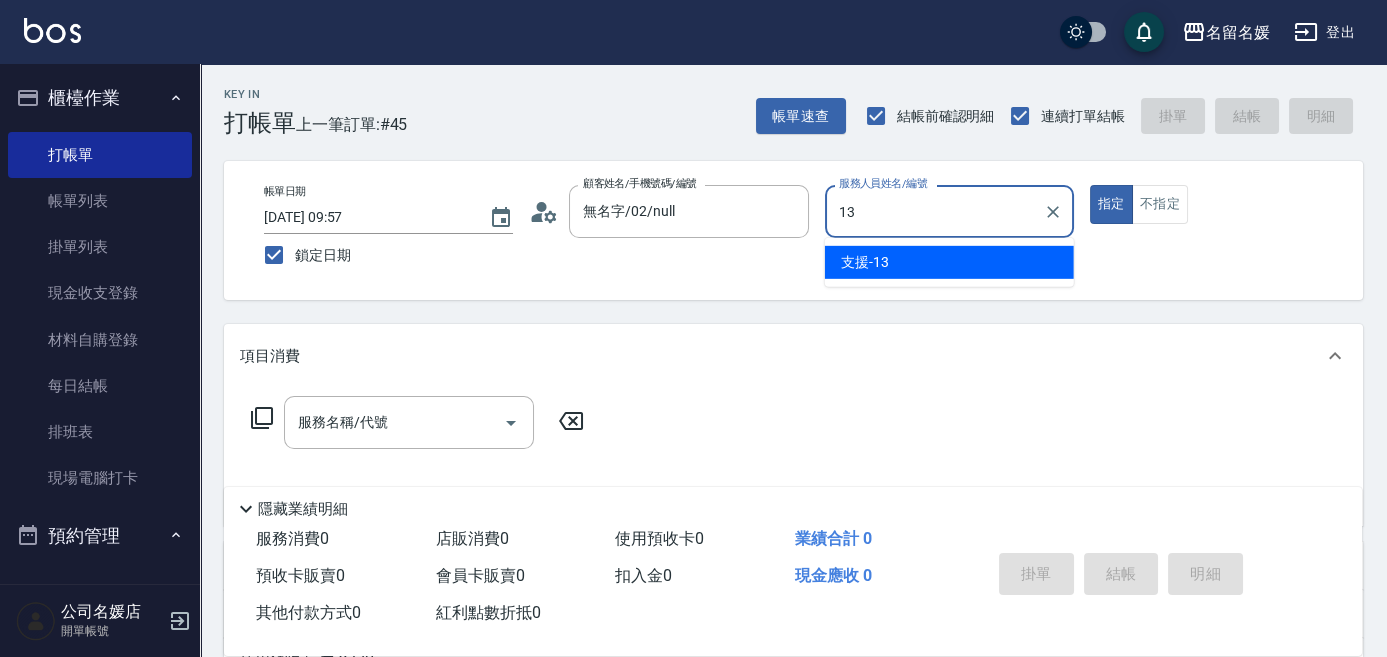 type on "支援-13" 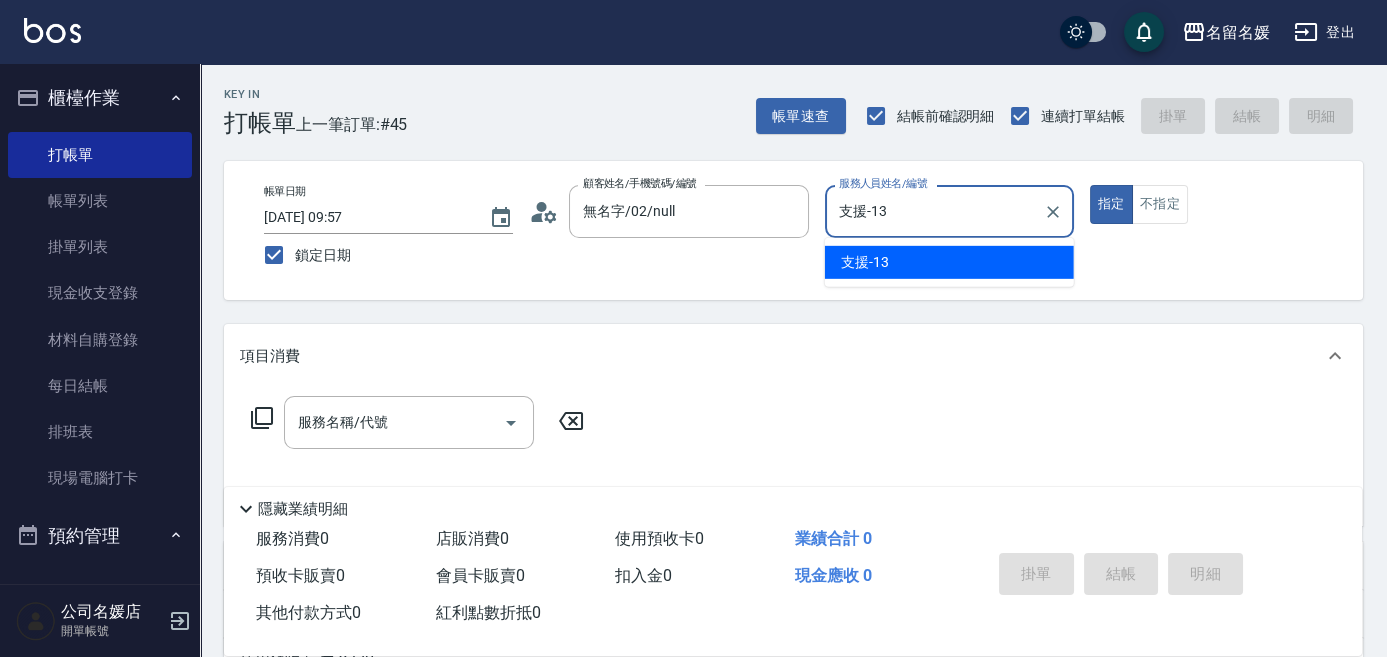 type on "true" 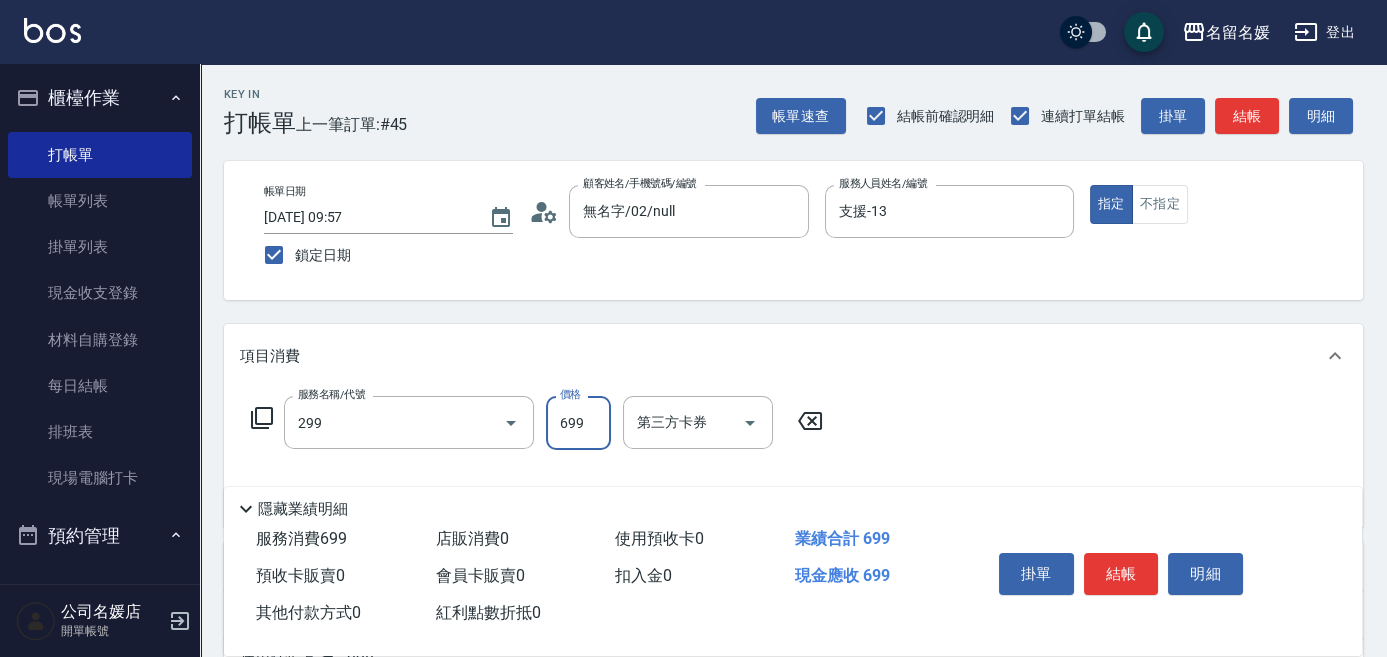 type on "滾珠洗髮699(299)" 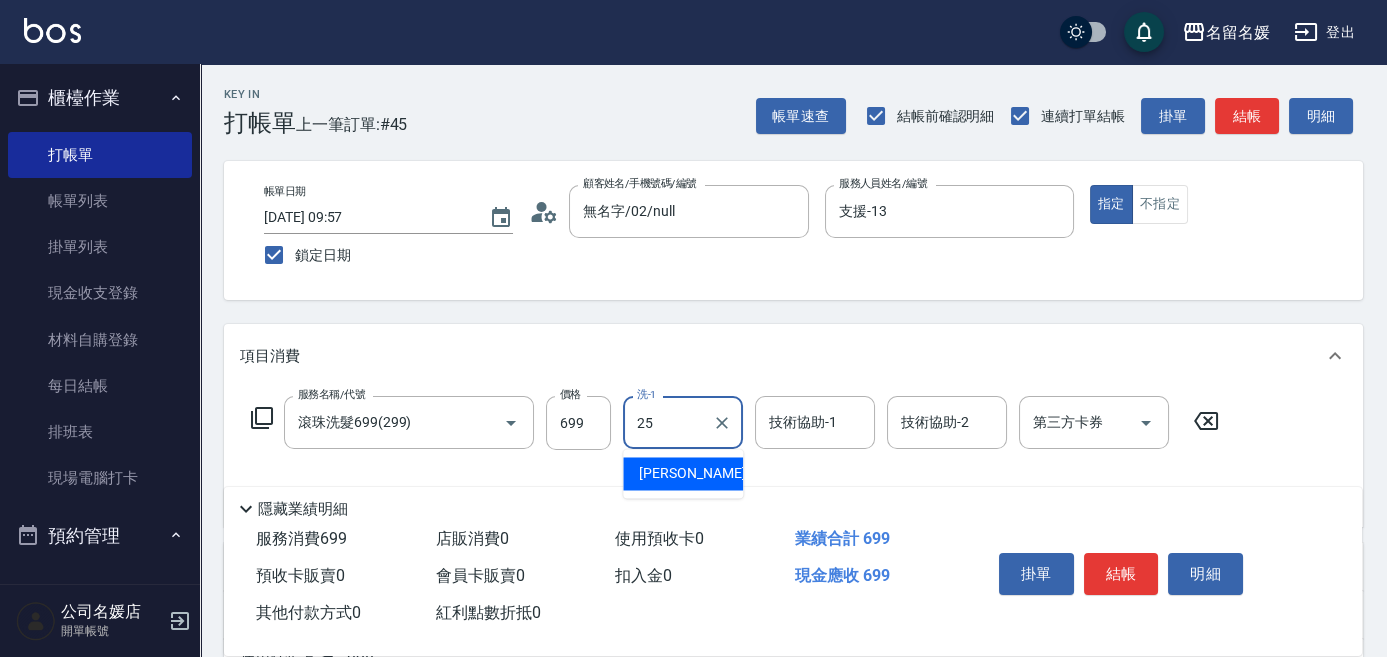 type on "[PERSON_NAME]-25" 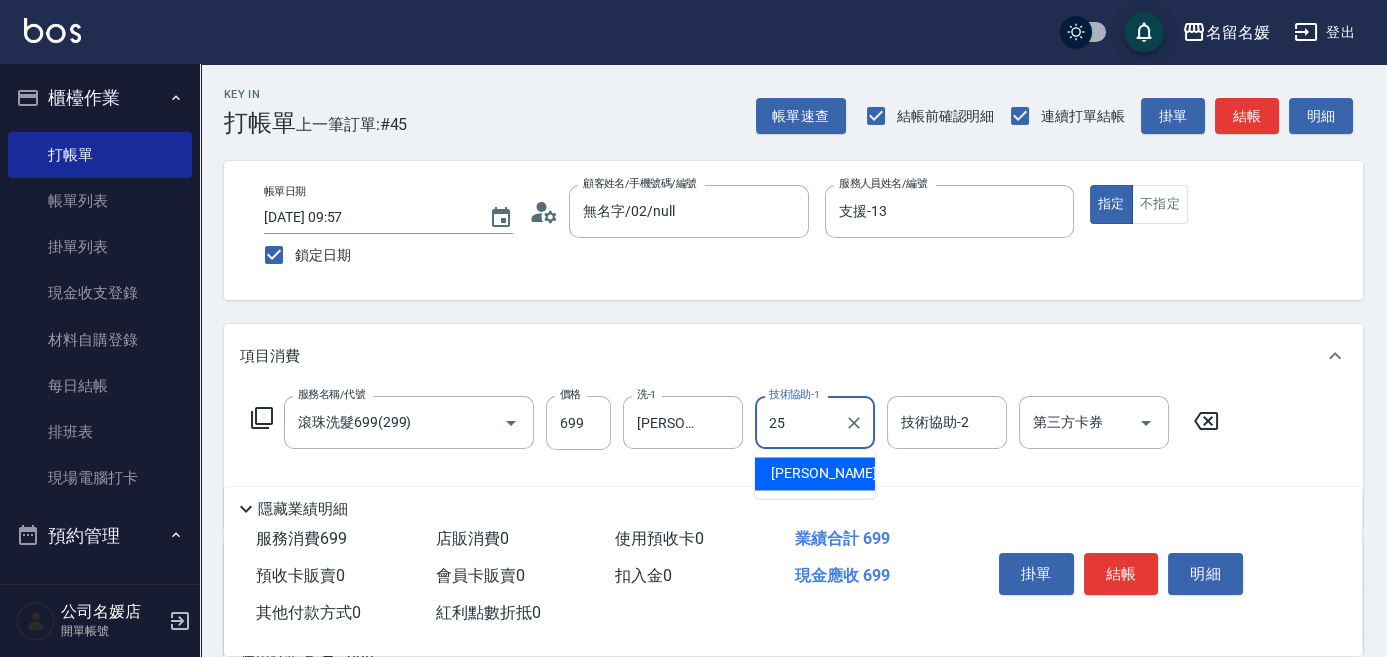 type on "[PERSON_NAME]-25" 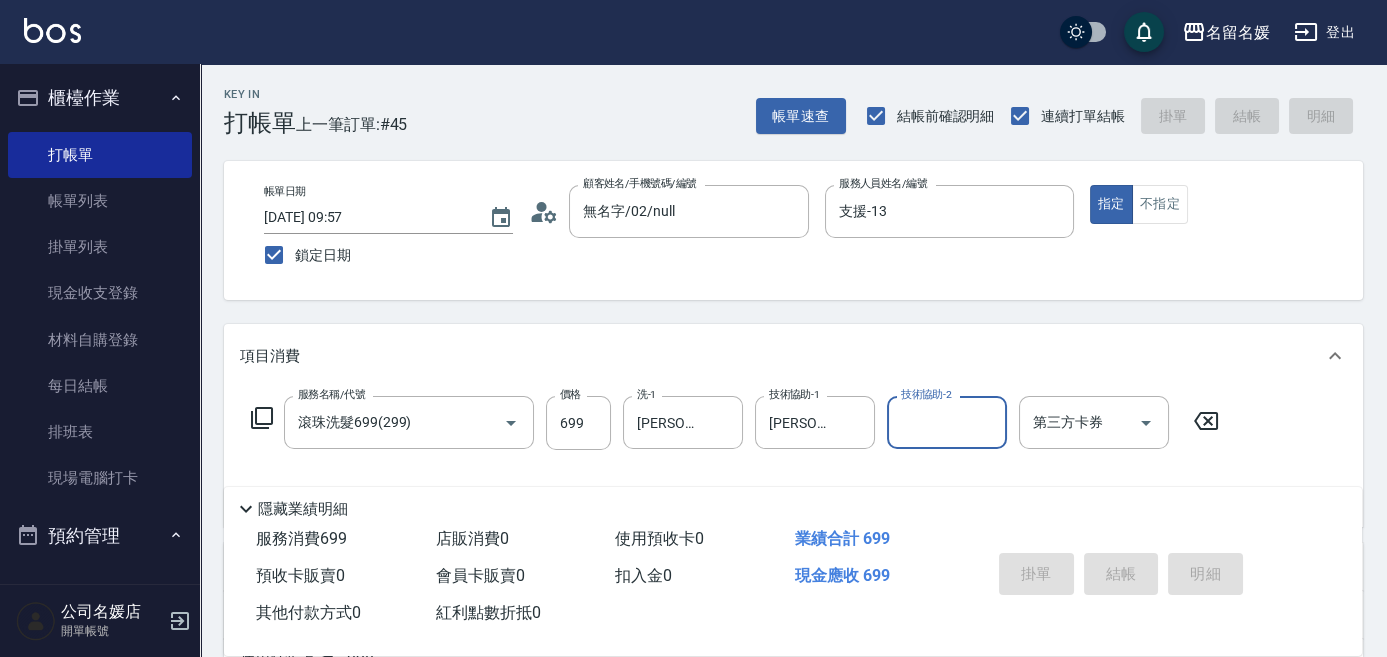 type 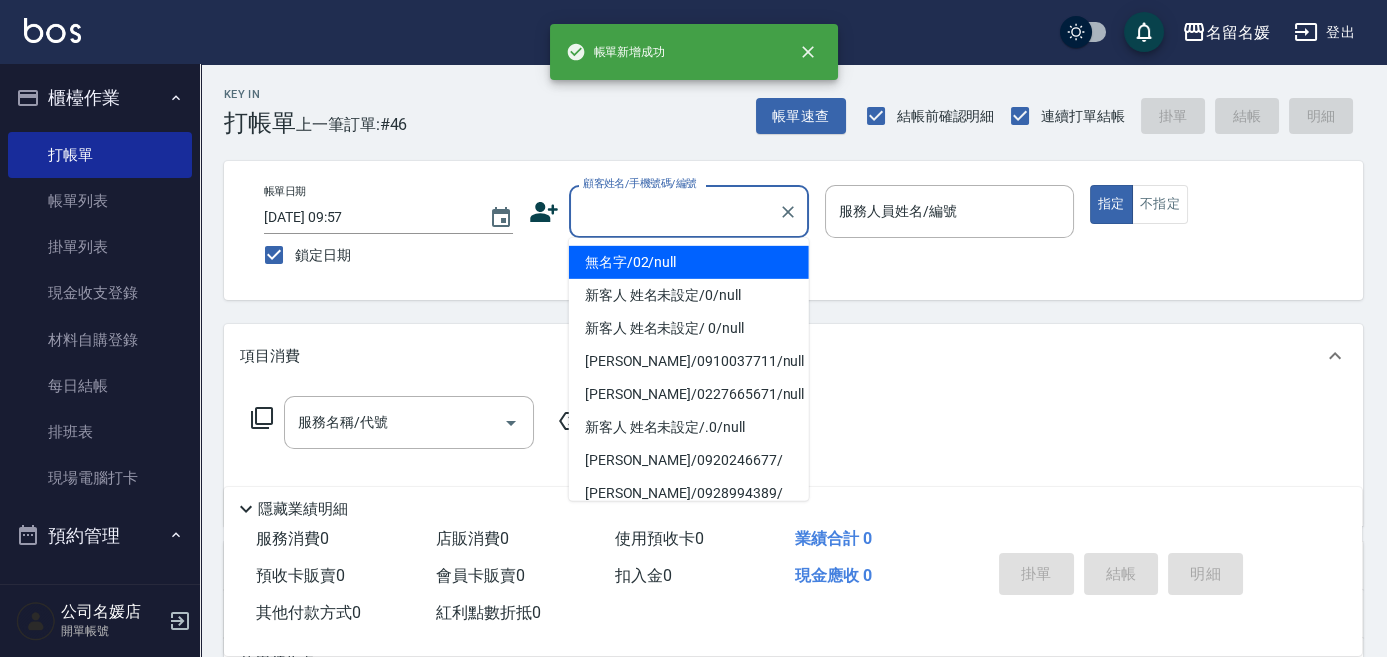 type on "無名字/02/null" 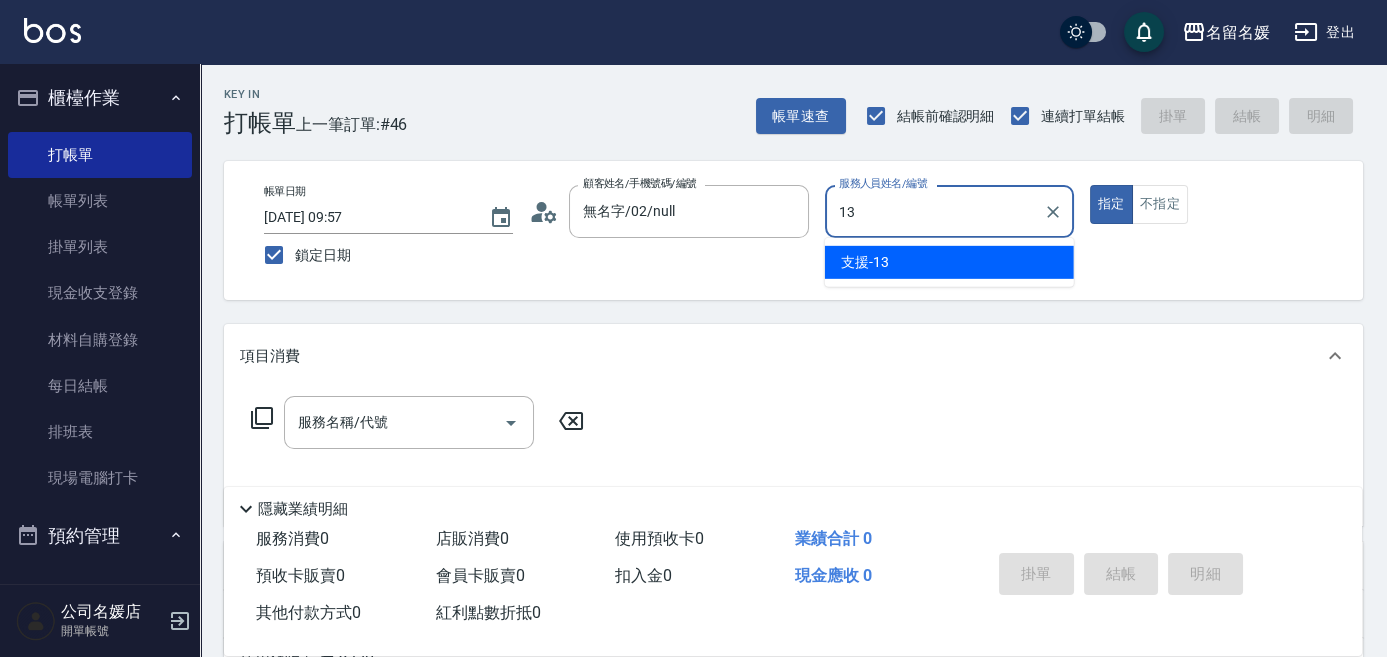 type on "支援-13" 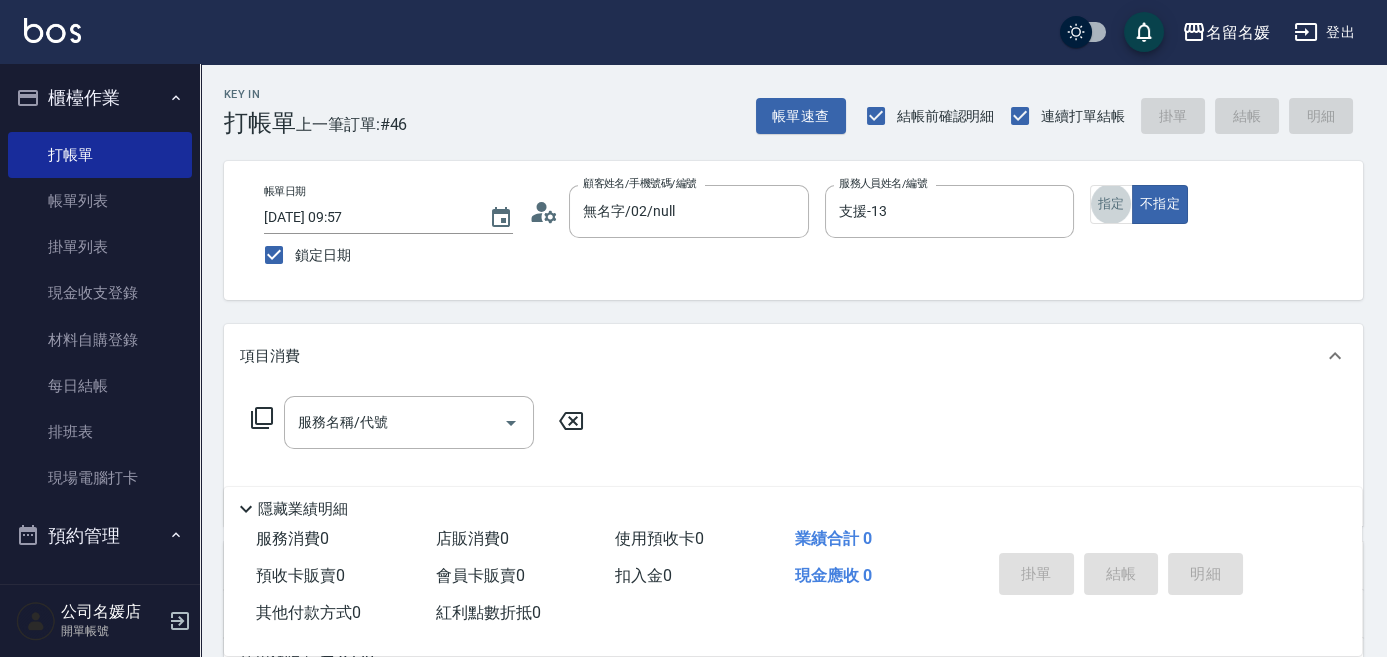 scroll, scrollTop: 36, scrollLeft: 0, axis: vertical 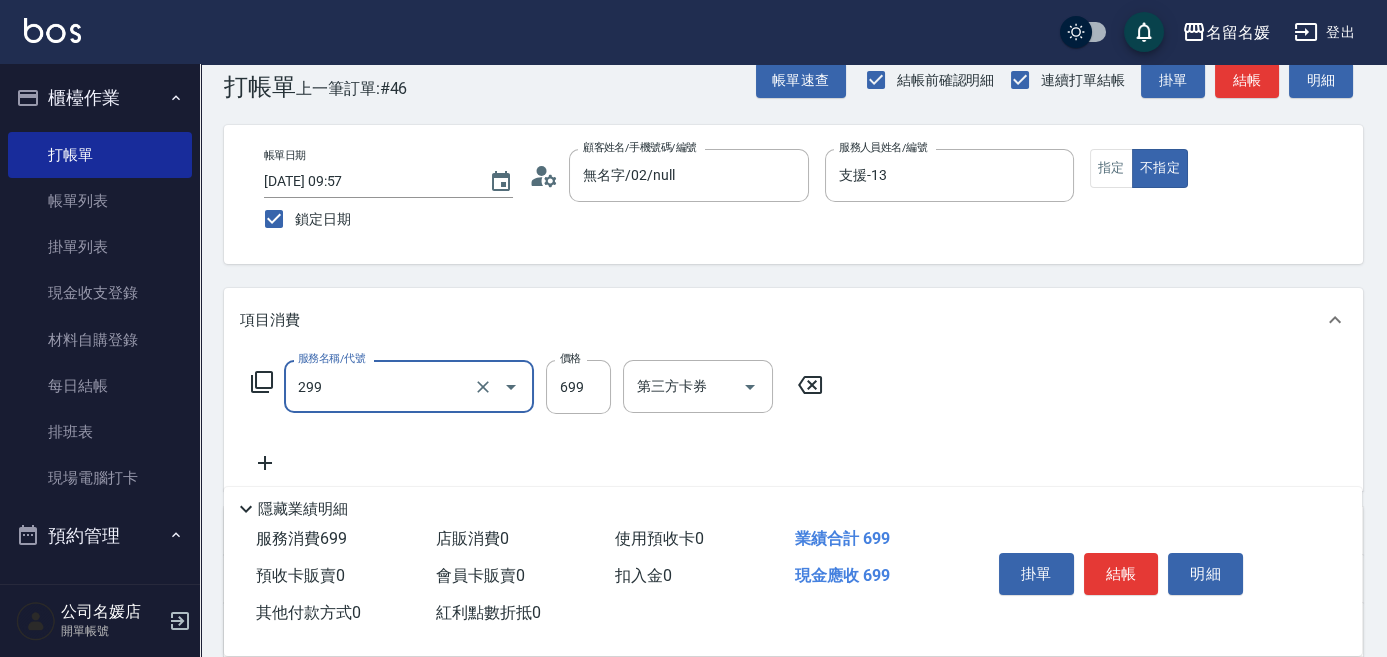 type on "滾珠洗髮699(299)" 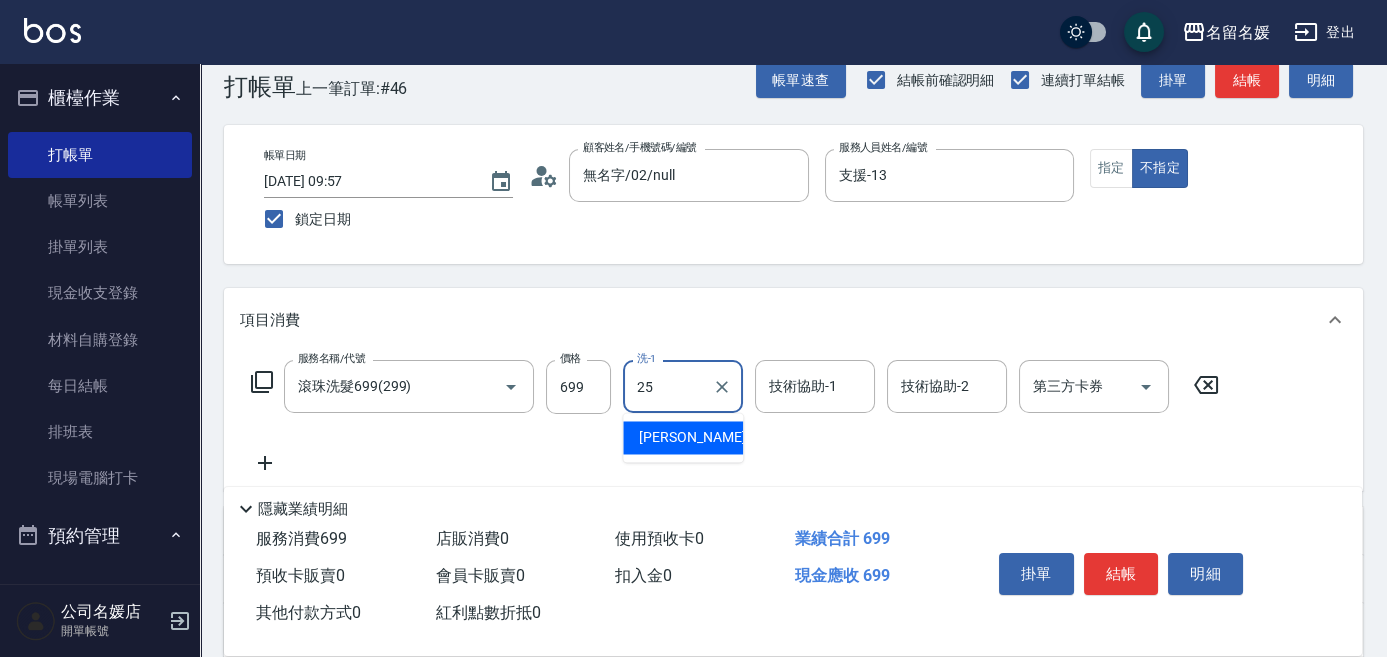 type on "[PERSON_NAME]-25" 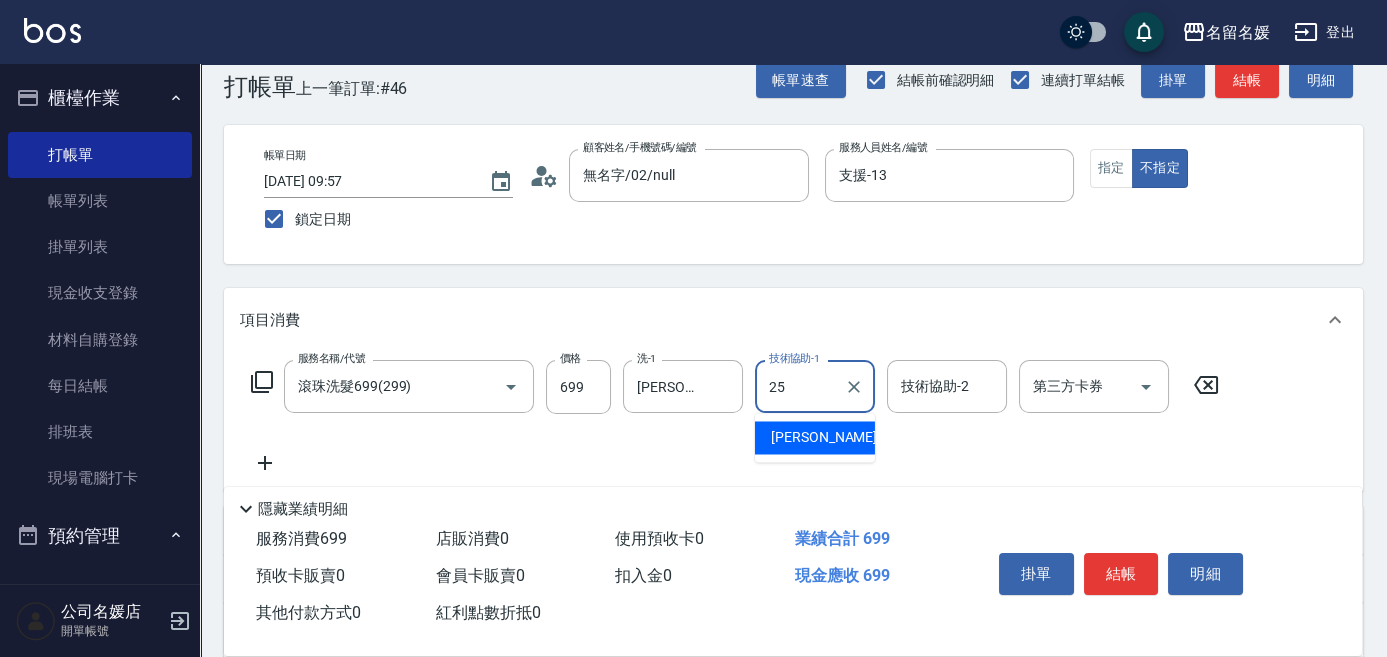 type on "[PERSON_NAME]-25" 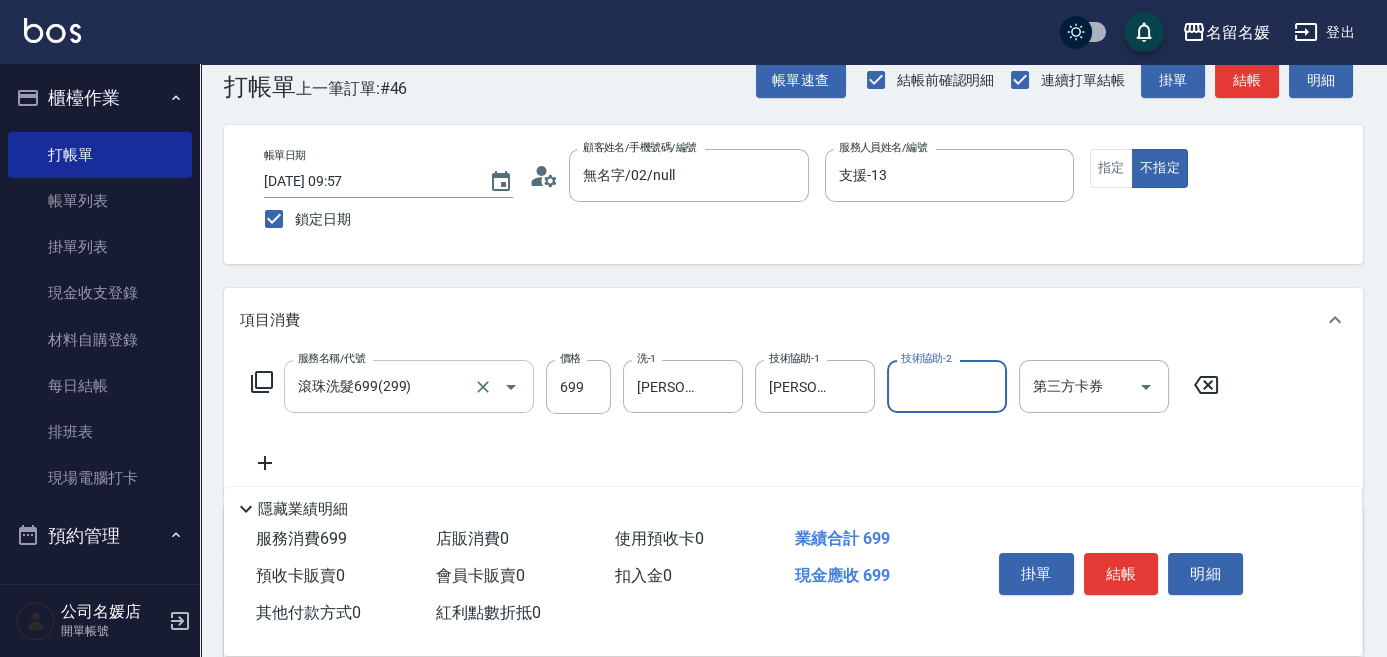 scroll, scrollTop: 0, scrollLeft: 0, axis: both 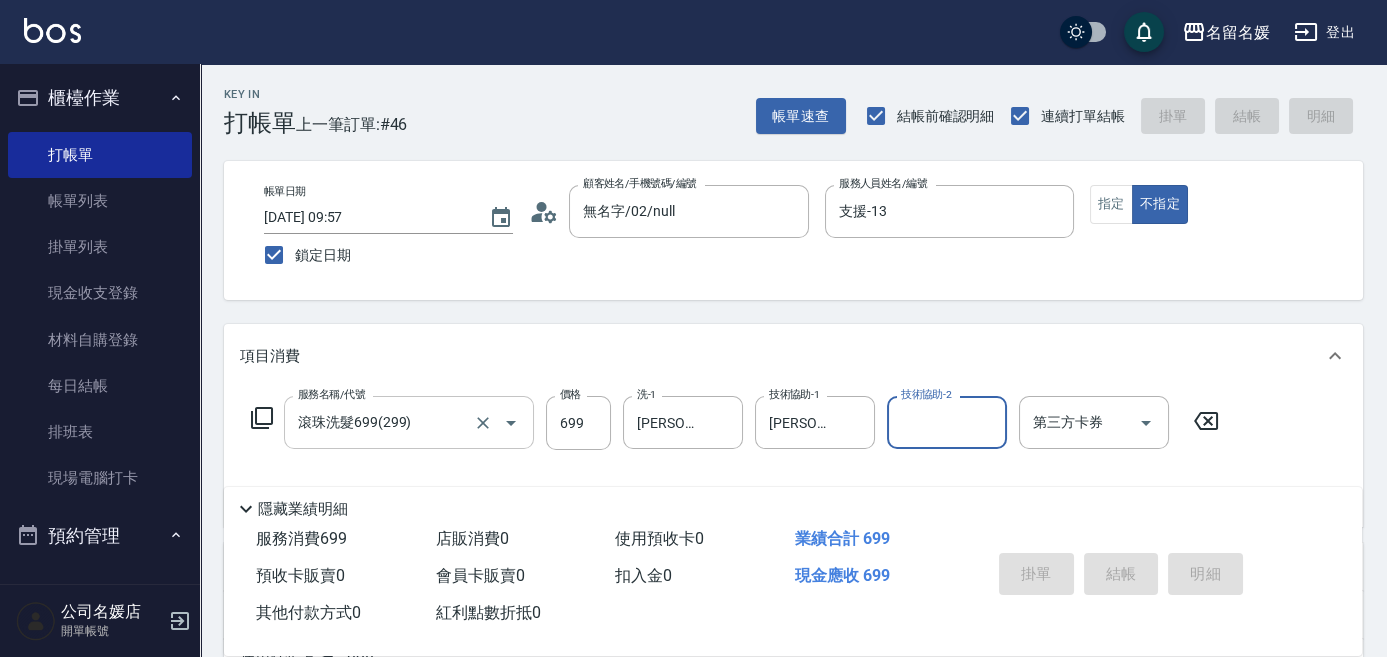 type 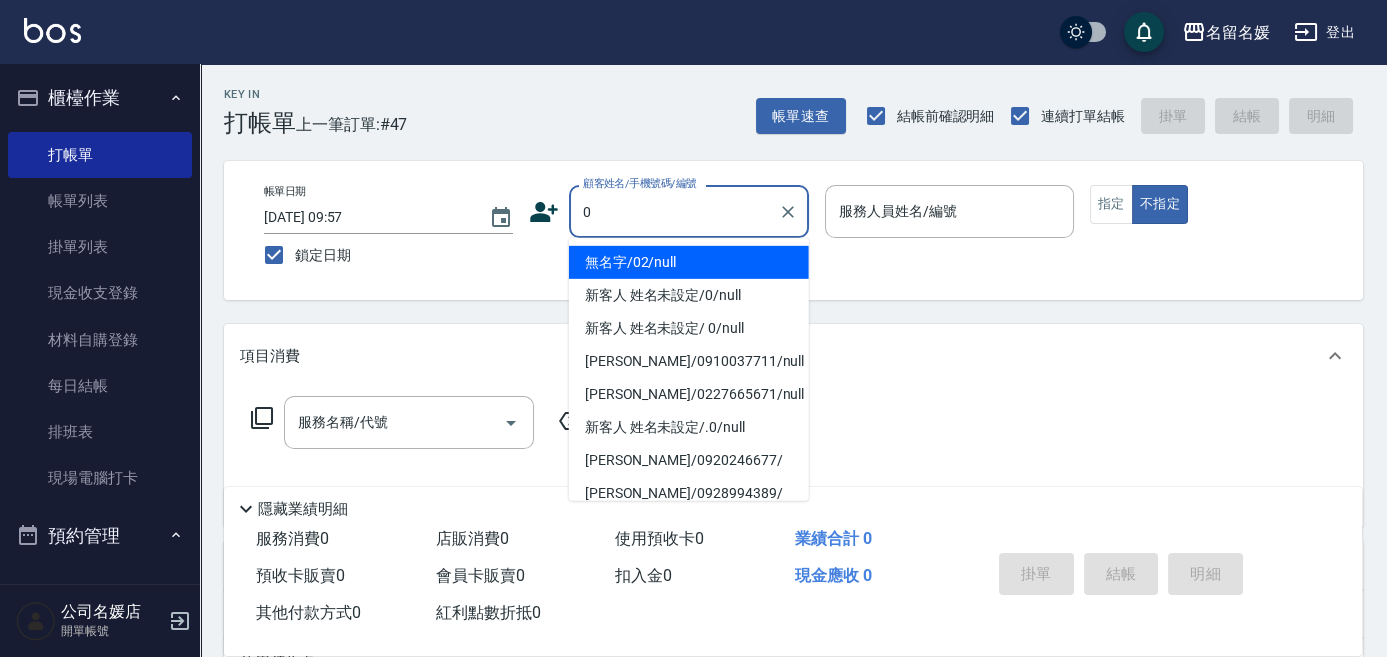 type on "0" 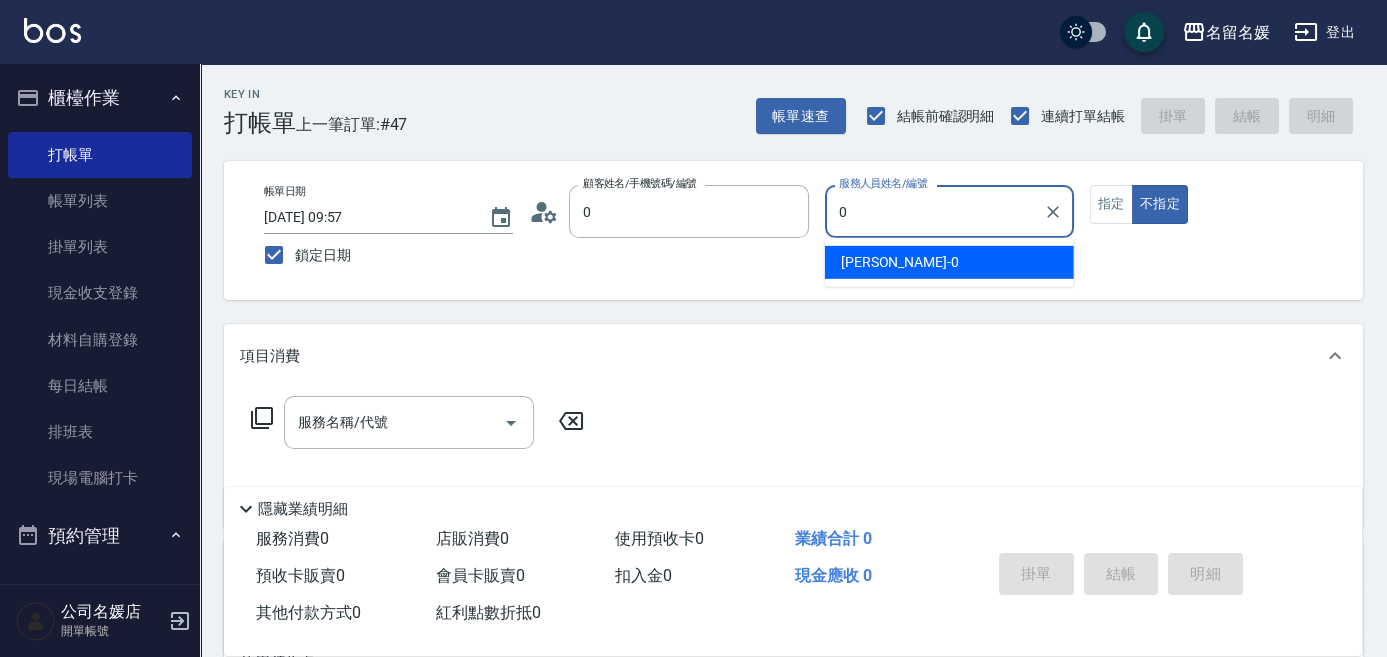type on "無名字/02/null" 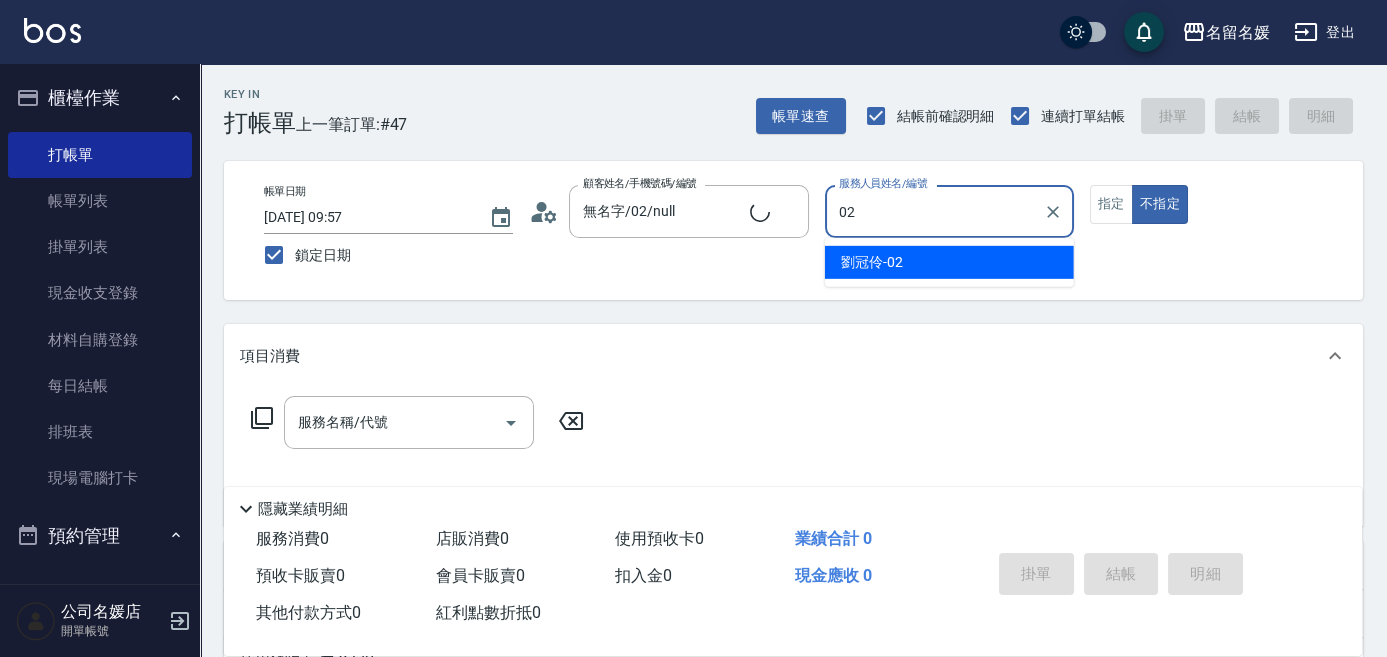 type on "02" 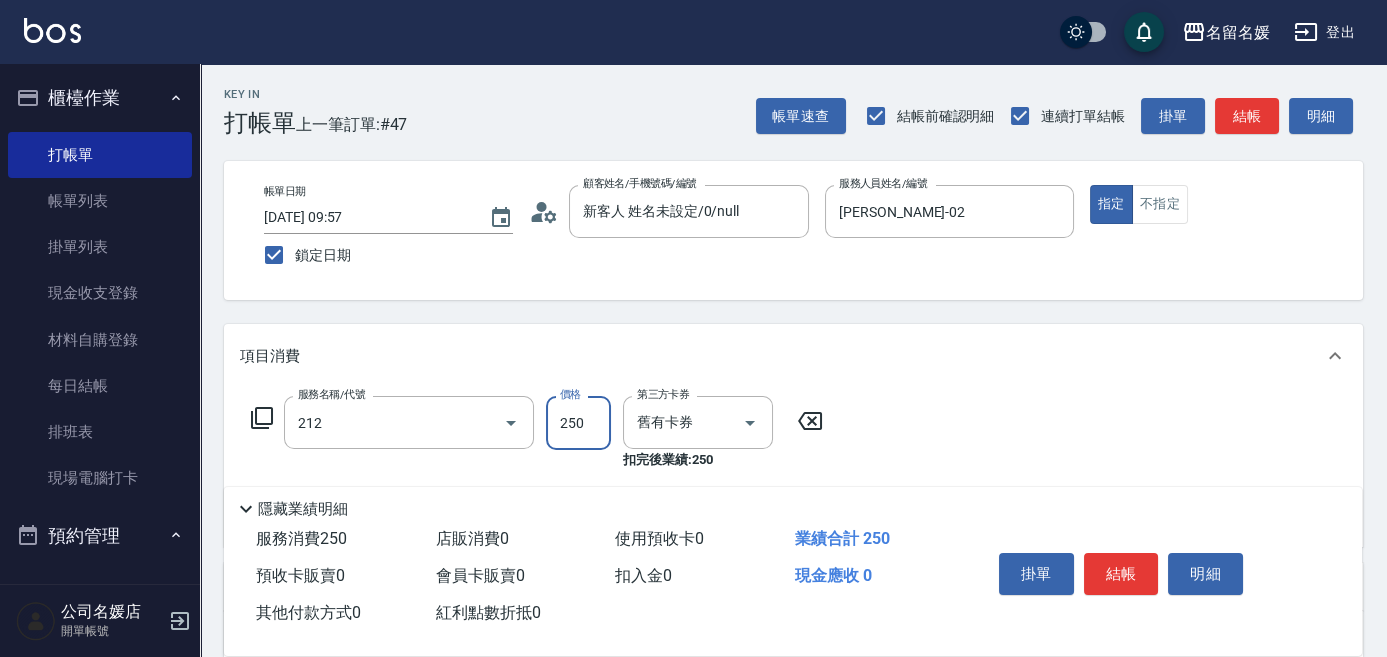 type on "洗髮券-(卡)250(212)" 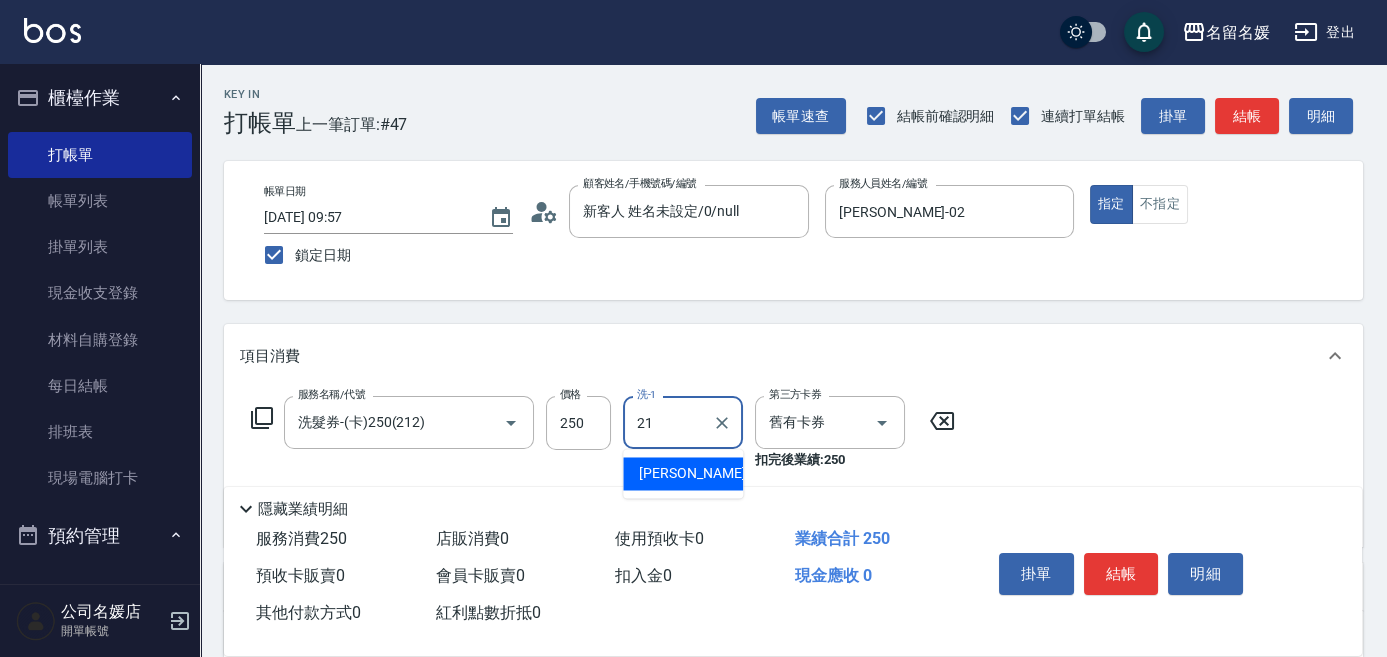 type on "[PERSON_NAME]-21" 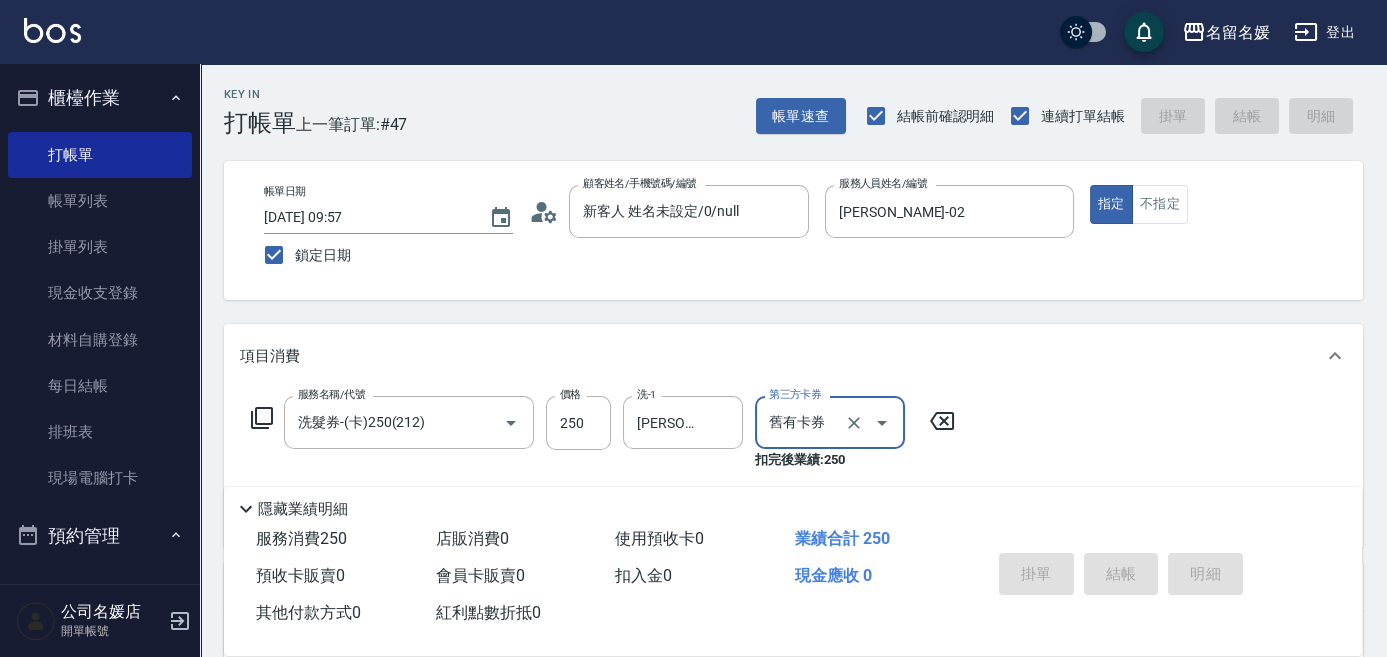 type 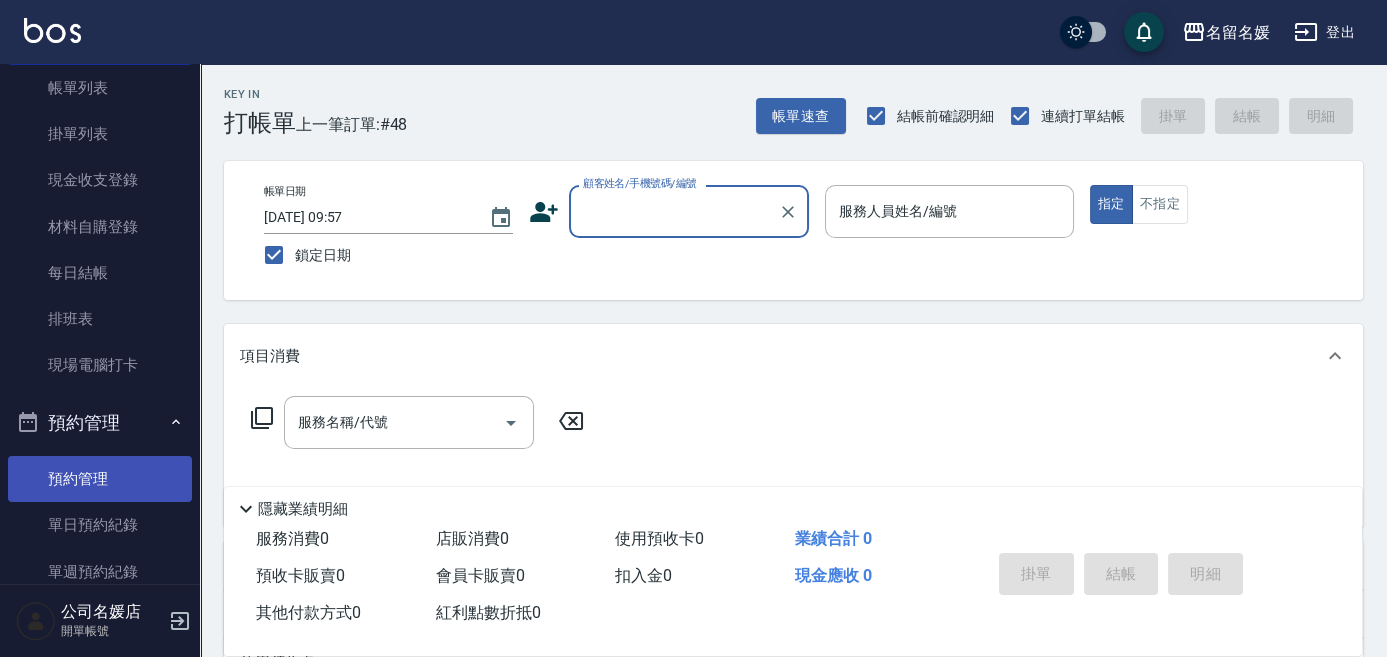 scroll, scrollTop: 90, scrollLeft: 0, axis: vertical 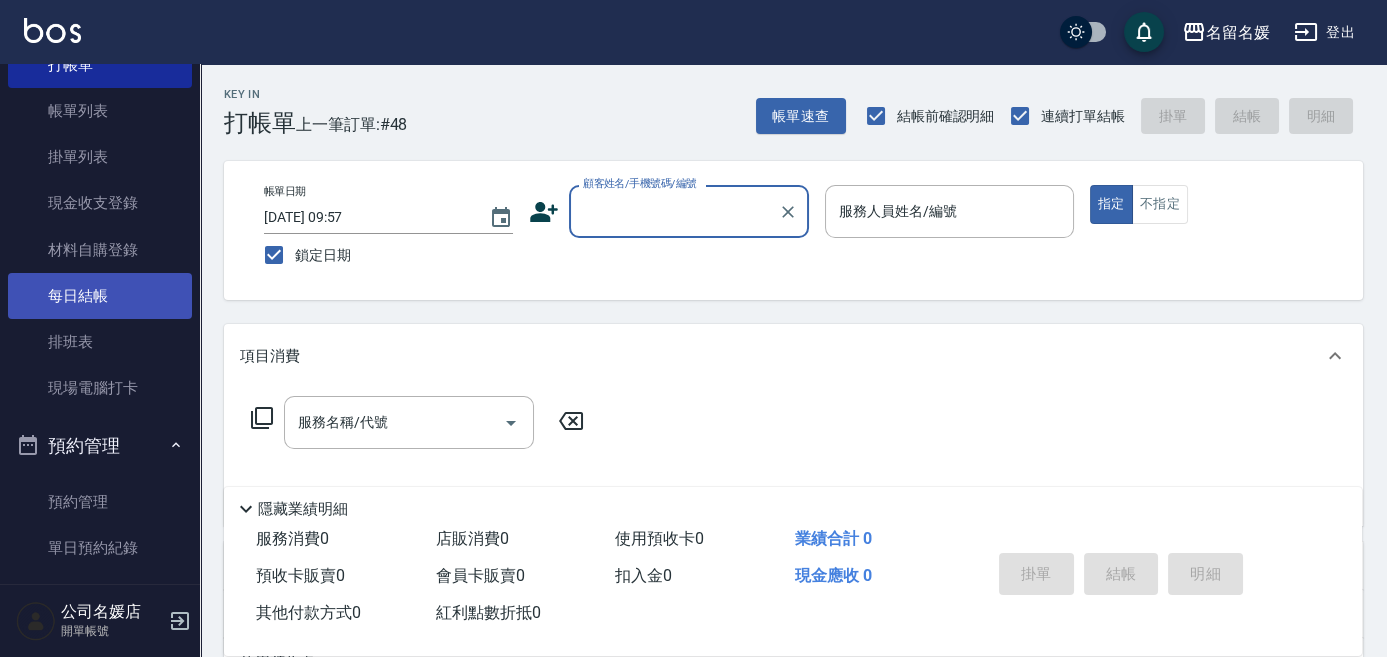 click on "每日結帳" at bounding box center (100, 296) 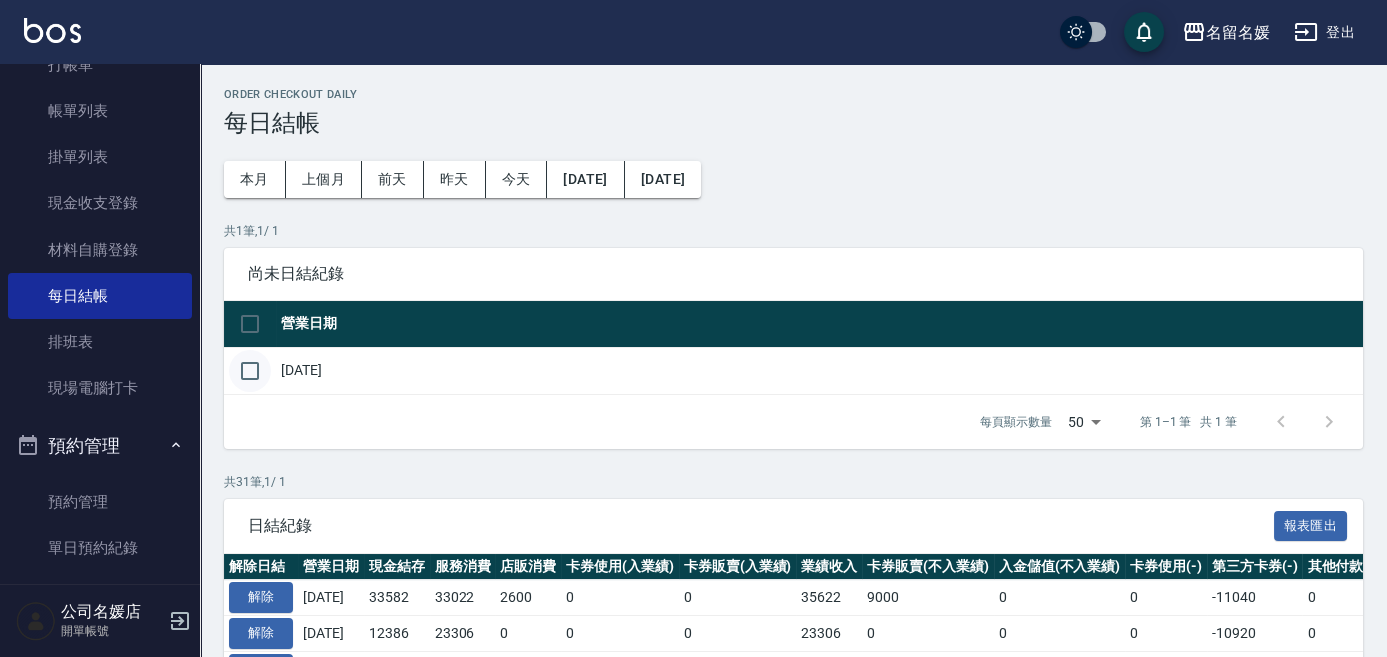 click at bounding box center [250, 371] 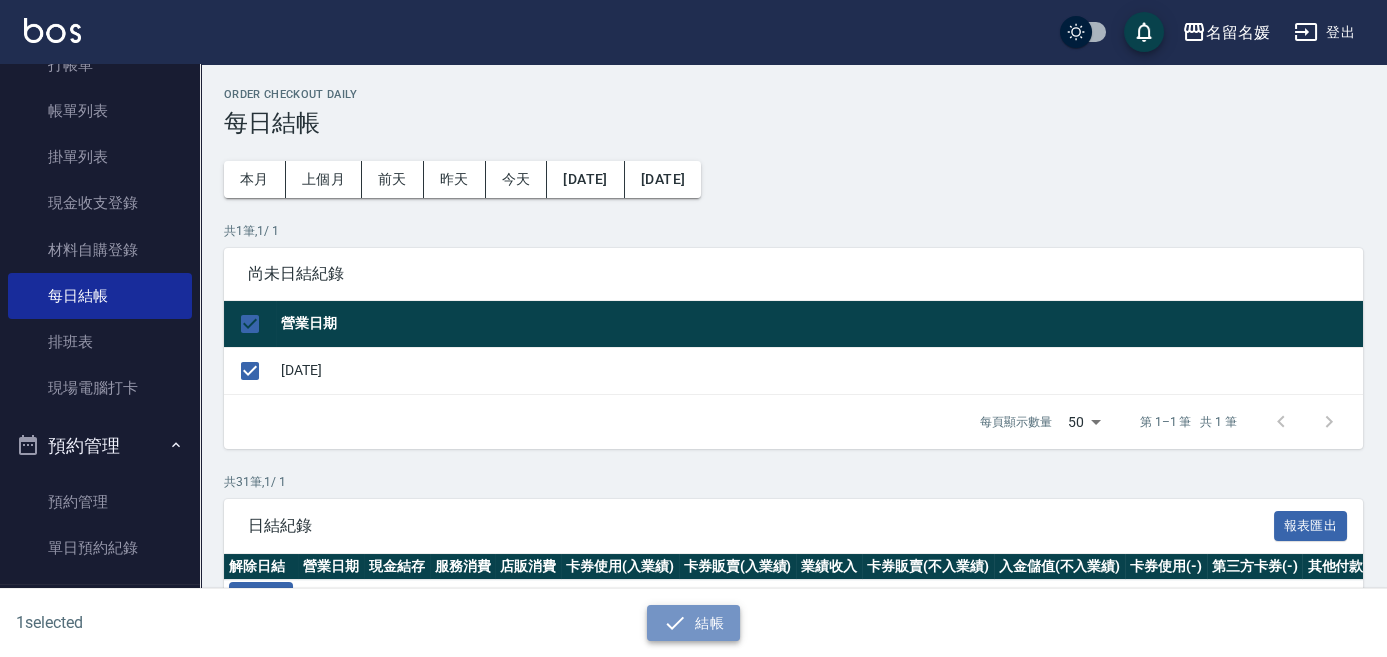 click on "結帳" at bounding box center [693, 623] 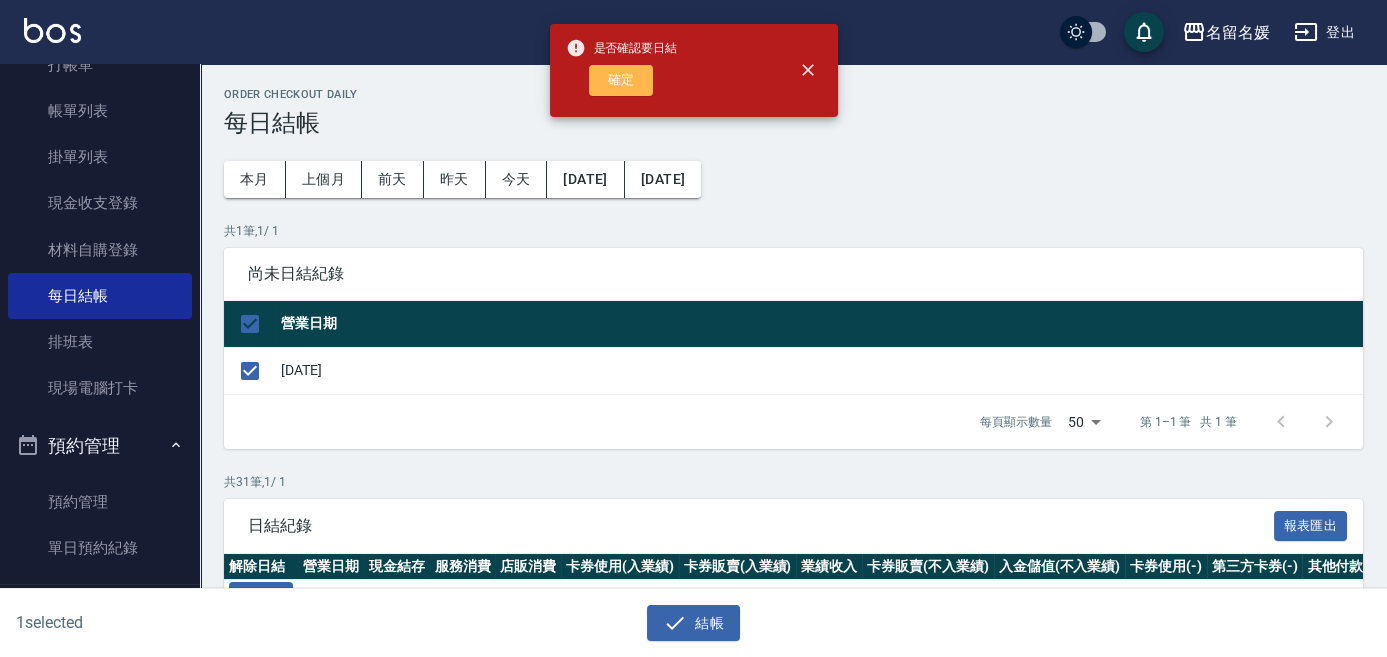 click on "確定" at bounding box center [621, 80] 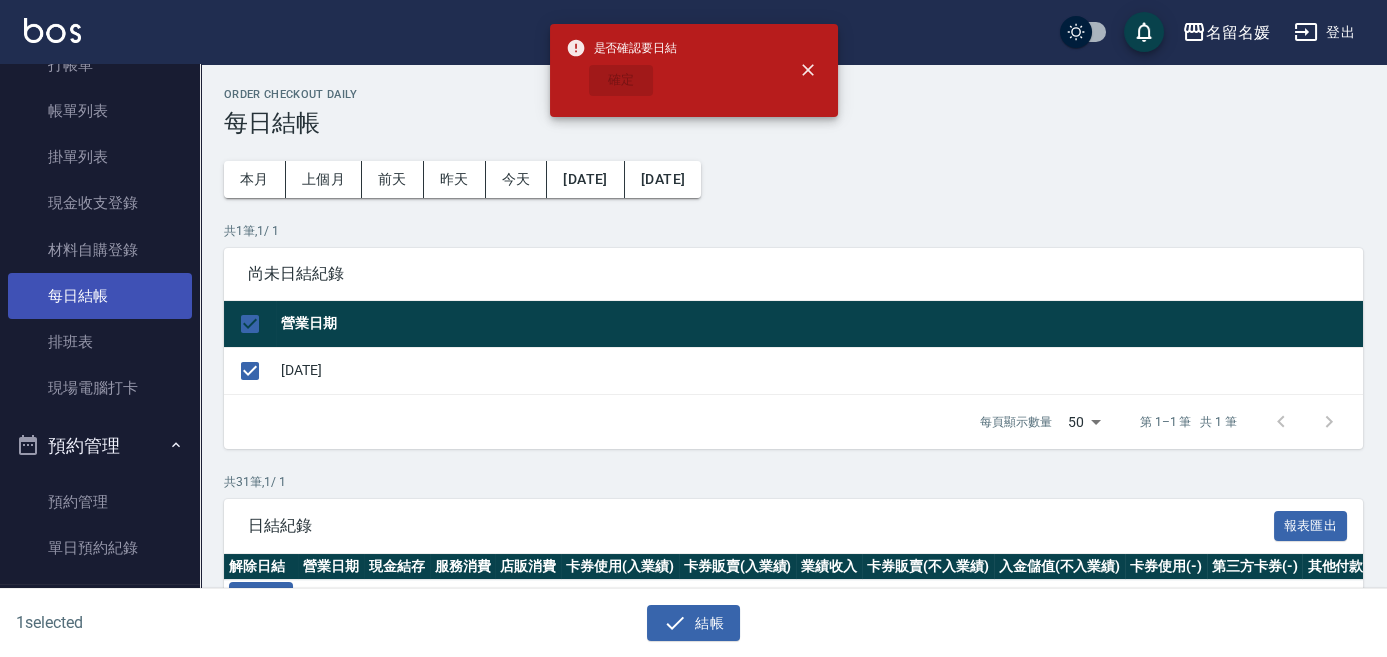 checkbox on "false" 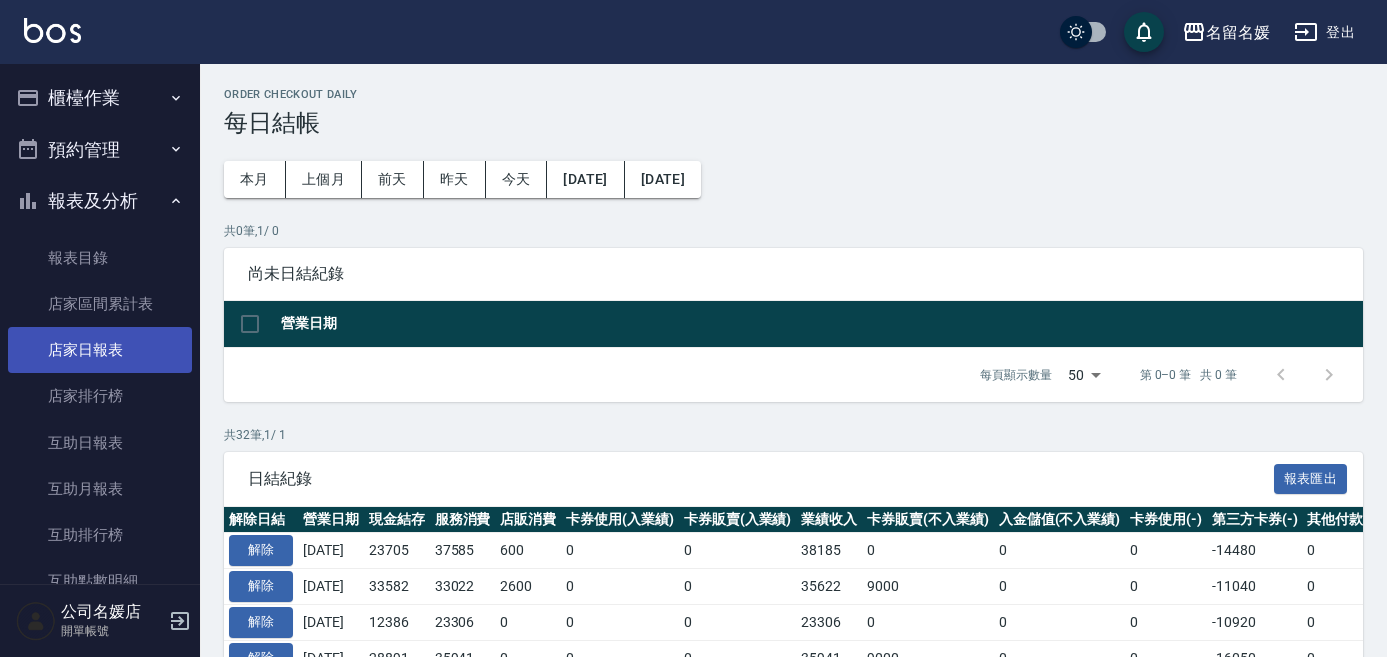 scroll, scrollTop: 0, scrollLeft: 0, axis: both 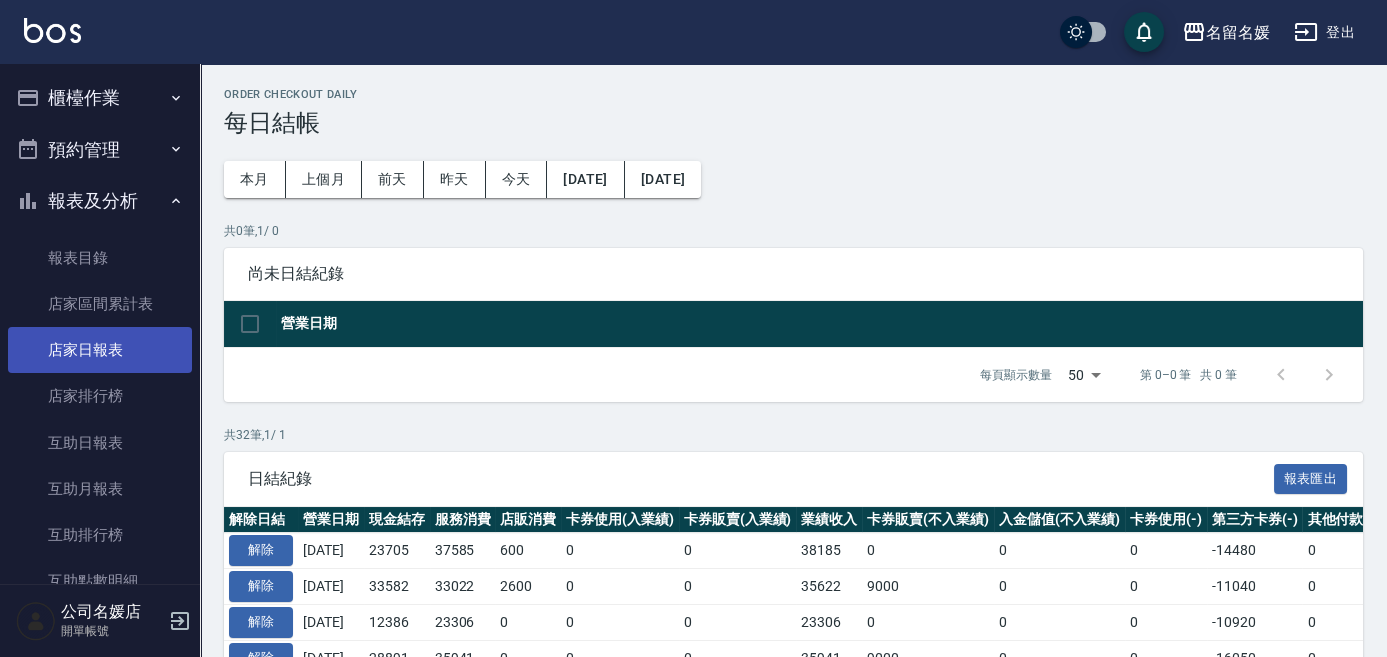 click on "店家日報表" at bounding box center (100, 350) 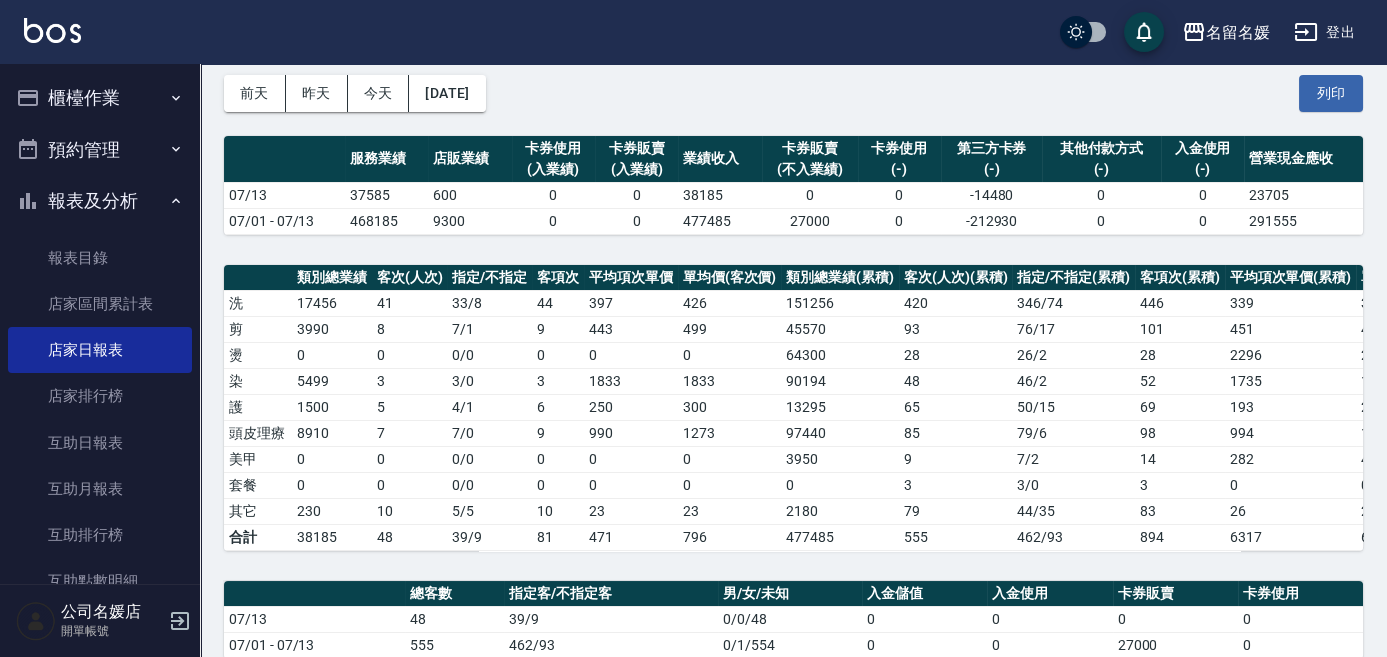 scroll, scrollTop: 0, scrollLeft: 0, axis: both 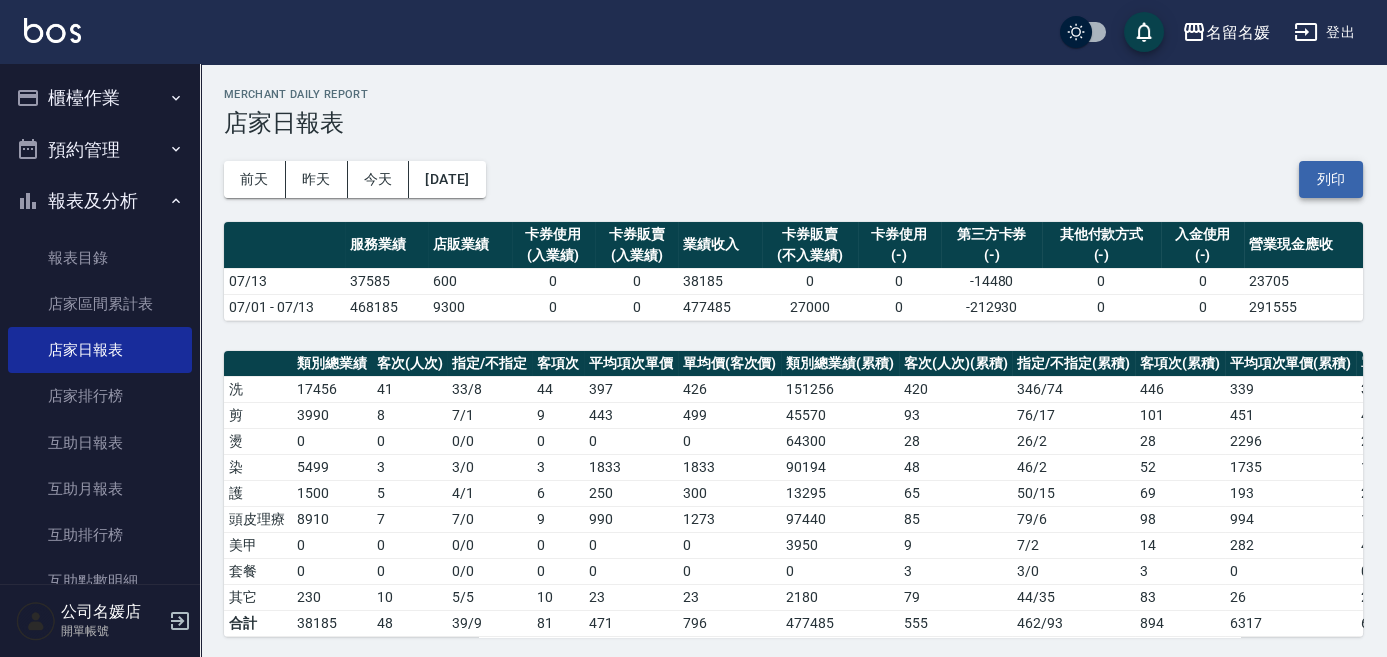 click on "列印" at bounding box center [1331, 179] 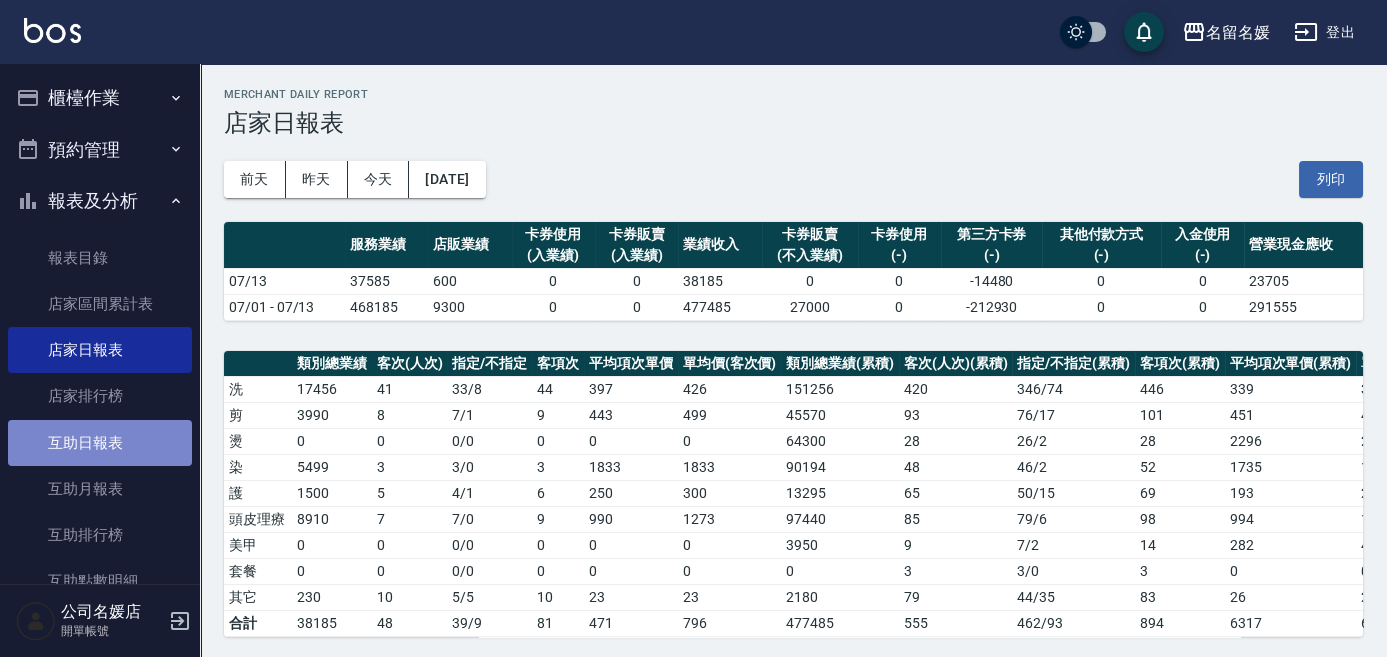 click on "互助日報表" at bounding box center [100, 443] 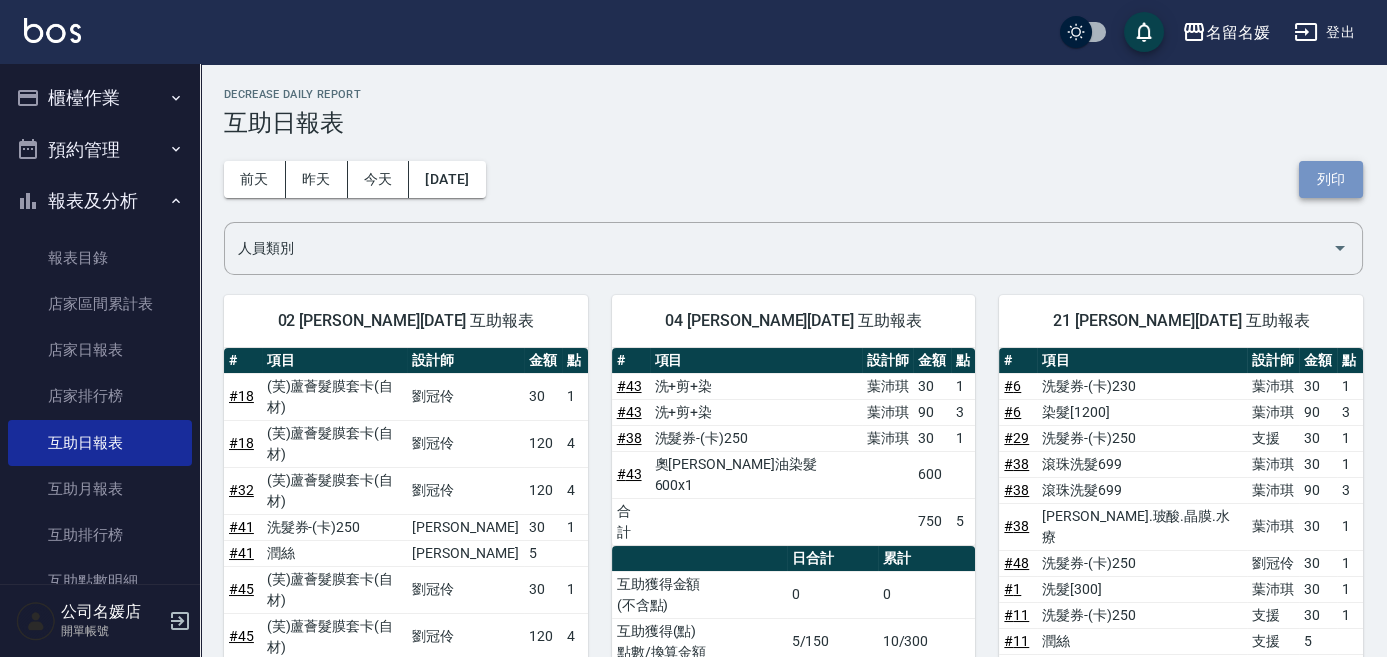 click on "列印" at bounding box center (1331, 179) 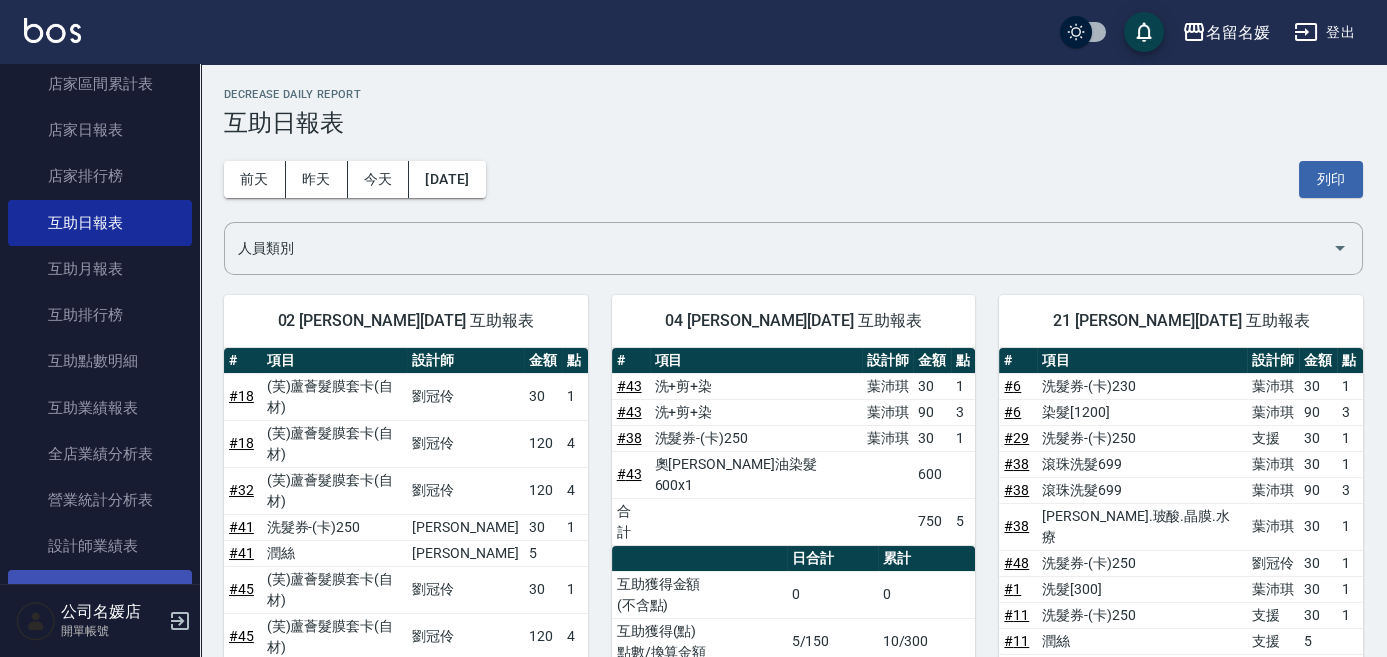 scroll, scrollTop: 363, scrollLeft: 0, axis: vertical 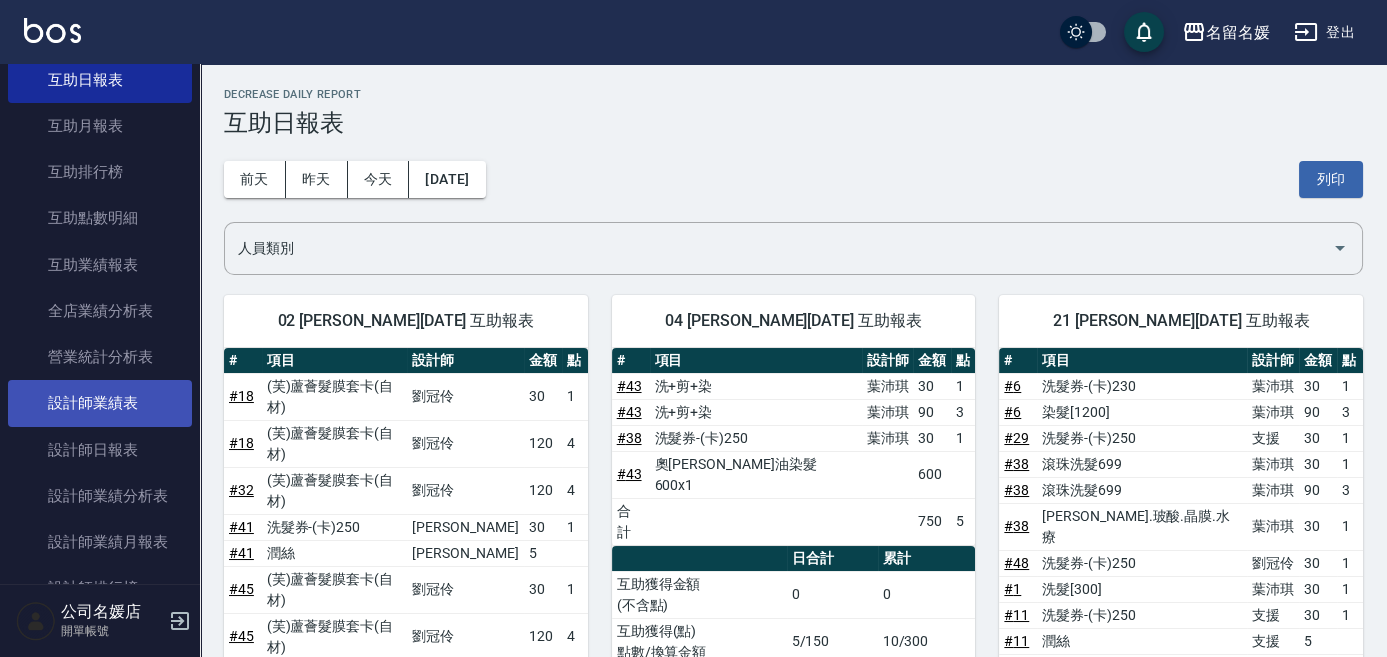 drag, startPoint x: 115, startPoint y: 436, endPoint x: 155, endPoint y: 412, distance: 46.647614 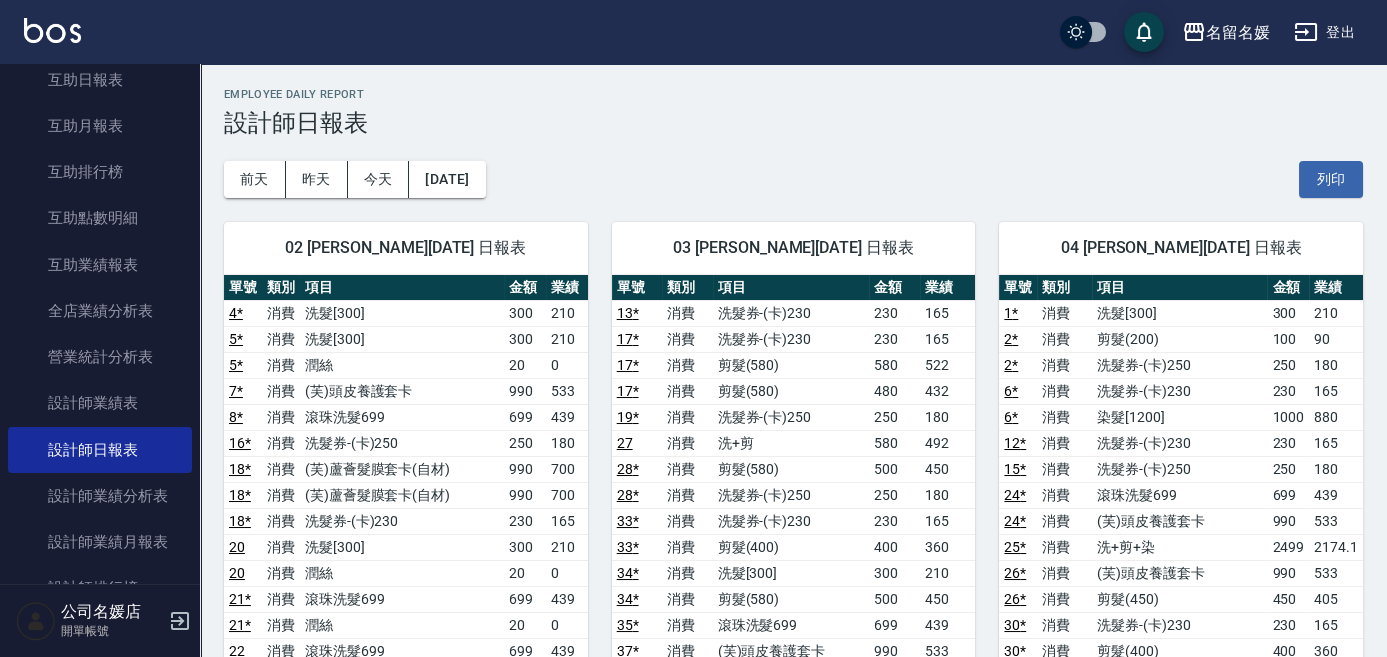 click on "列印" at bounding box center (1331, 179) 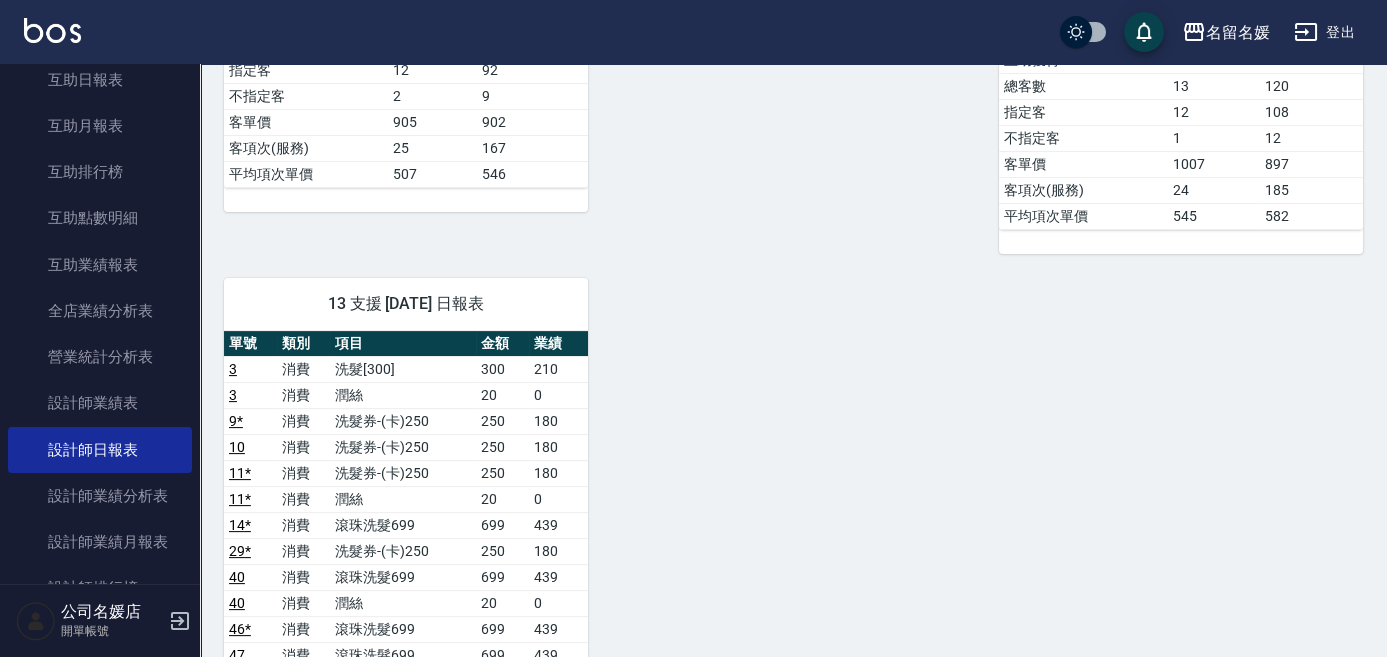 scroll, scrollTop: 890, scrollLeft: 0, axis: vertical 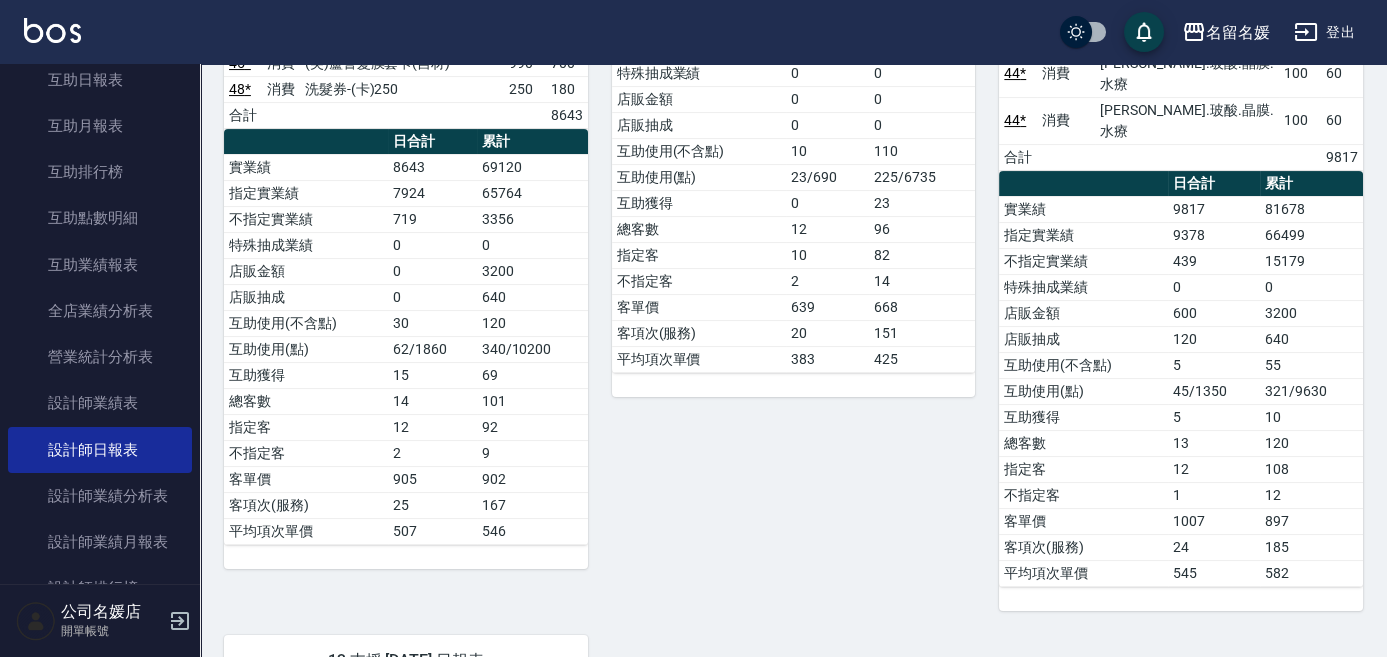 click 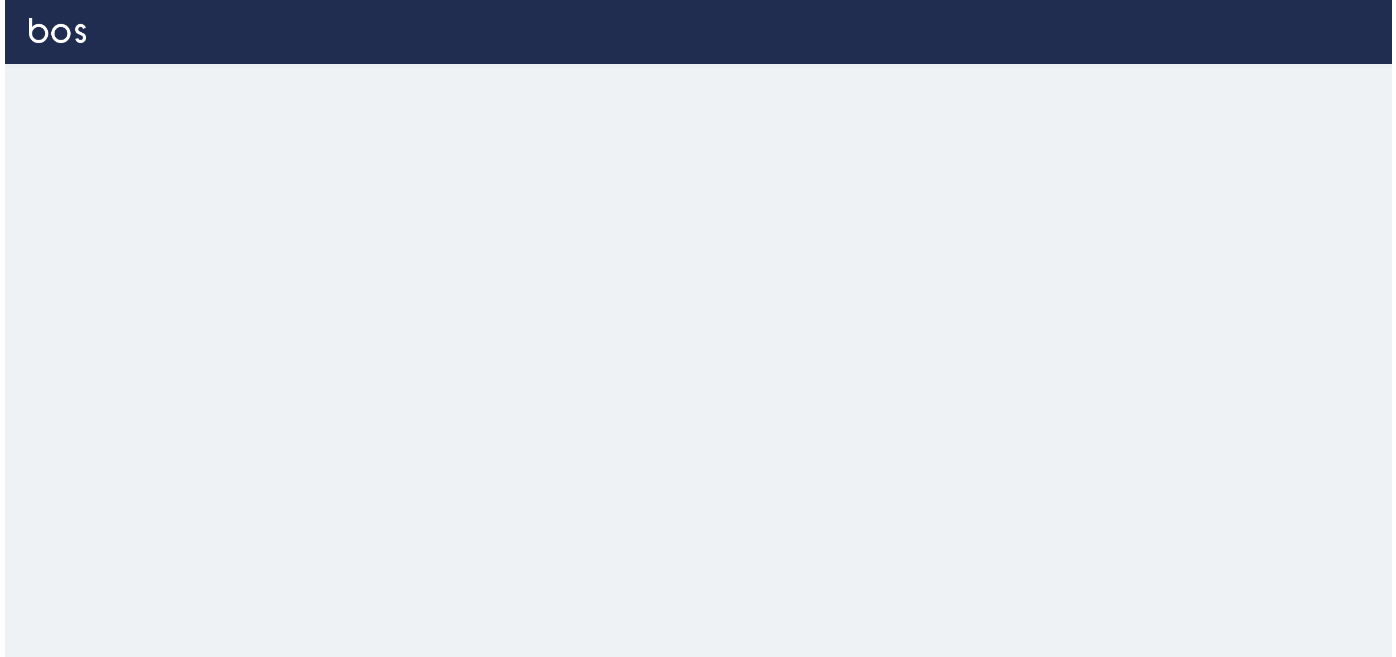 scroll, scrollTop: 0, scrollLeft: 0, axis: both 